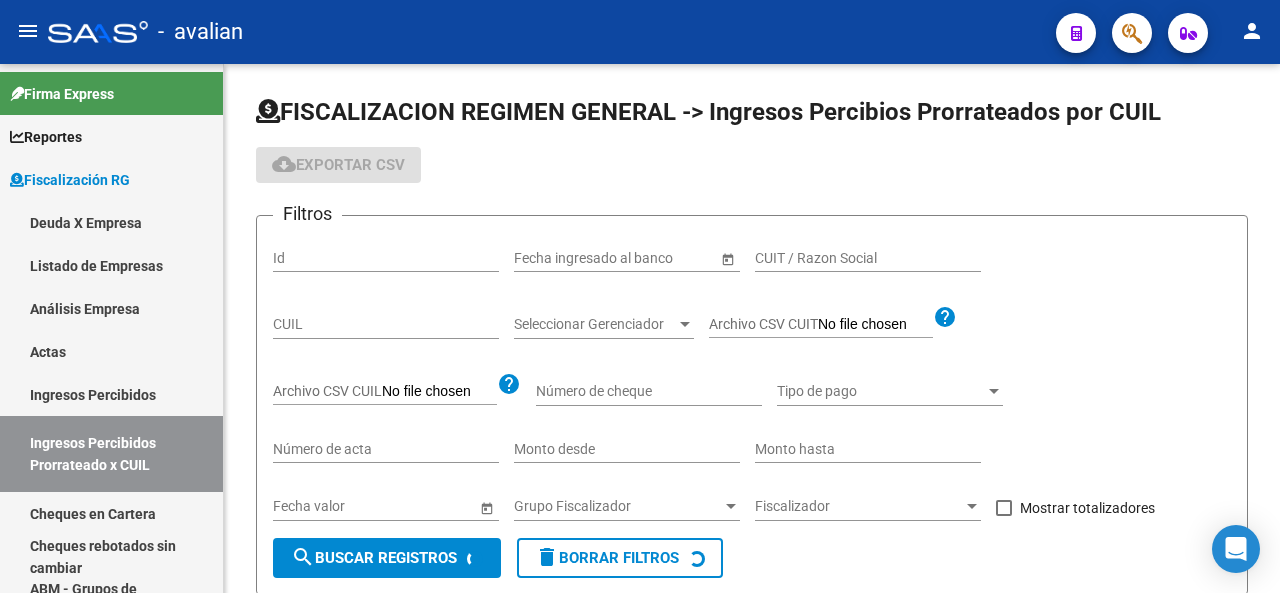 scroll, scrollTop: 0, scrollLeft: 0, axis: both 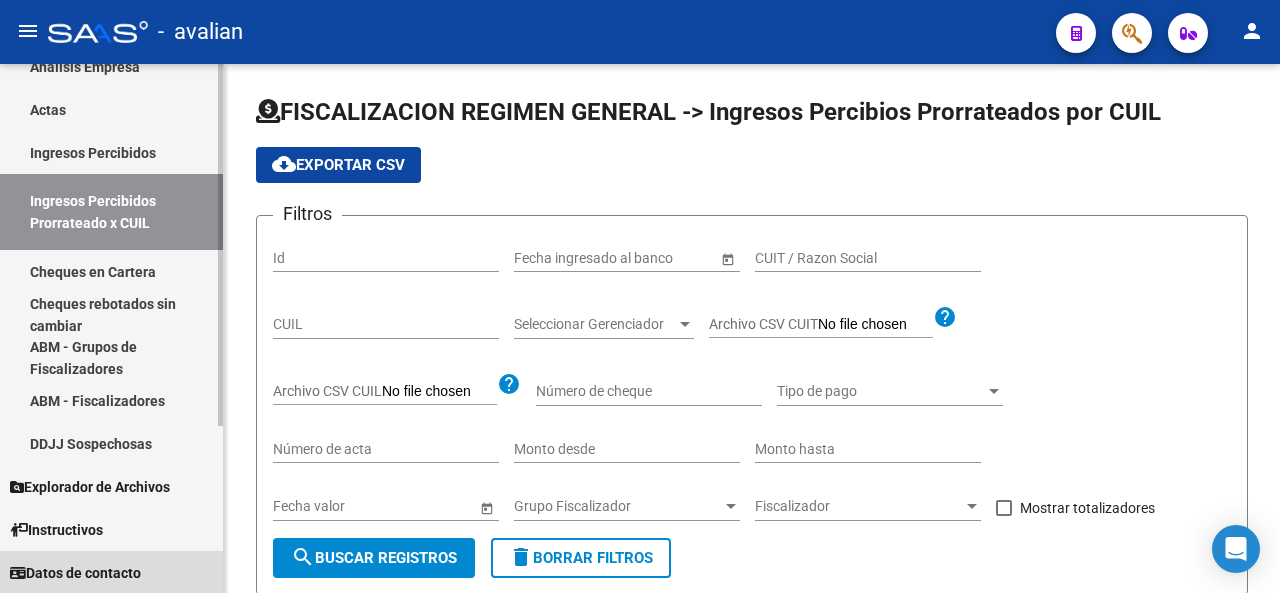 click on "Datos de contacto" at bounding box center (75, 573) 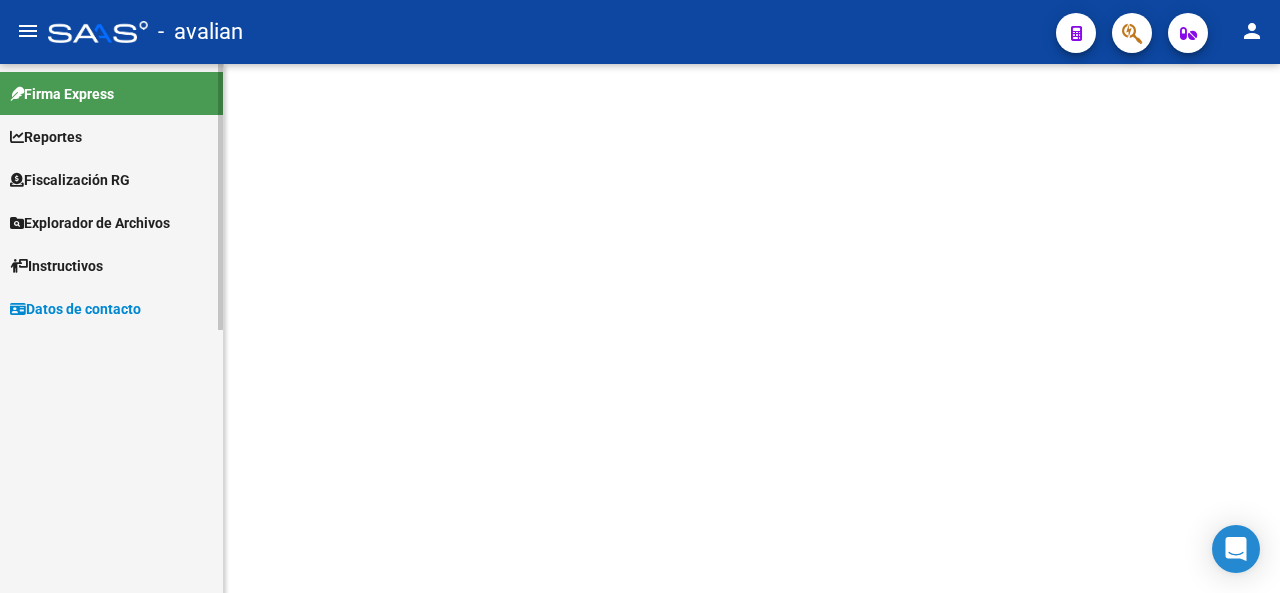 scroll, scrollTop: 0, scrollLeft: 0, axis: both 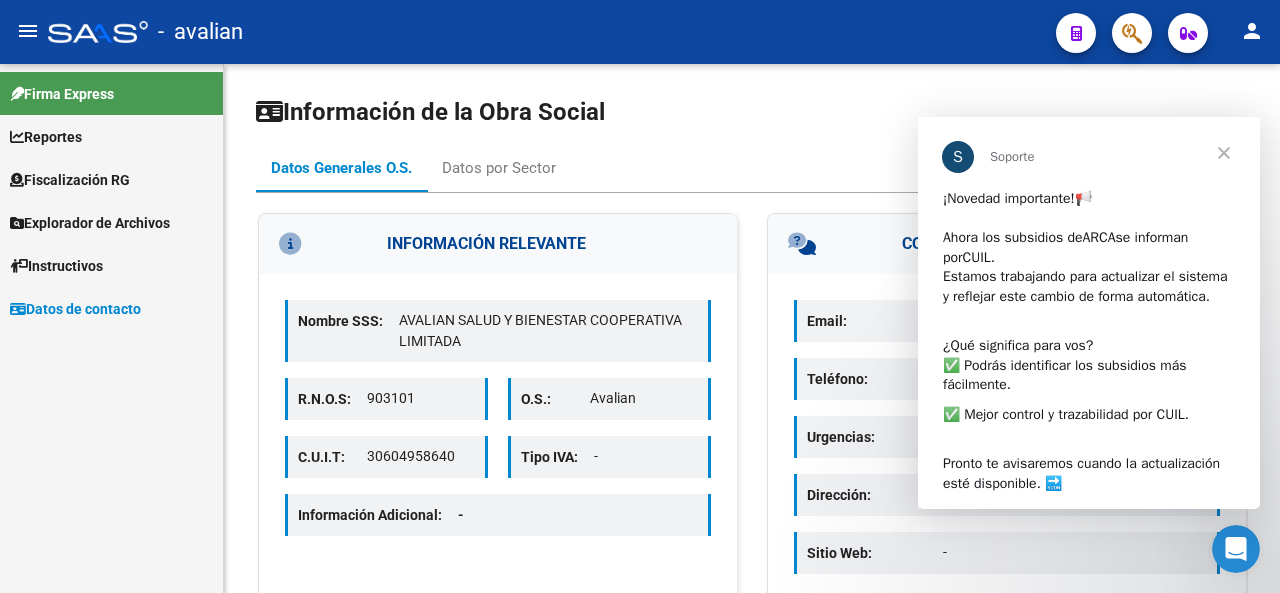 click at bounding box center [1224, 153] 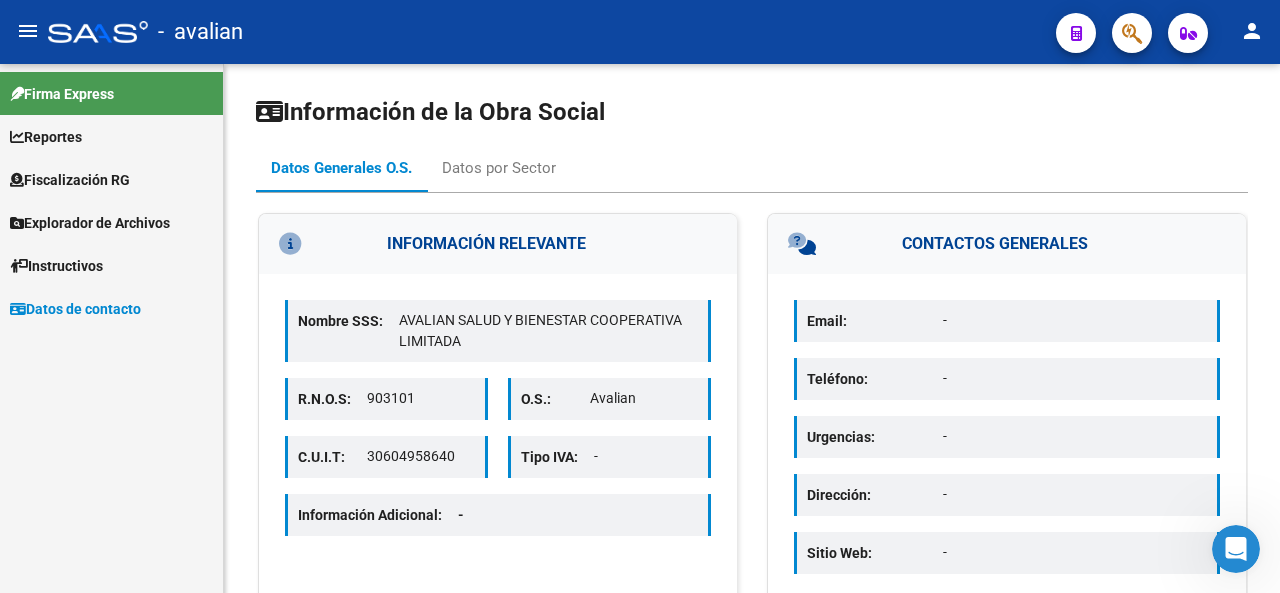 click on "Reportes" at bounding box center (46, 137) 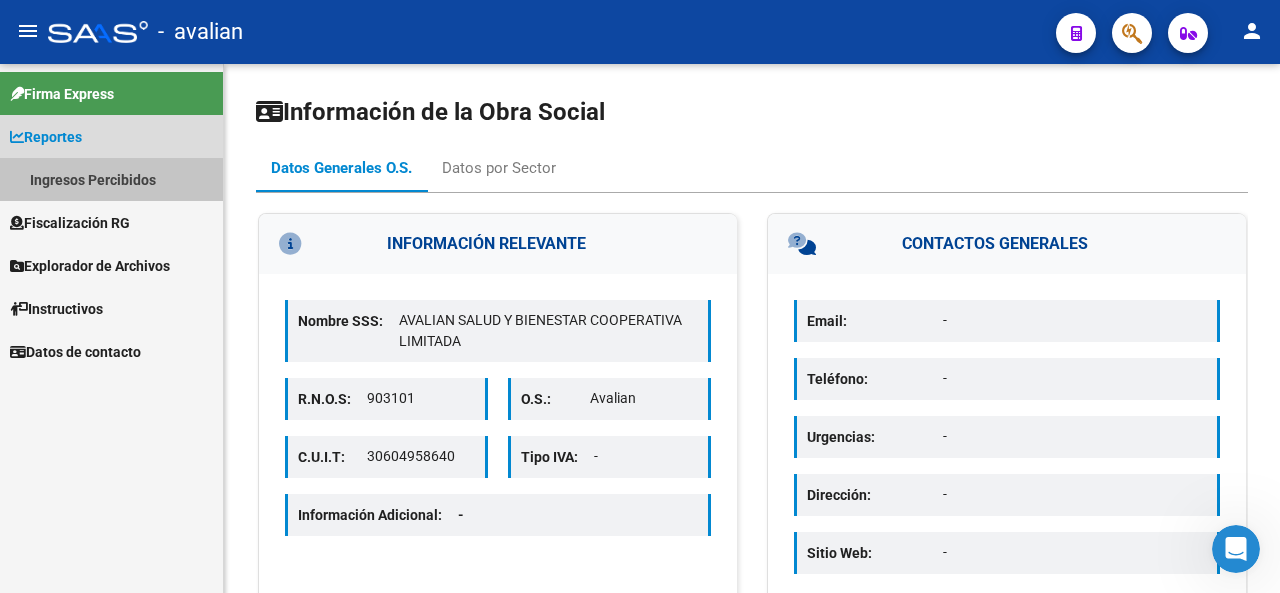 click on "Ingresos Percibidos" at bounding box center [111, 179] 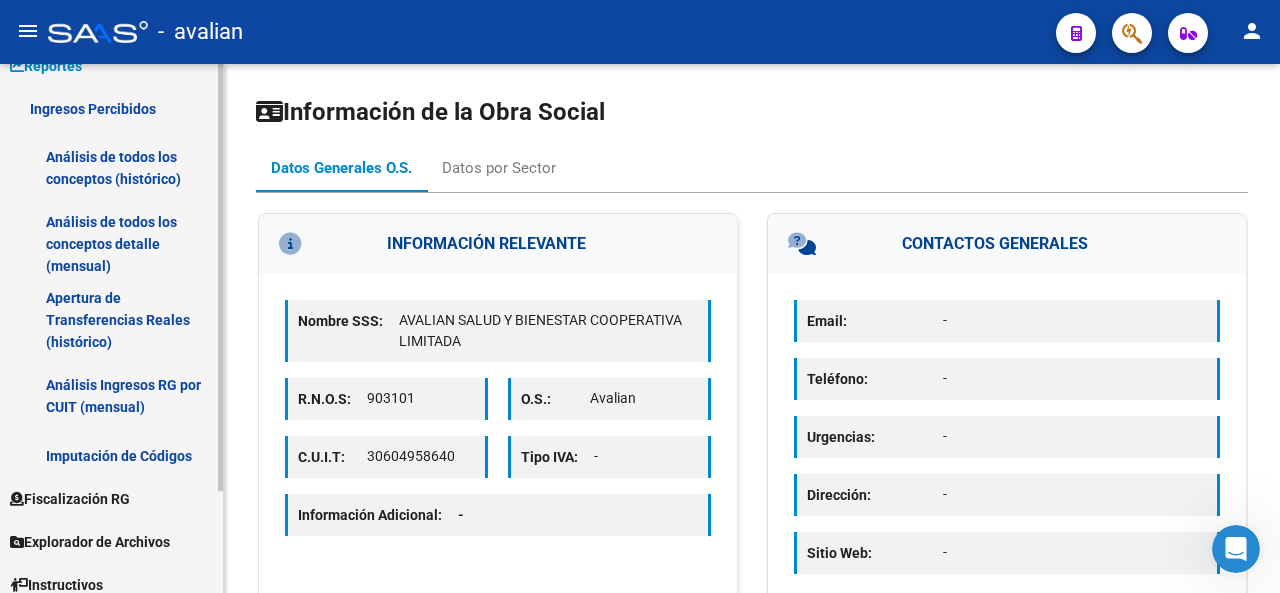 scroll, scrollTop: 126, scrollLeft: 0, axis: vertical 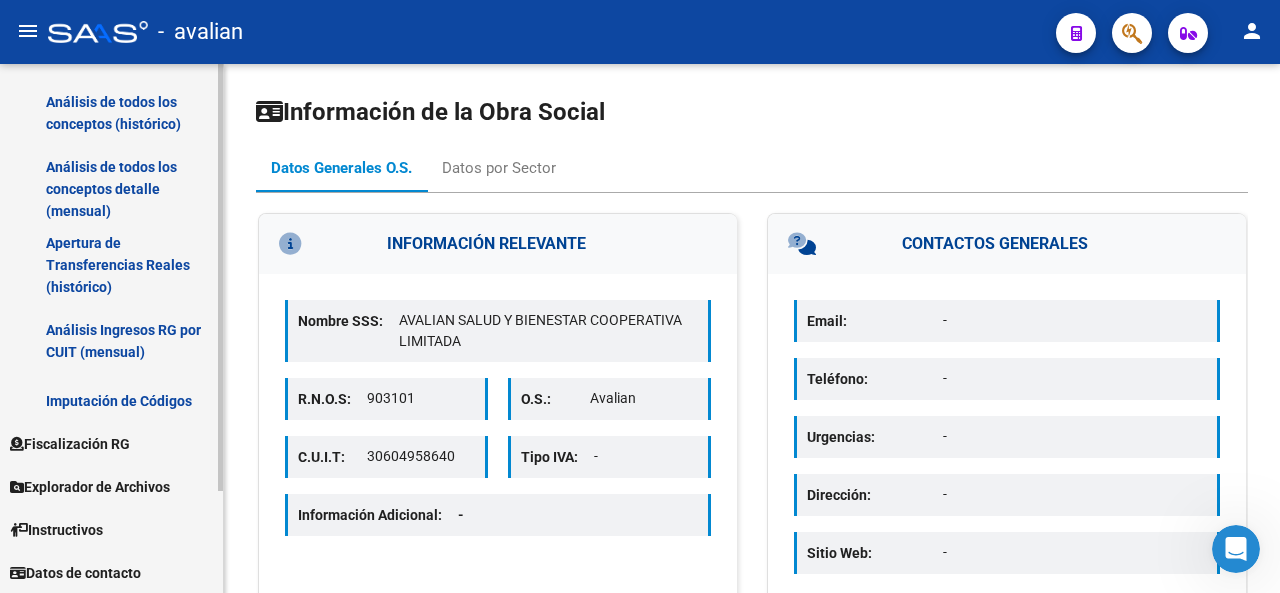 click on "Fiscalización RG" at bounding box center (70, 444) 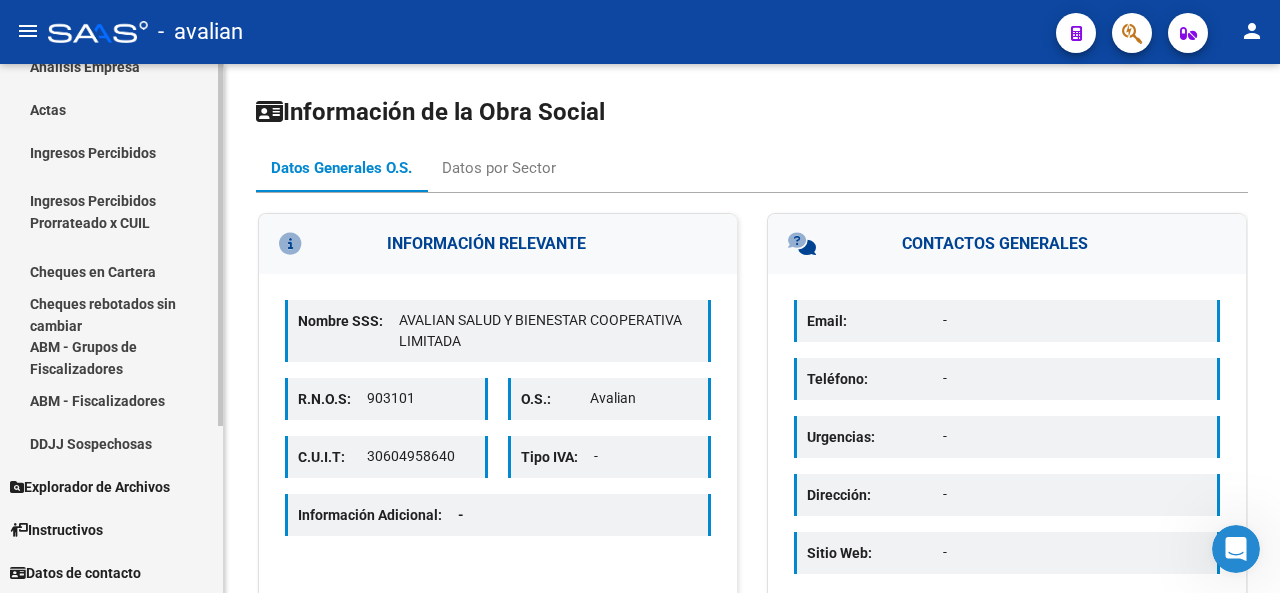 scroll, scrollTop: 242, scrollLeft: 0, axis: vertical 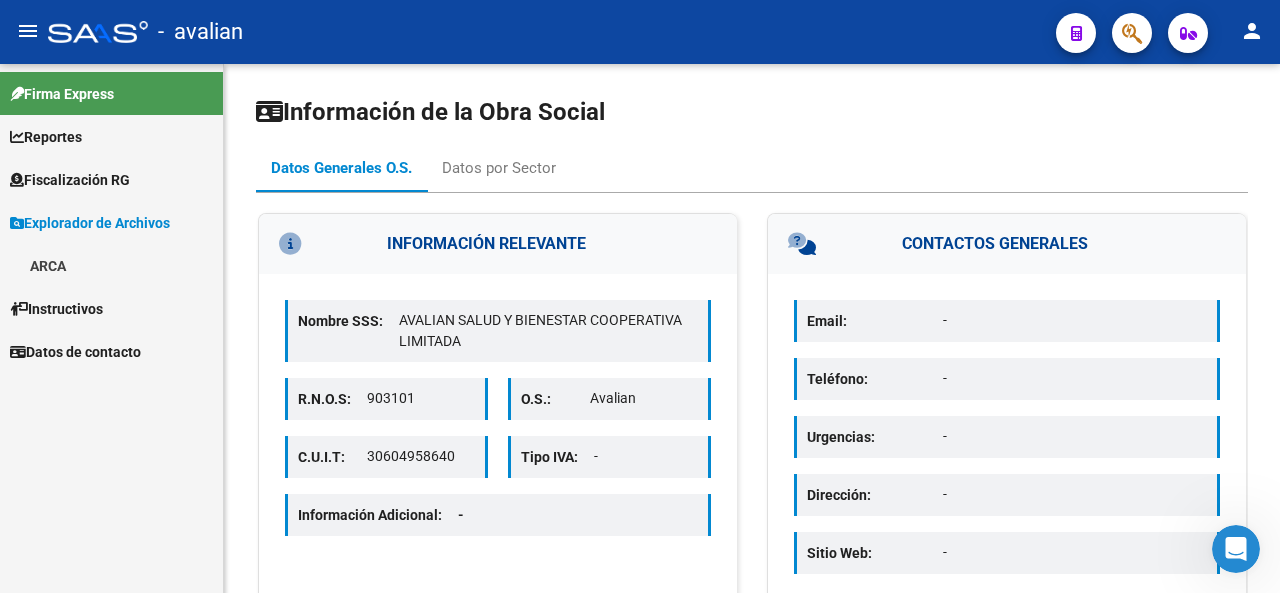 click on "ARCA" at bounding box center [111, 265] 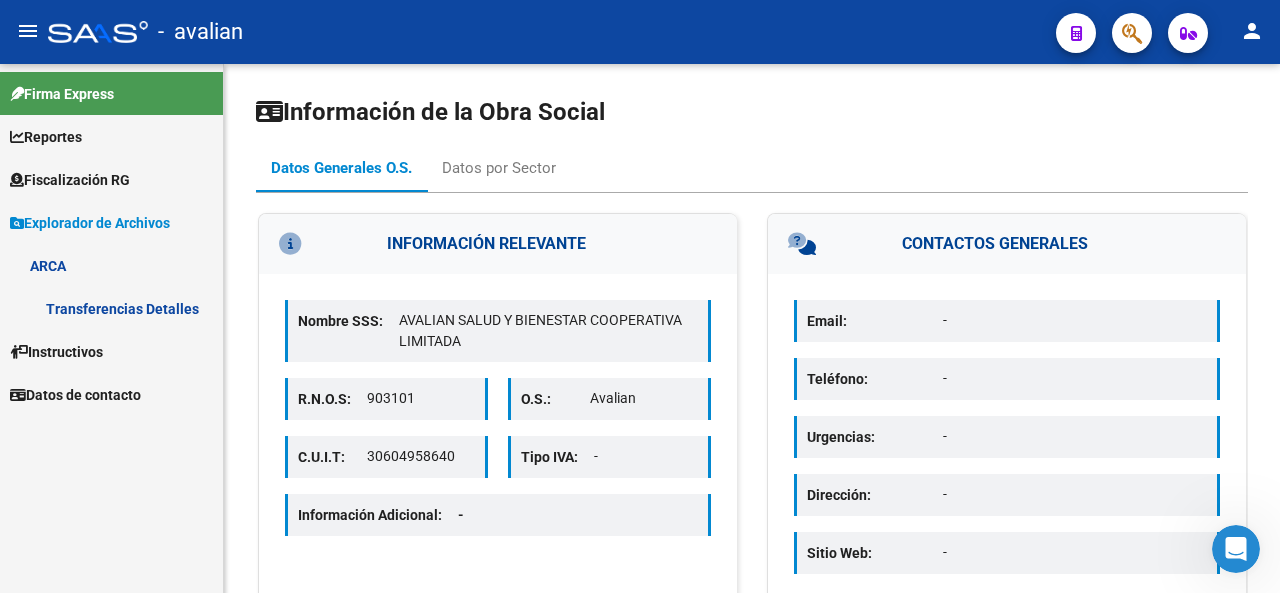 click on "Transferencias Detalles" at bounding box center [111, 308] 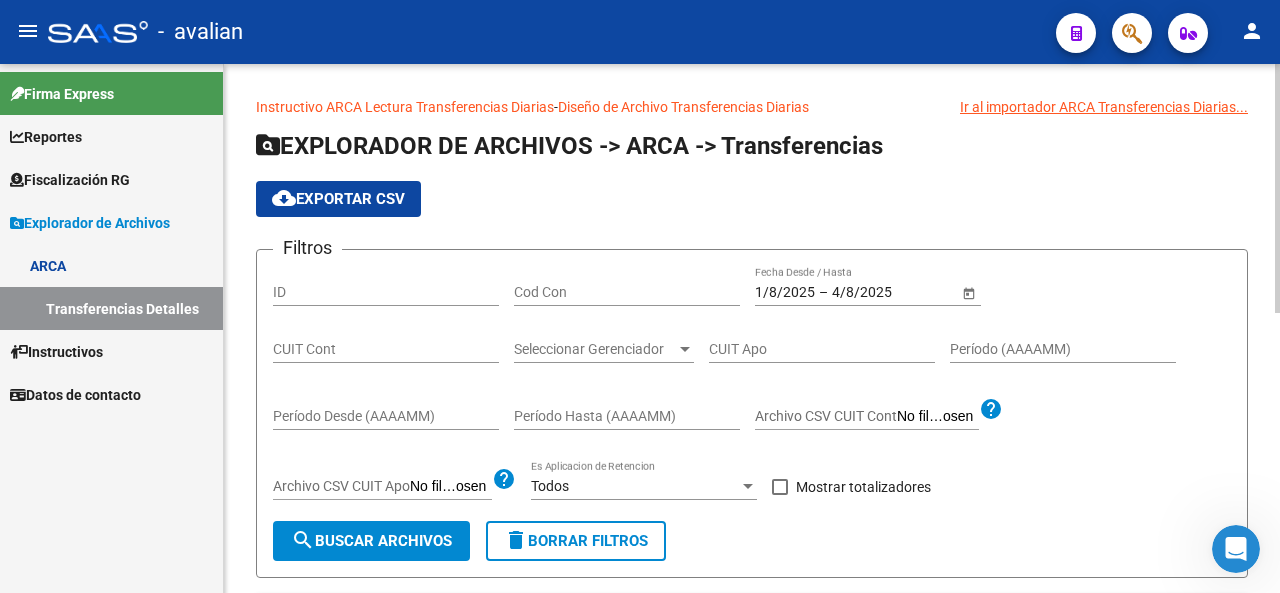 click on "1/8/2025" at bounding box center [785, 292] 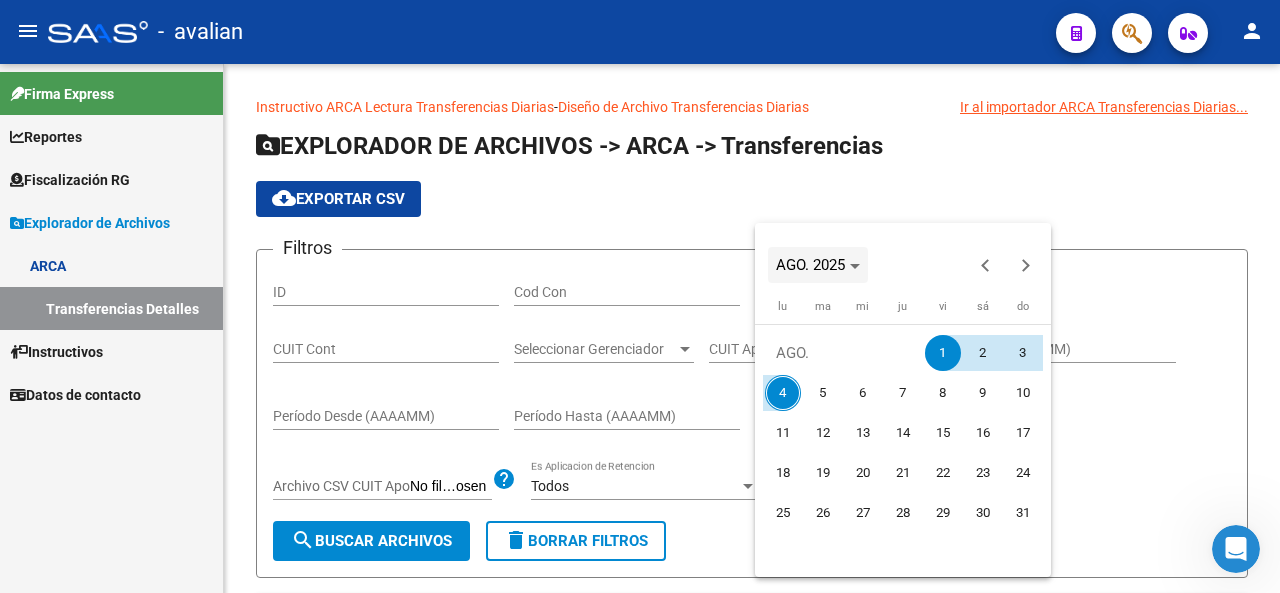 click 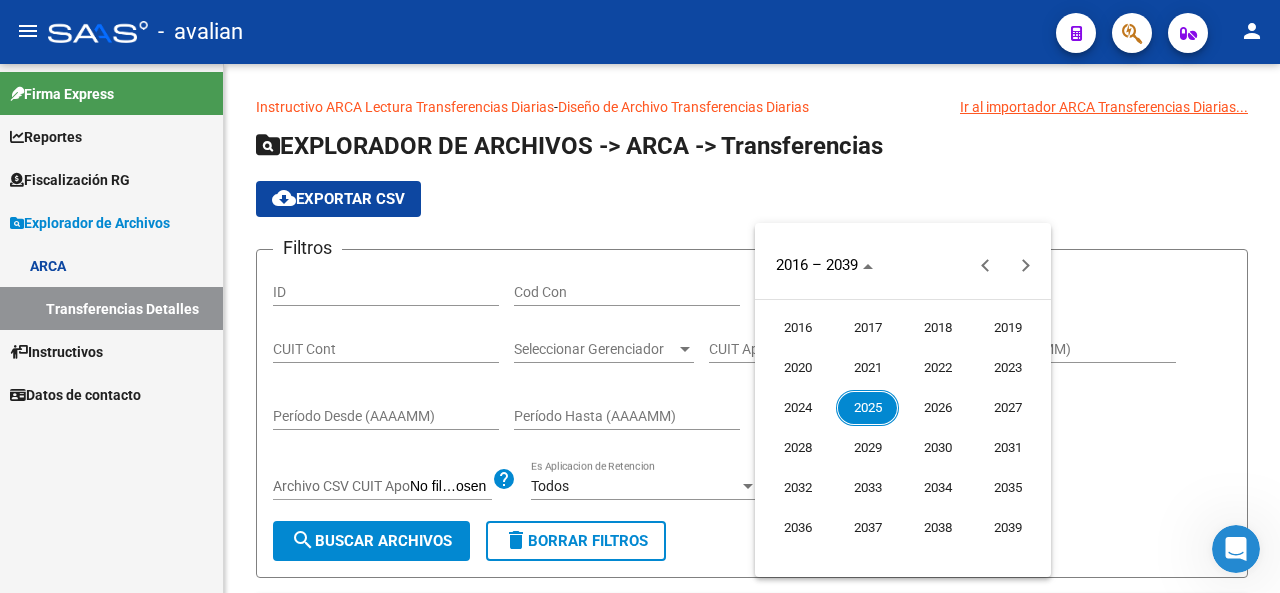 click at bounding box center (640, 296) 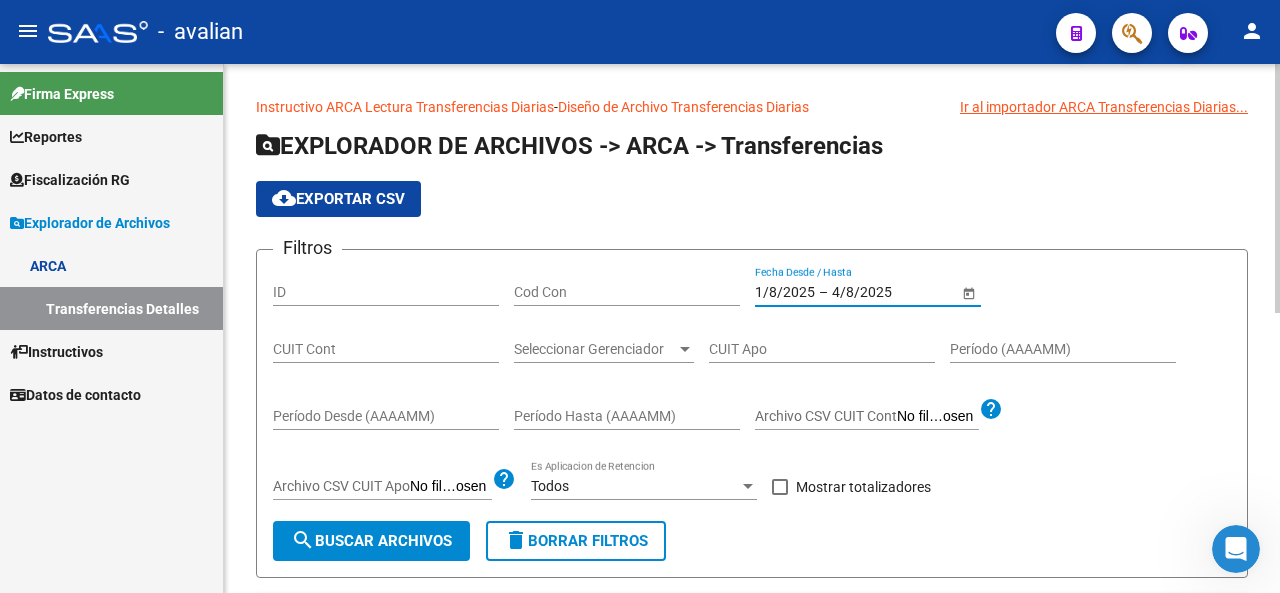 click on "1/8/2025" at bounding box center (785, 292) 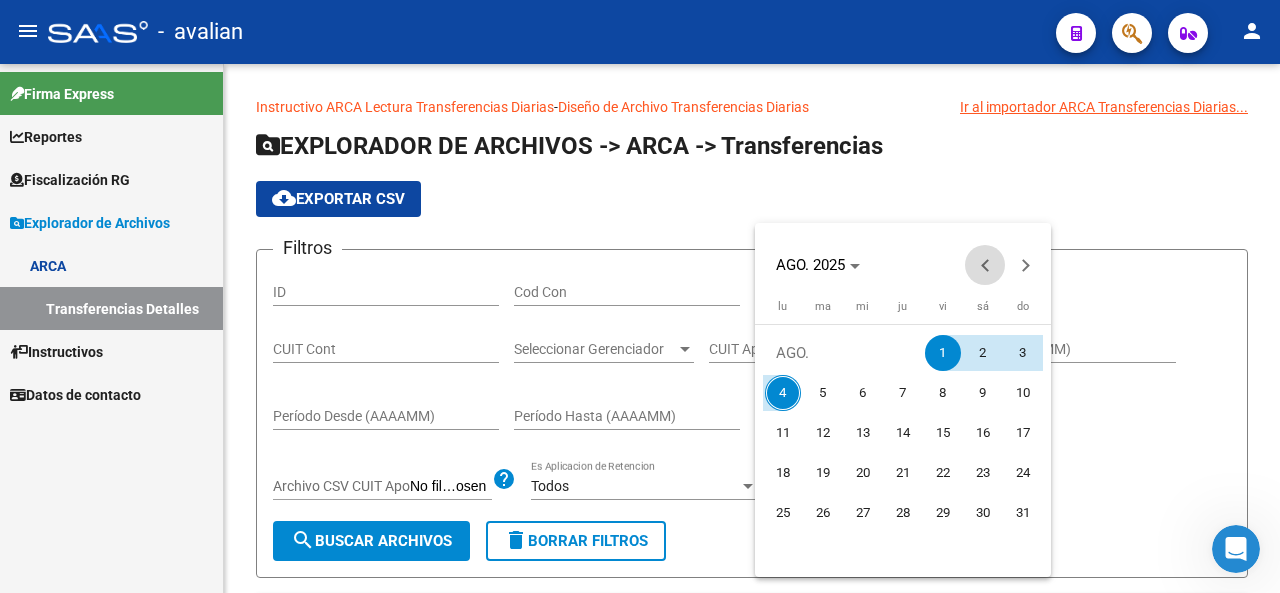 click at bounding box center [985, 265] 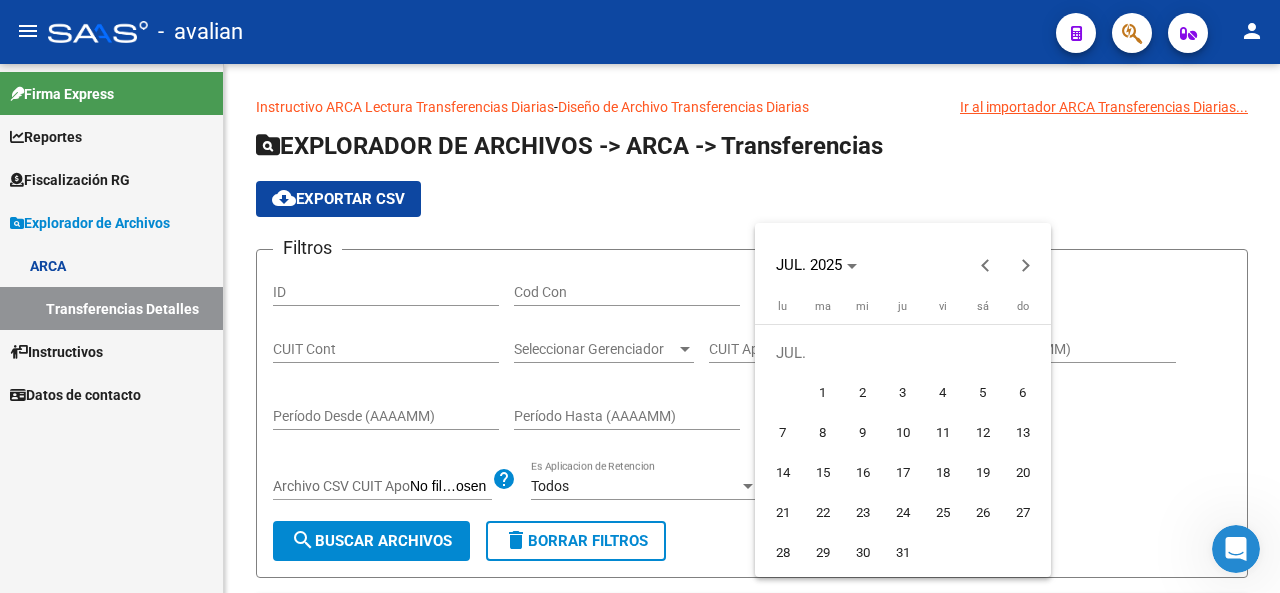 click on "1" at bounding box center [823, 393] 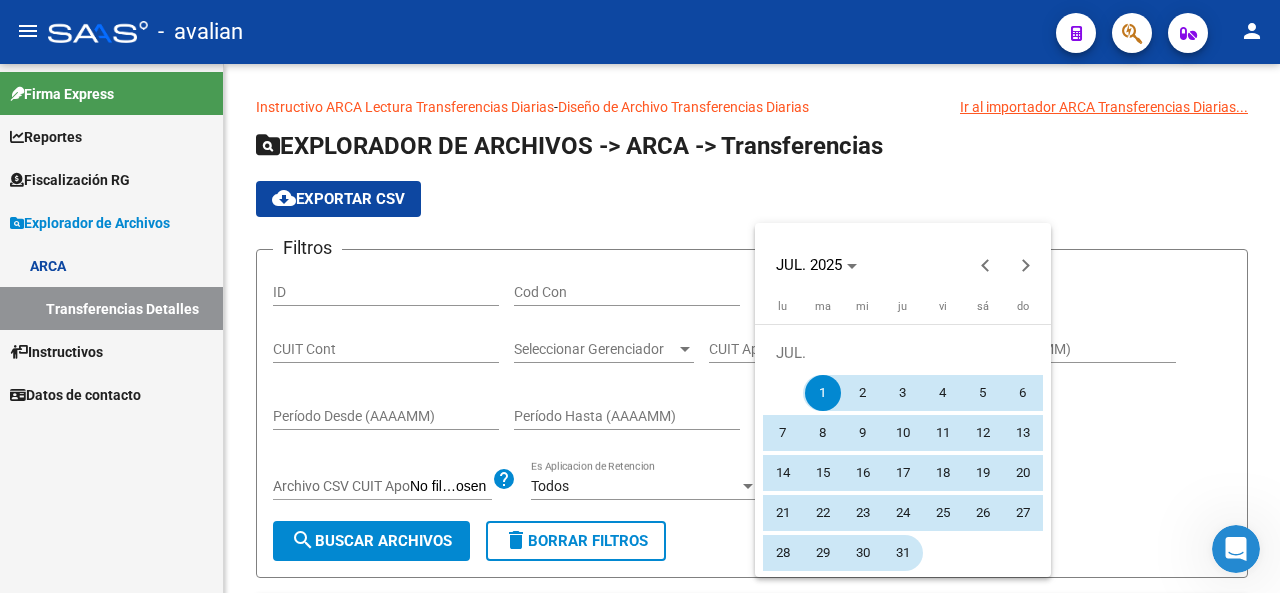 click on "31" at bounding box center [903, 553] 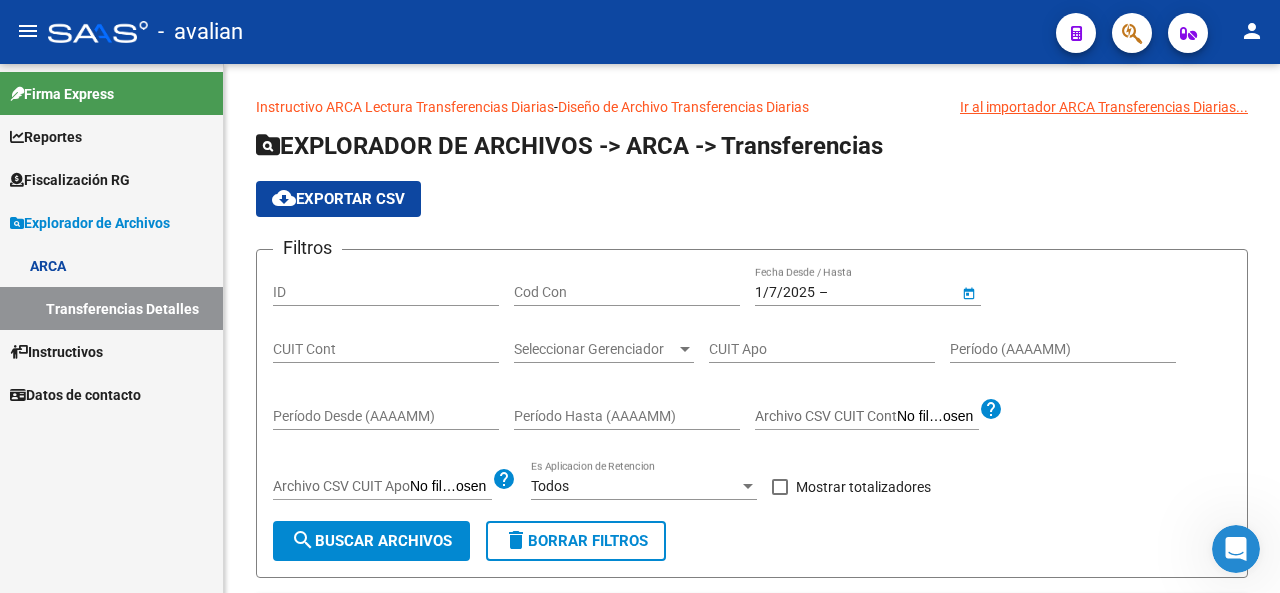 type on "31/7/2025" 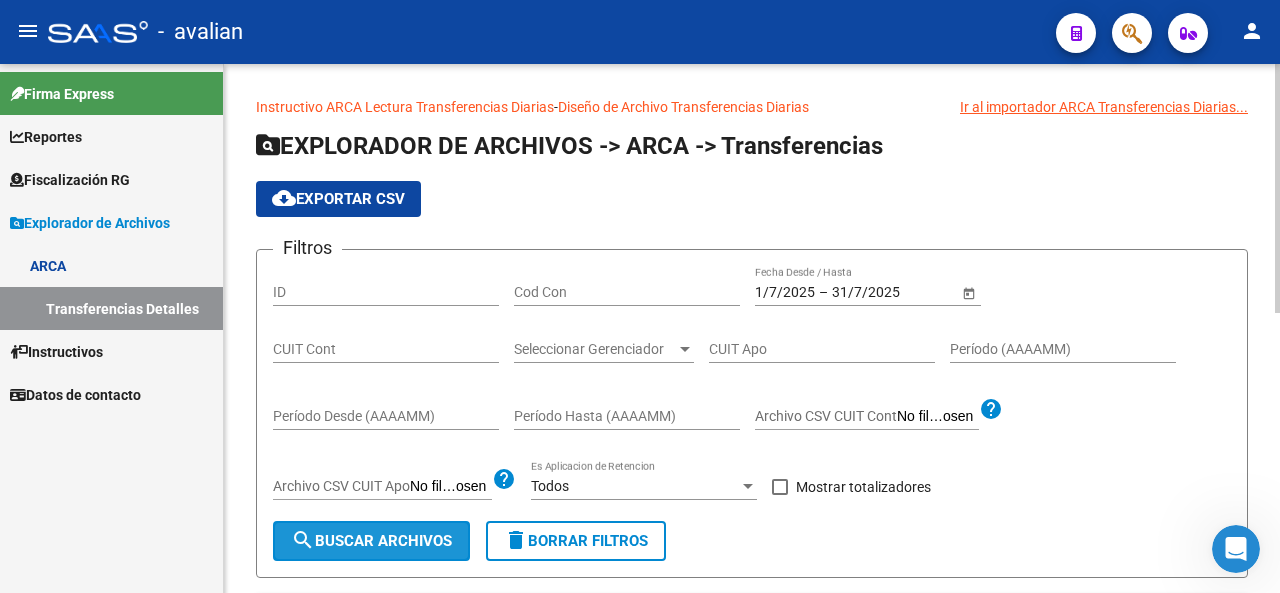 click on "search  Buscar Archivos" 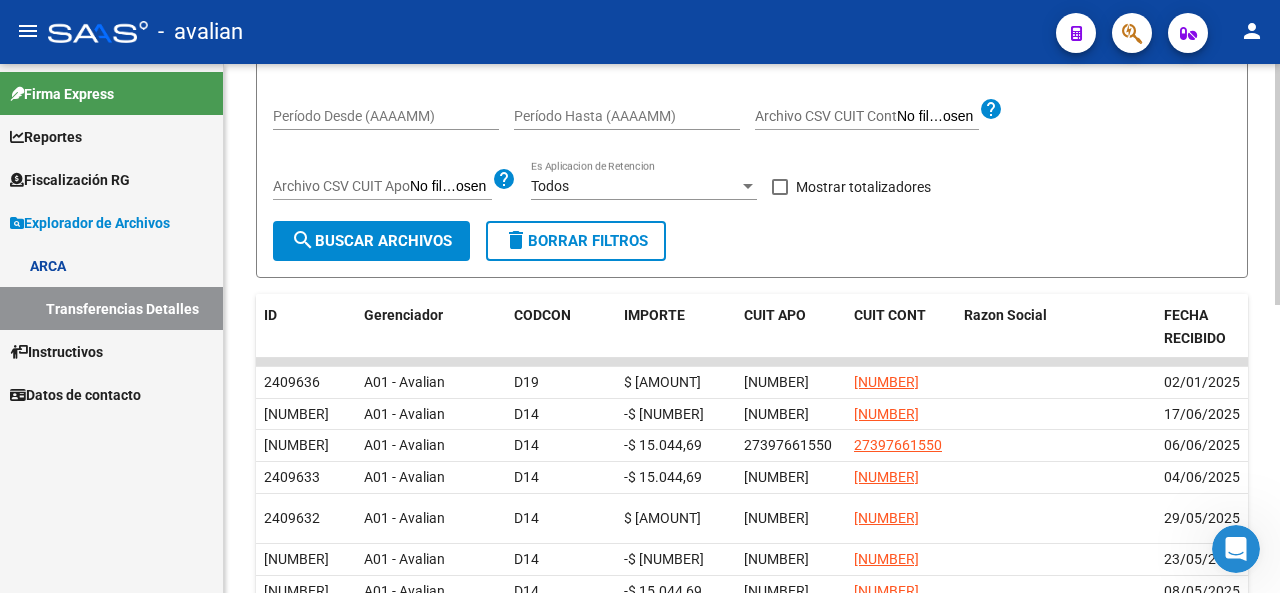 scroll, scrollTop: 200, scrollLeft: 0, axis: vertical 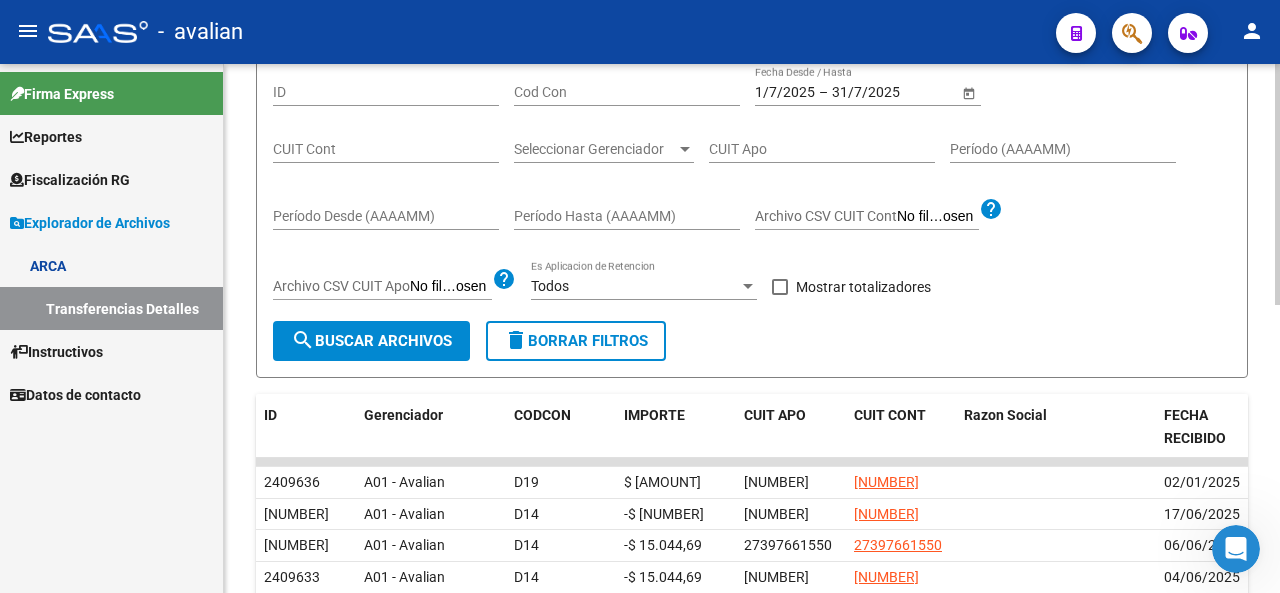 click at bounding box center [780, 287] 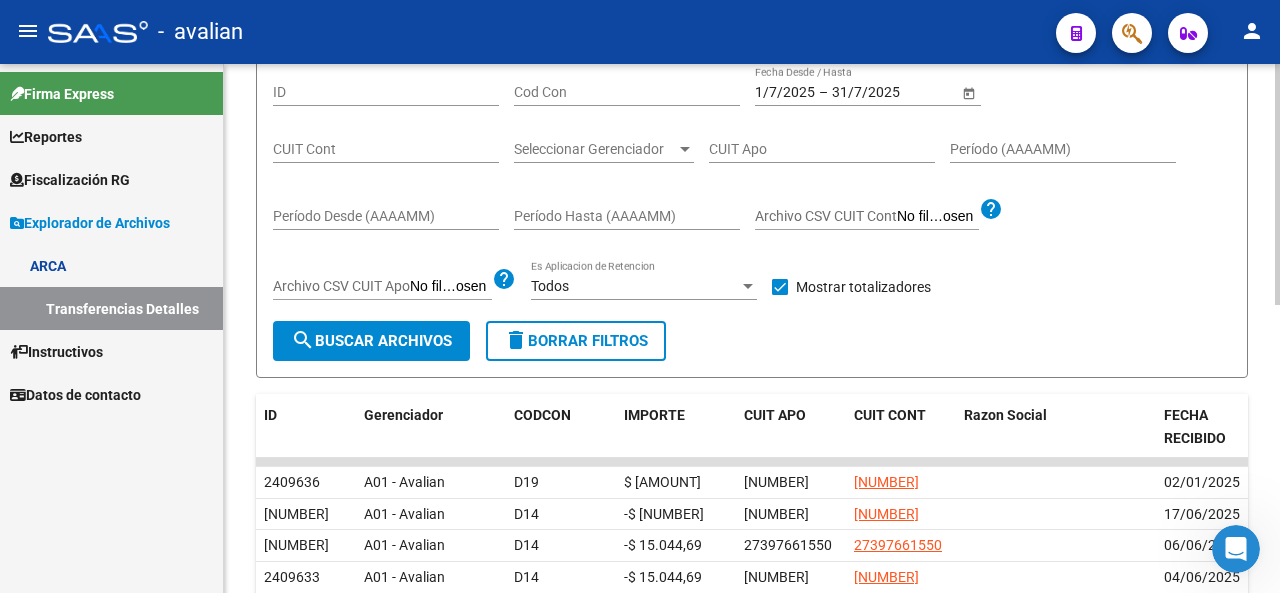click on "search  Buscar Archivos" 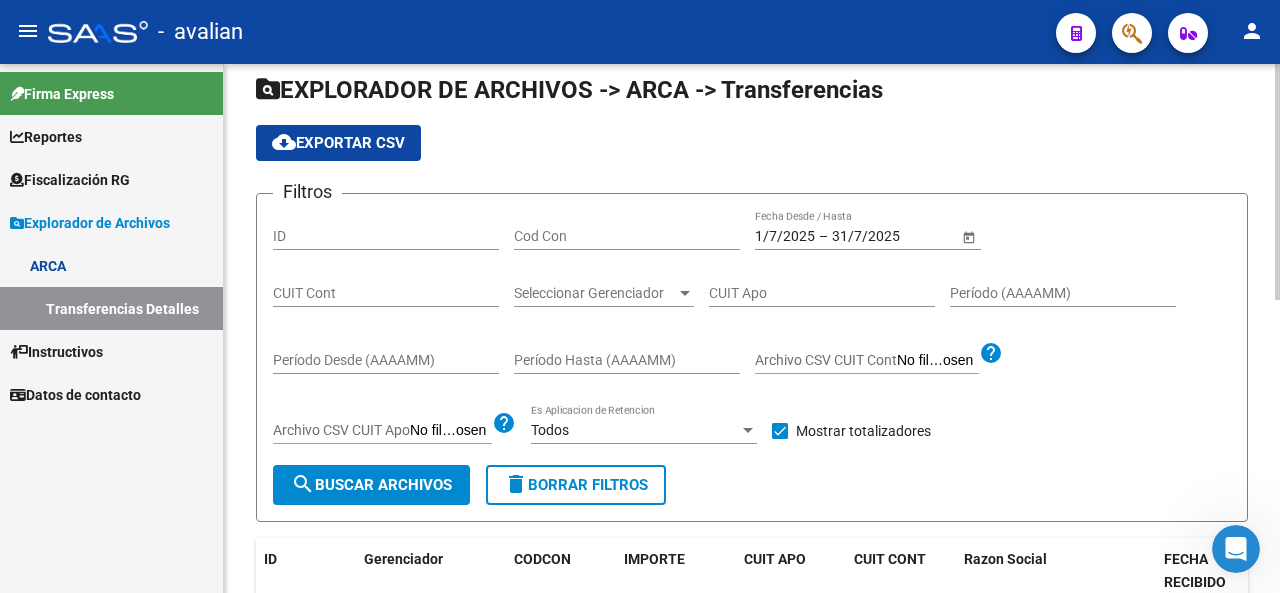 scroll, scrollTop: 0, scrollLeft: 0, axis: both 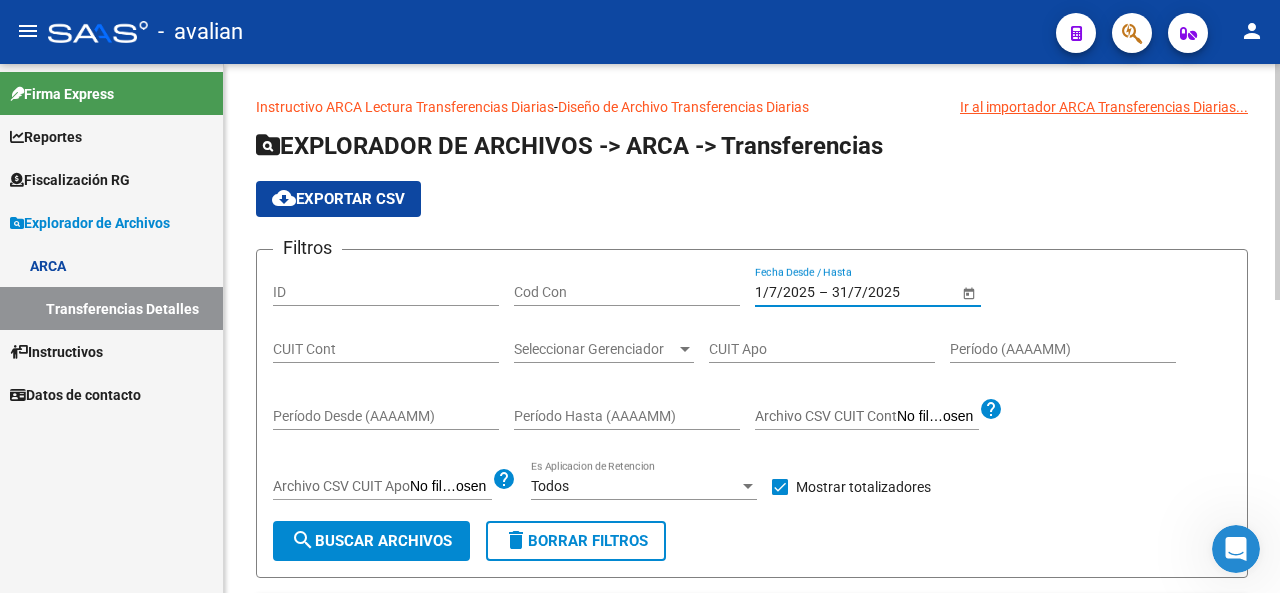 click on "1/7/2025" at bounding box center [785, 292] 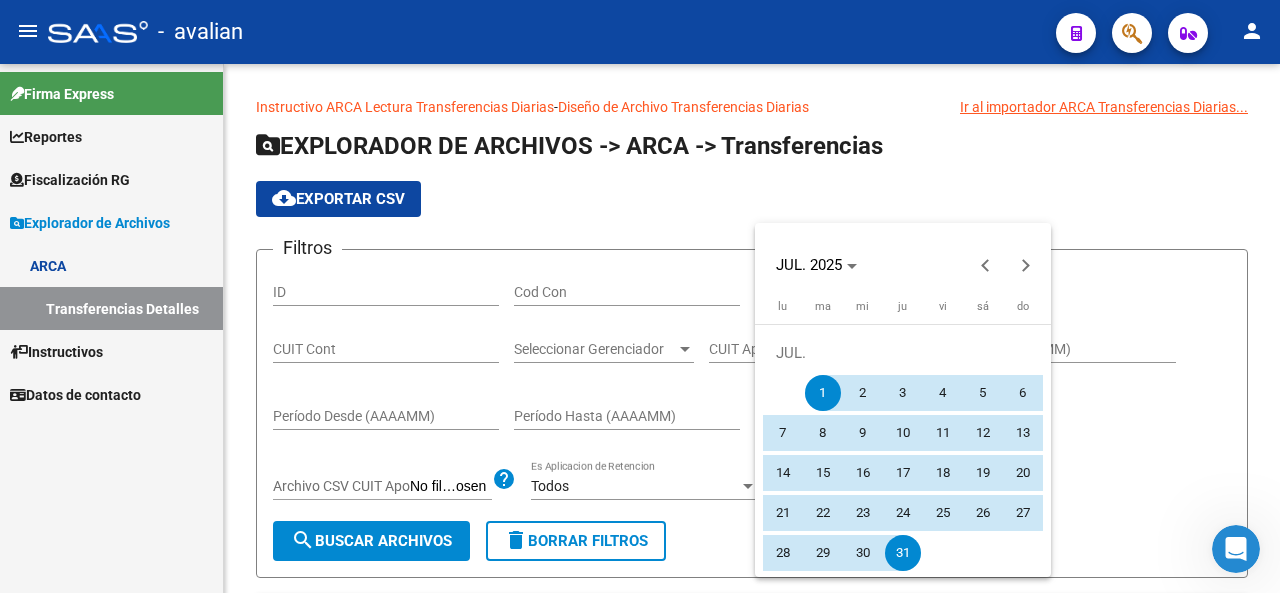 click on "1" at bounding box center (823, 393) 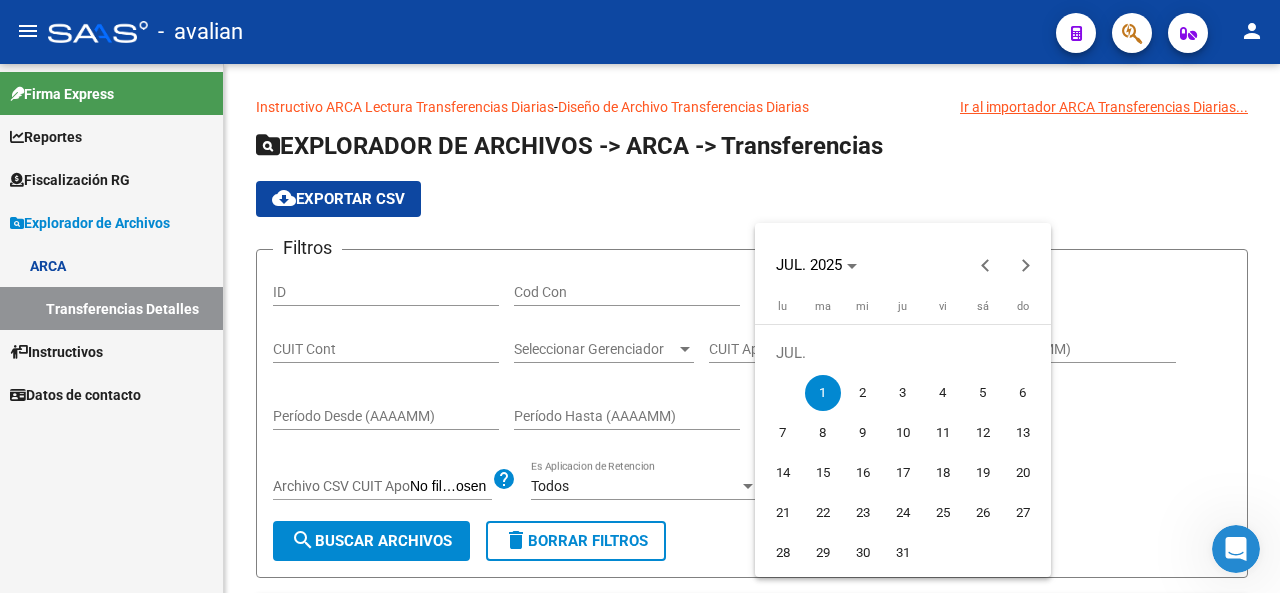 click on "1" at bounding box center (823, 393) 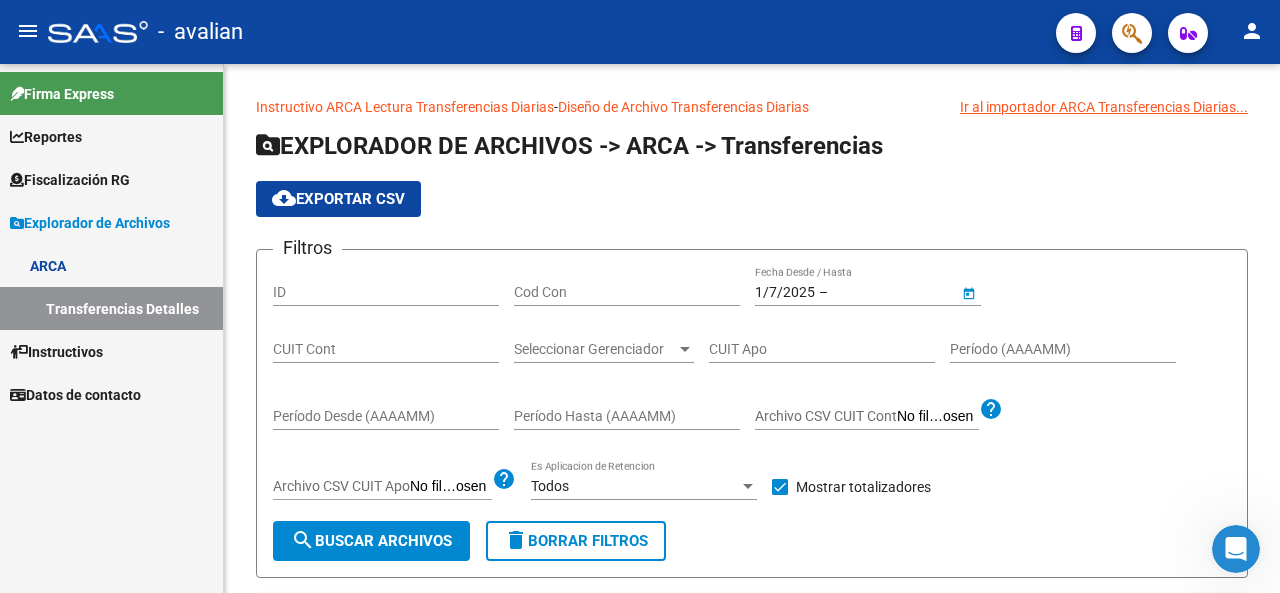 type on "1/7/2025" 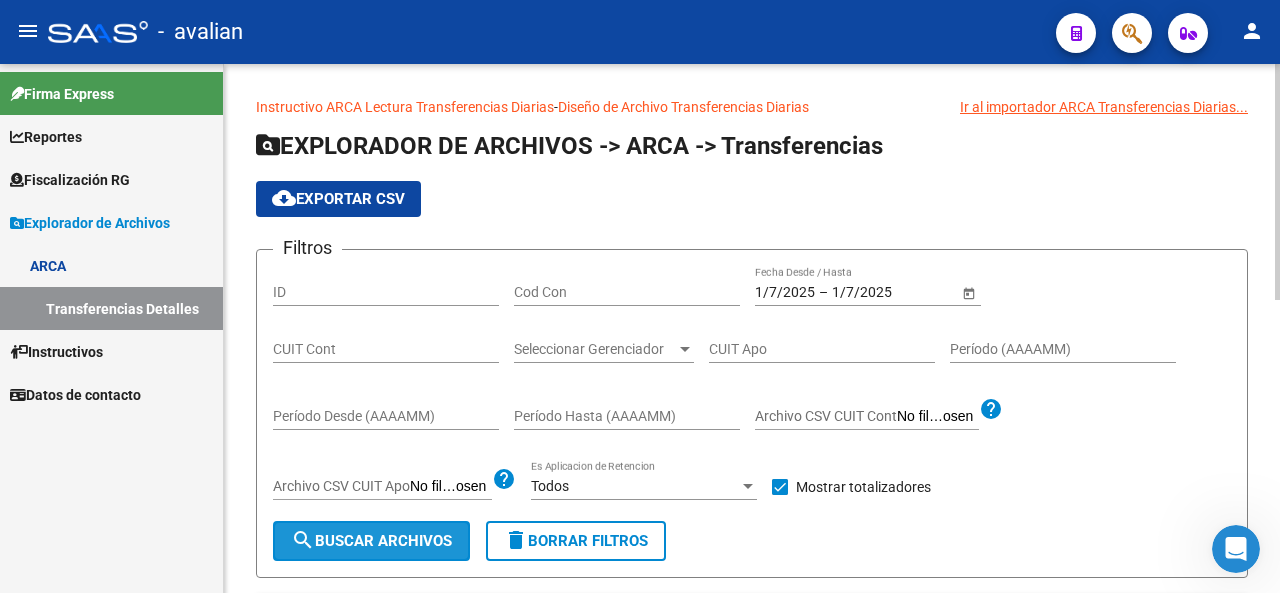click on "search  Buscar Archivos" 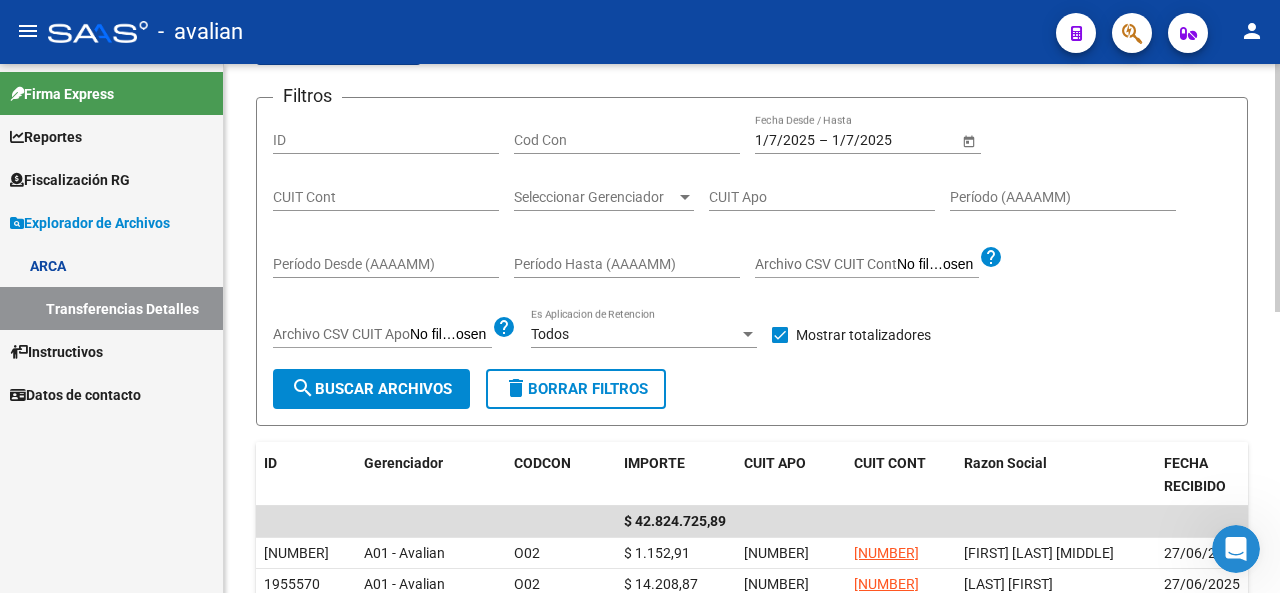 scroll, scrollTop: 200, scrollLeft: 0, axis: vertical 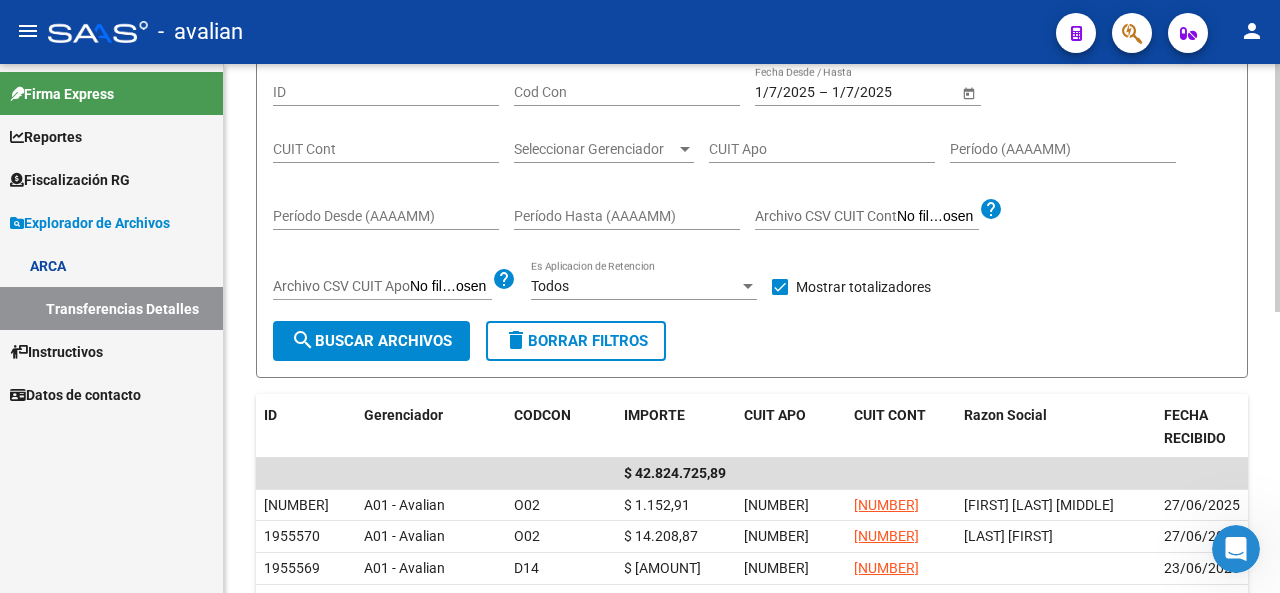 click on "1/7/2025" at bounding box center (785, 92) 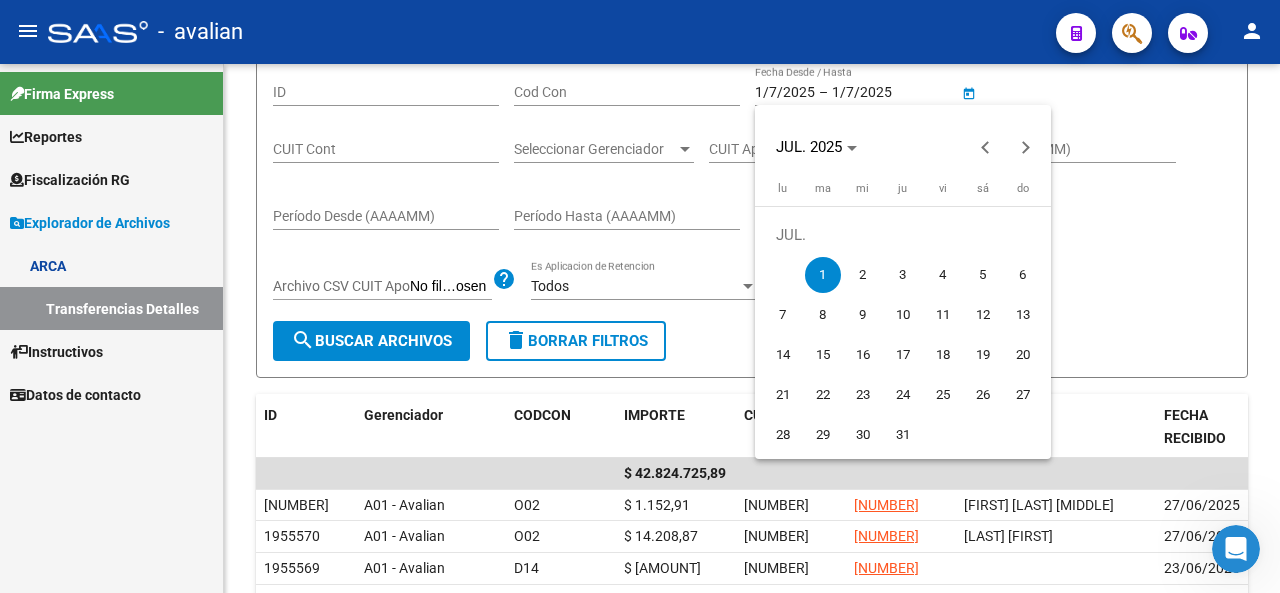 click on "2" at bounding box center (863, 275) 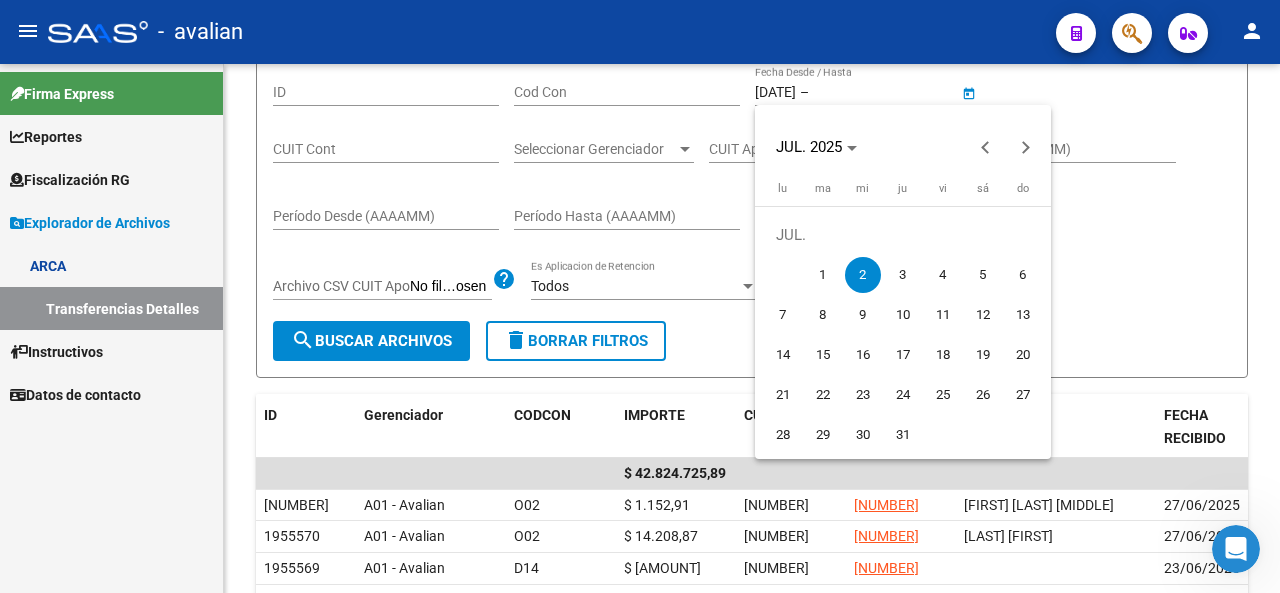 click on "2" at bounding box center [863, 275] 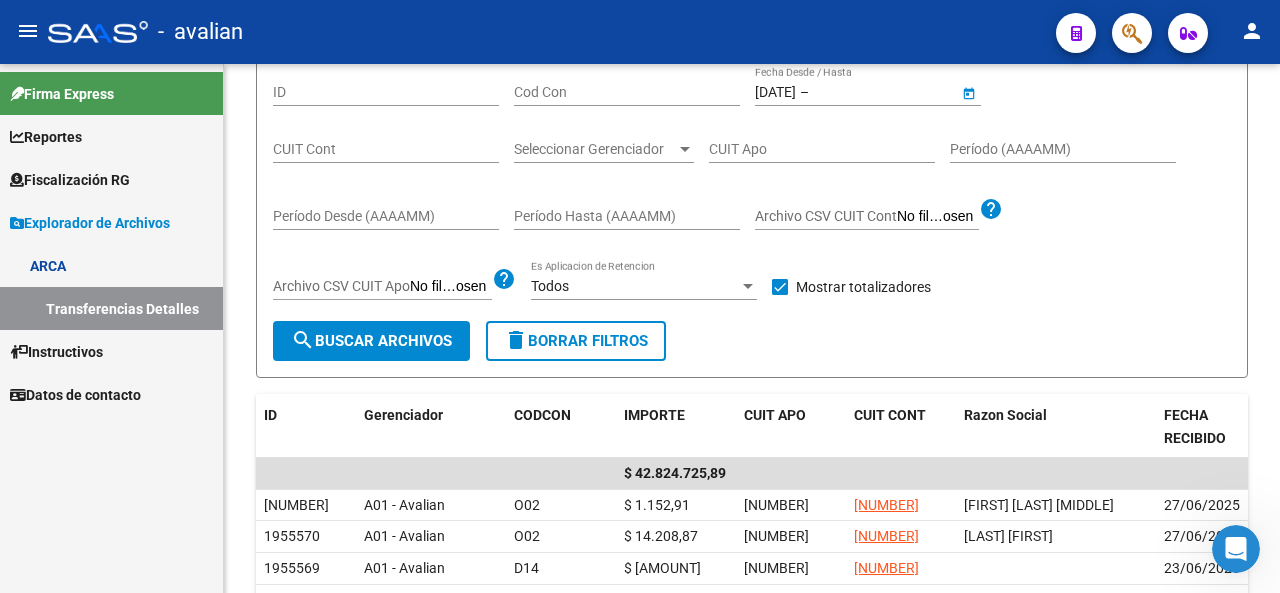type on "[DATE]" 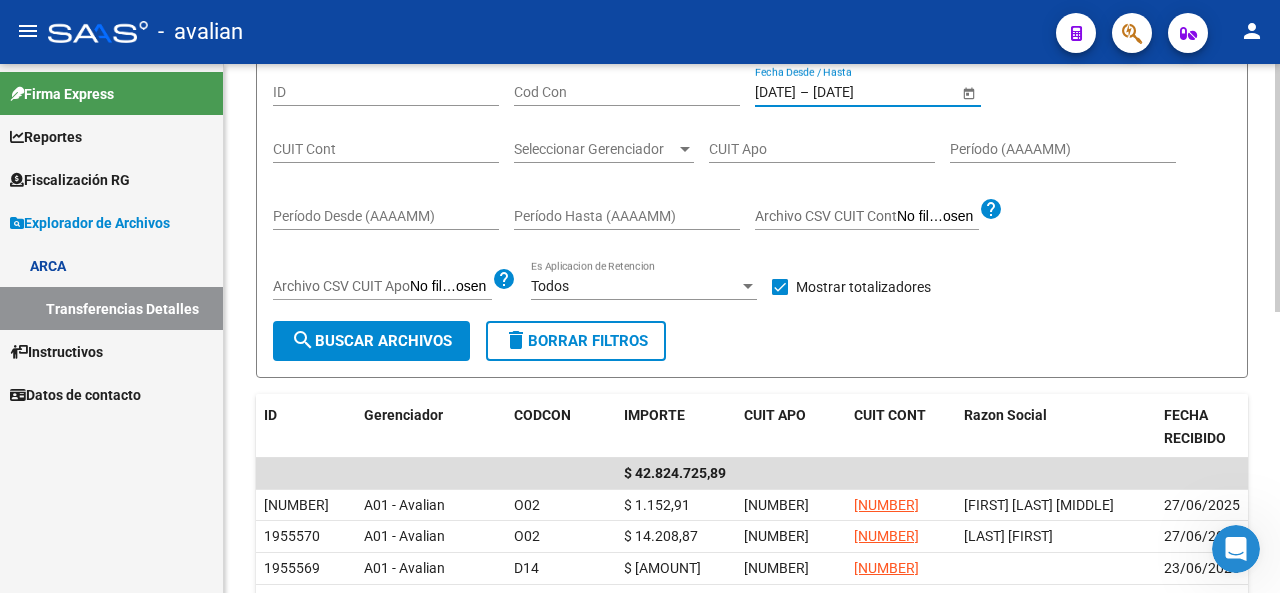 click on "search  Buscar Archivos" 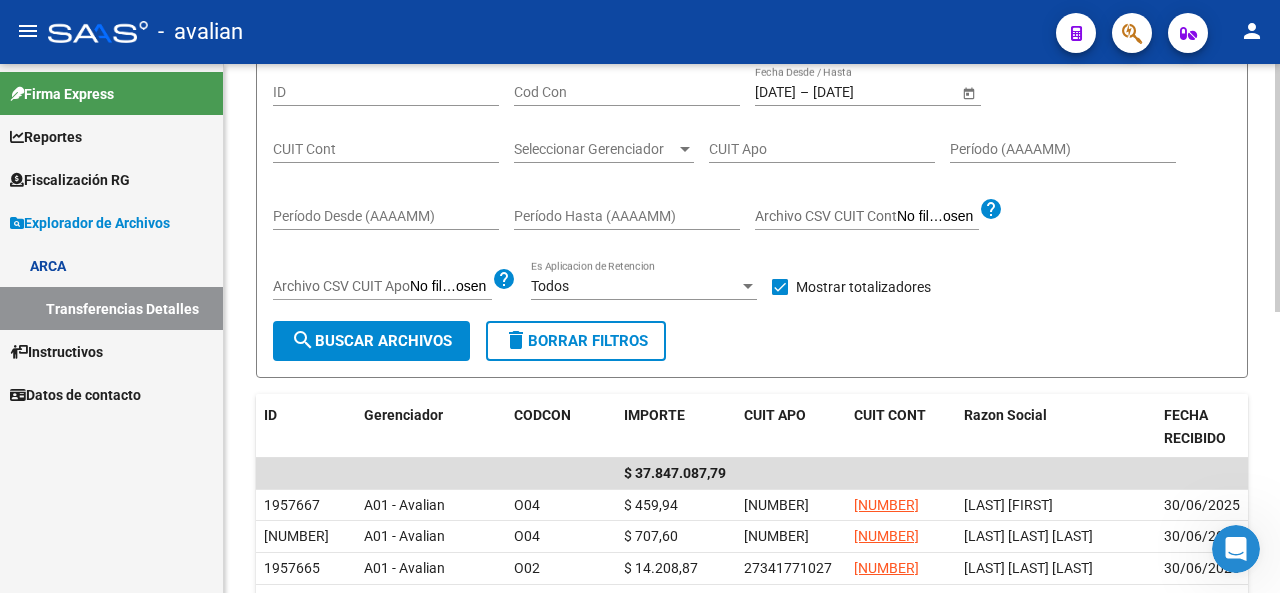 click on "[DATE] [DATE] – [DATE] [DATE] Fecha Desde / Hasta" 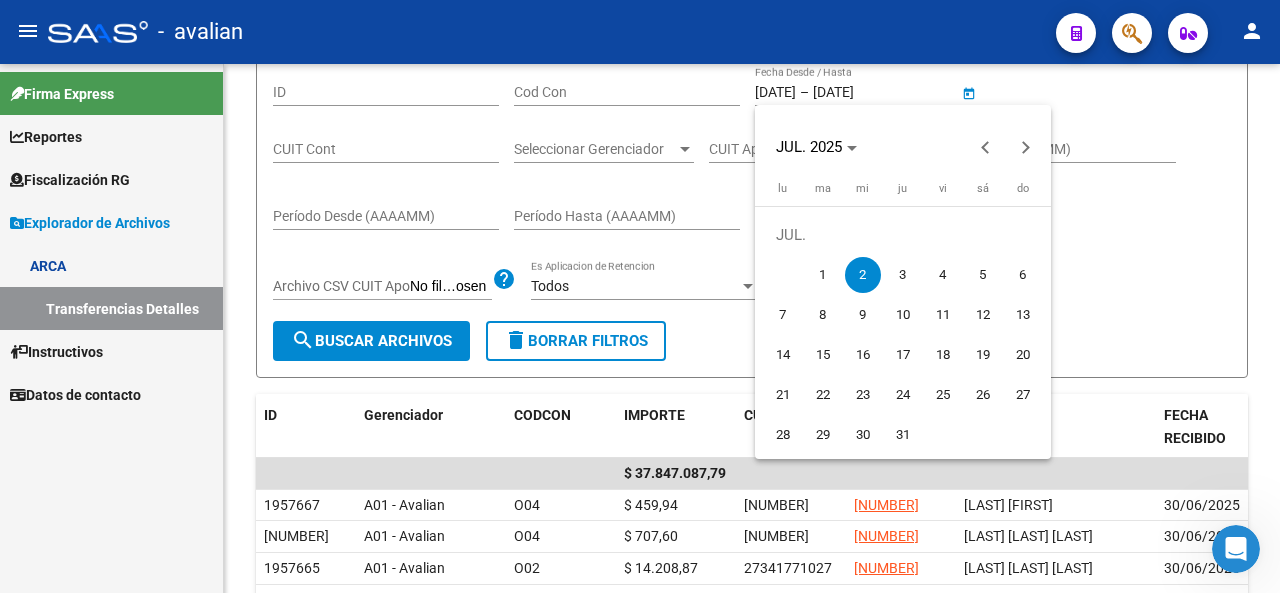 click on "3" at bounding box center (903, 275) 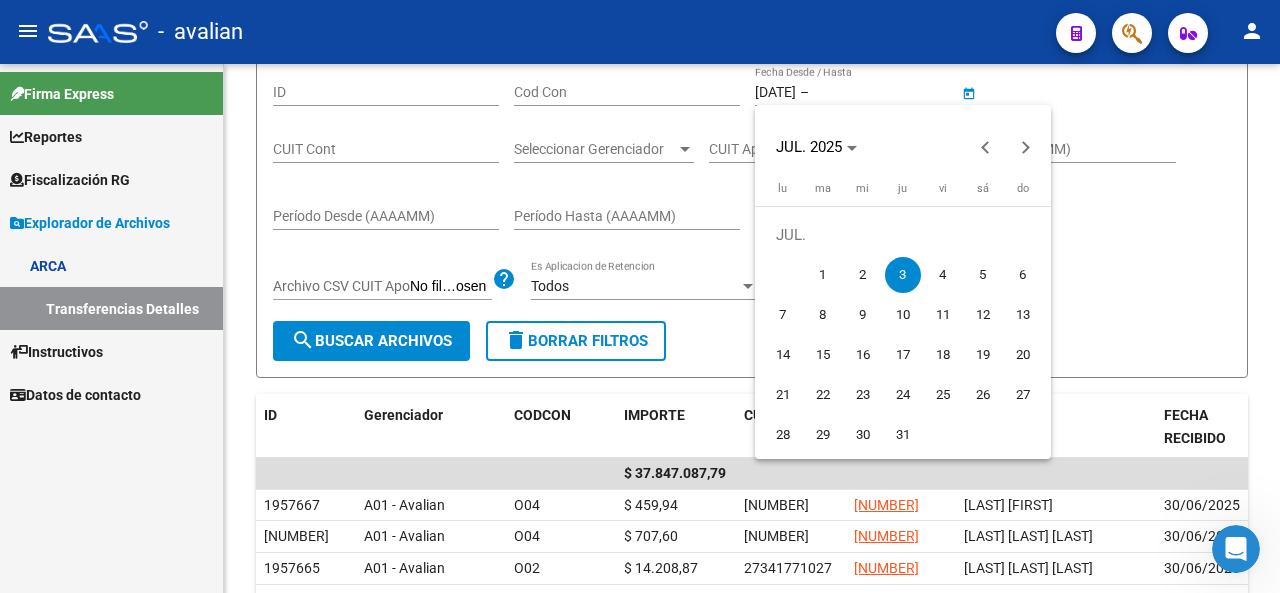 click on "3" at bounding box center [903, 275] 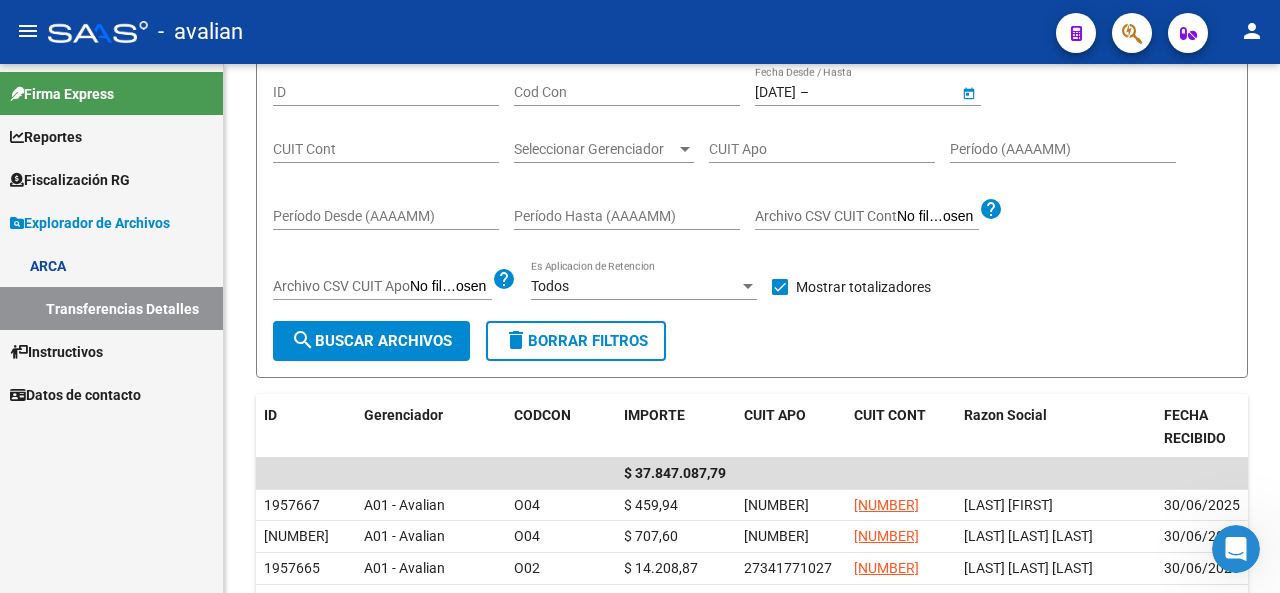type on "[DATE]" 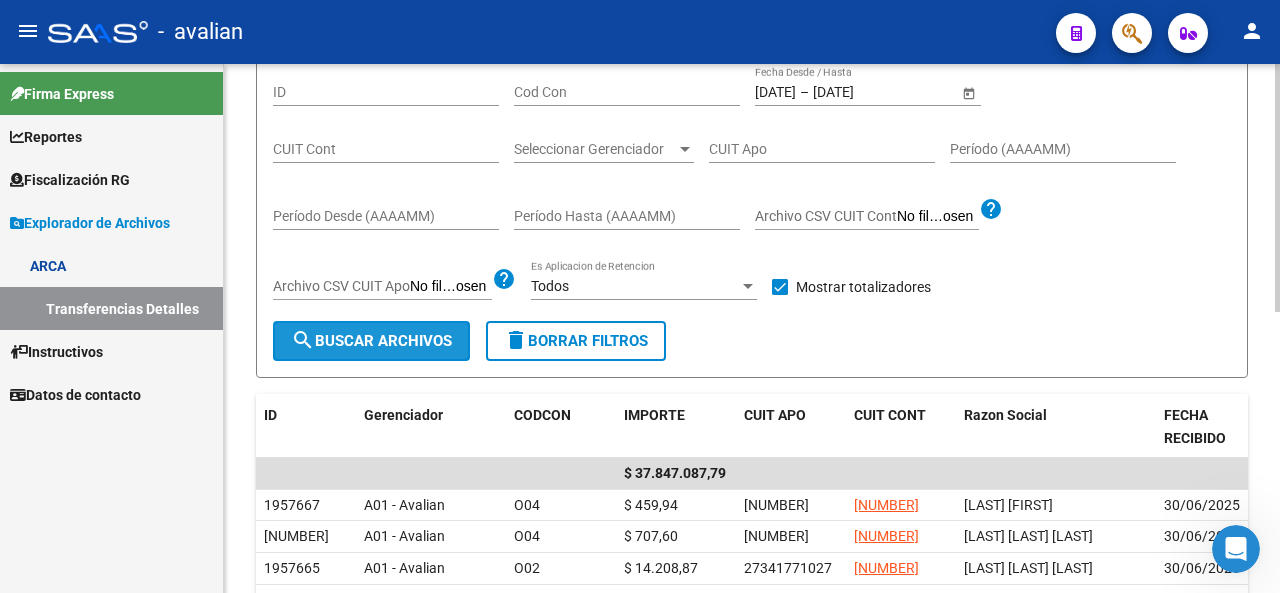 click on "search  Buscar Archivos" 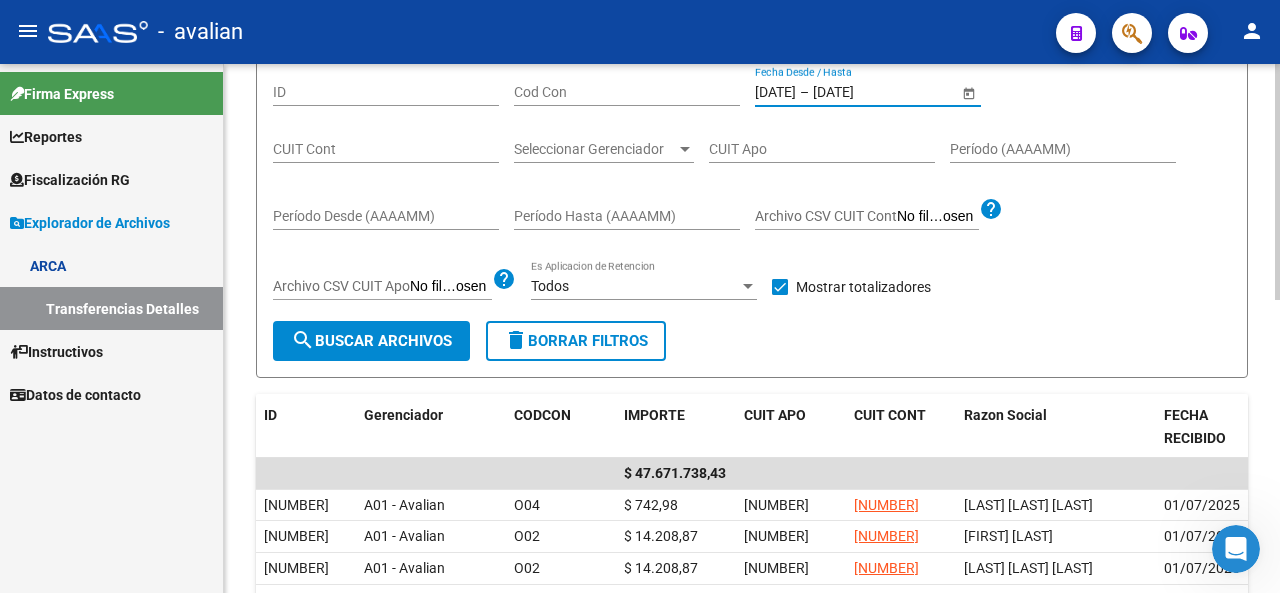 click on "[DATE]" at bounding box center (862, 92) 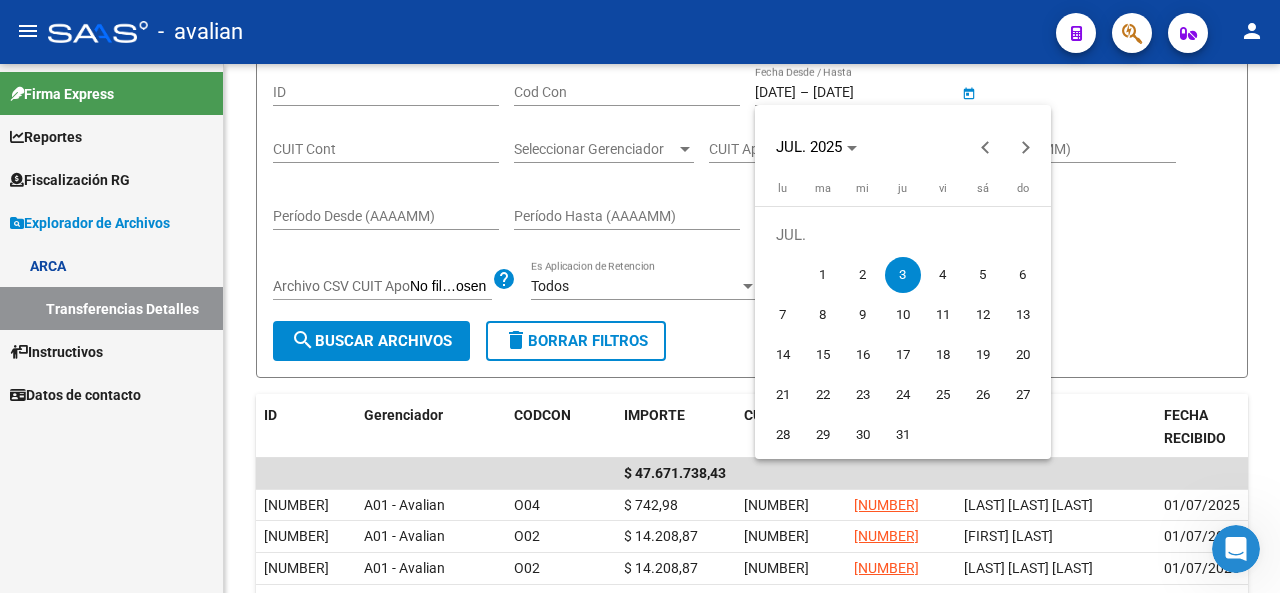 click on "4" at bounding box center (943, 275) 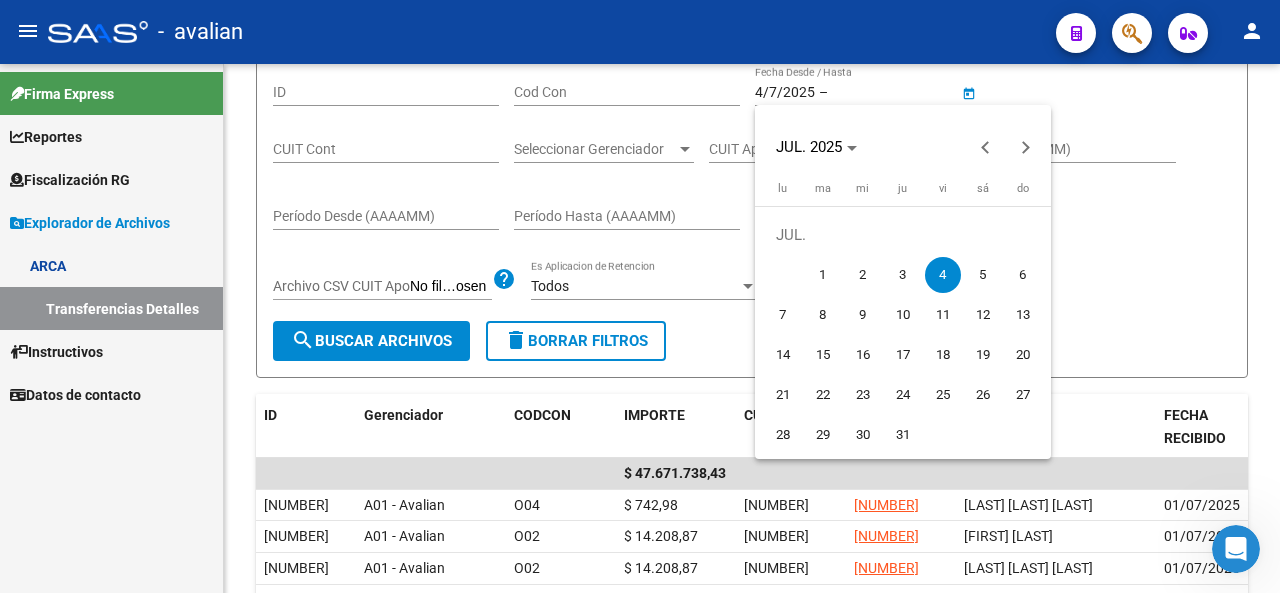 click on "4" at bounding box center [943, 275] 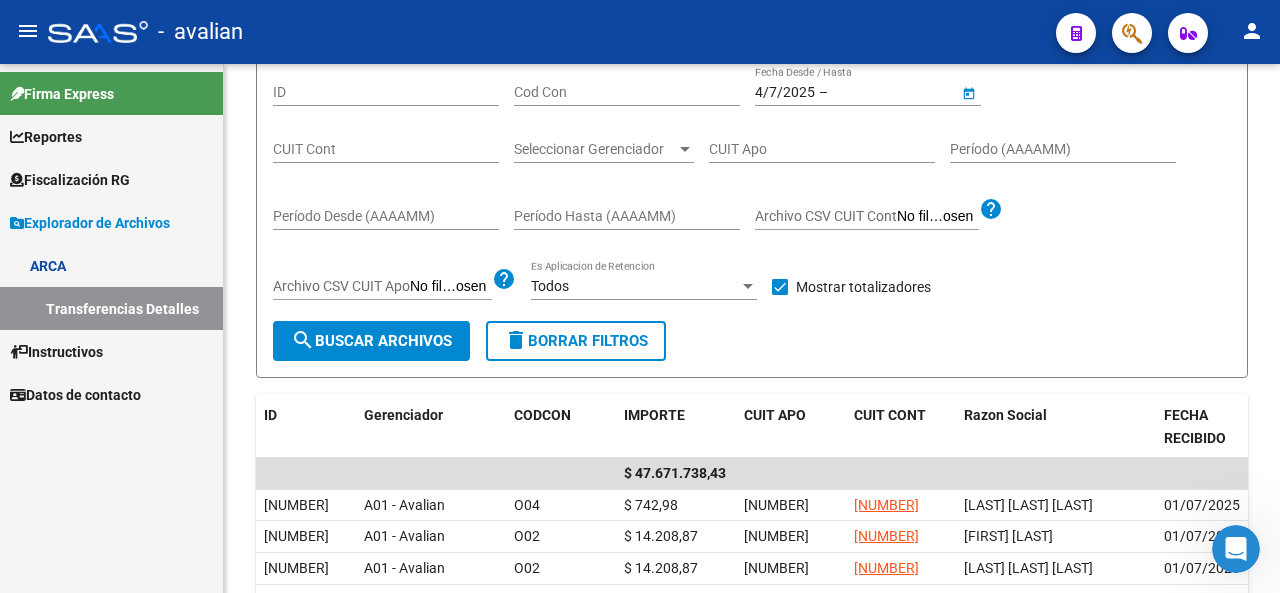 type on "4/7/2025" 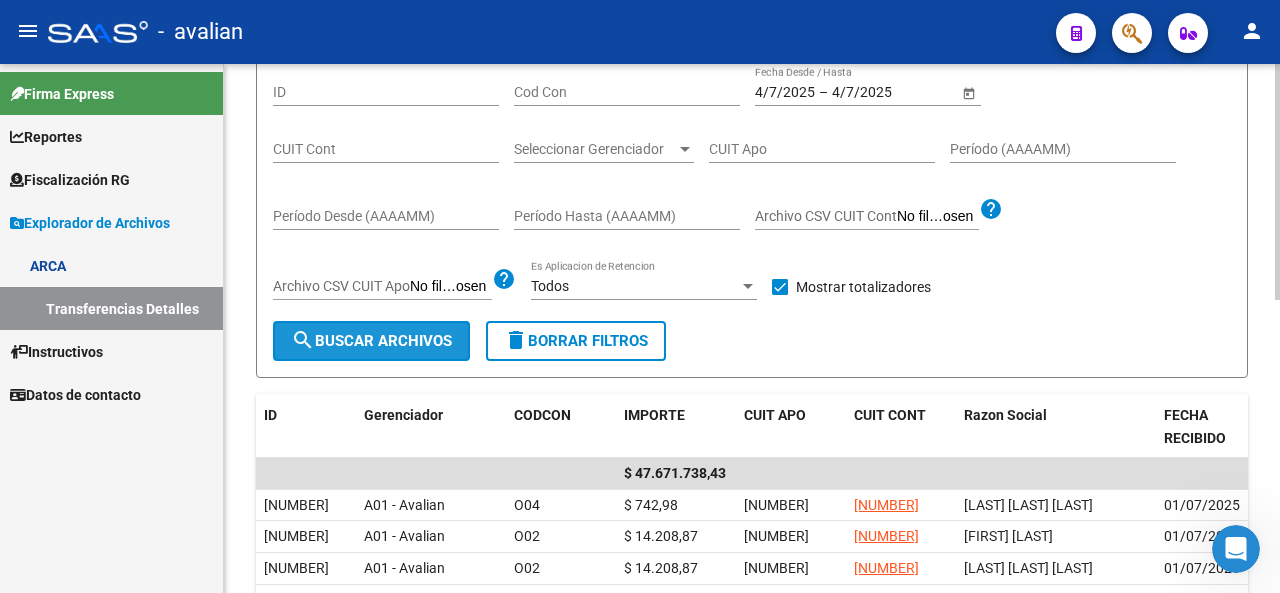 click on "search  Buscar Archivos" 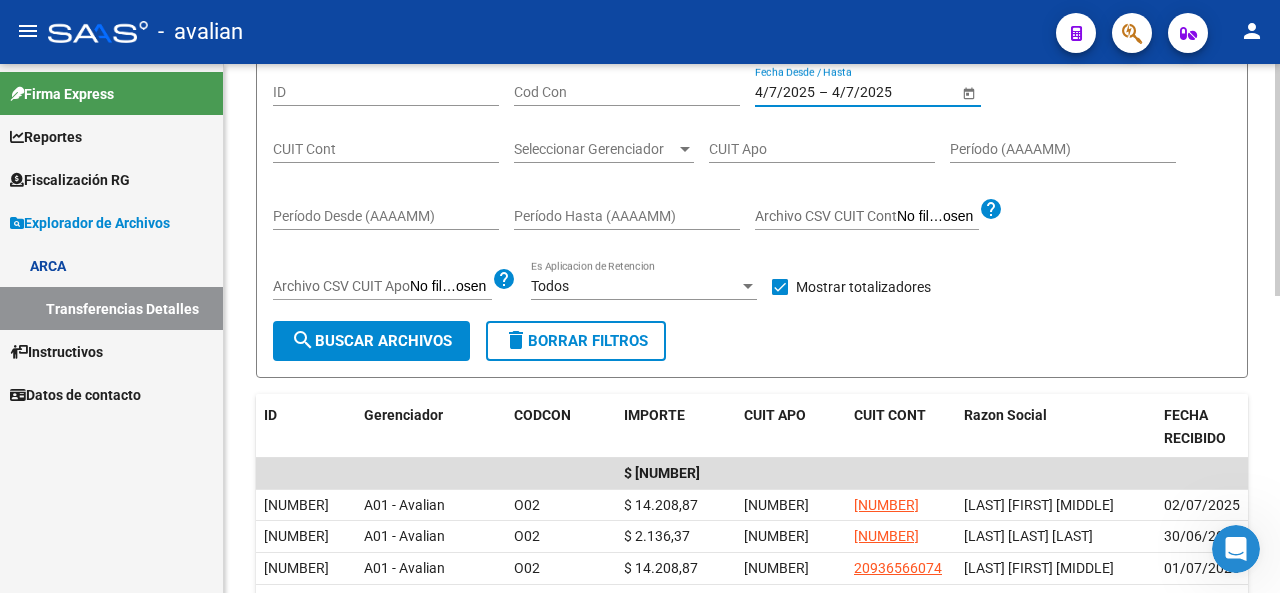 click on "4/7/2025" at bounding box center (785, 92) 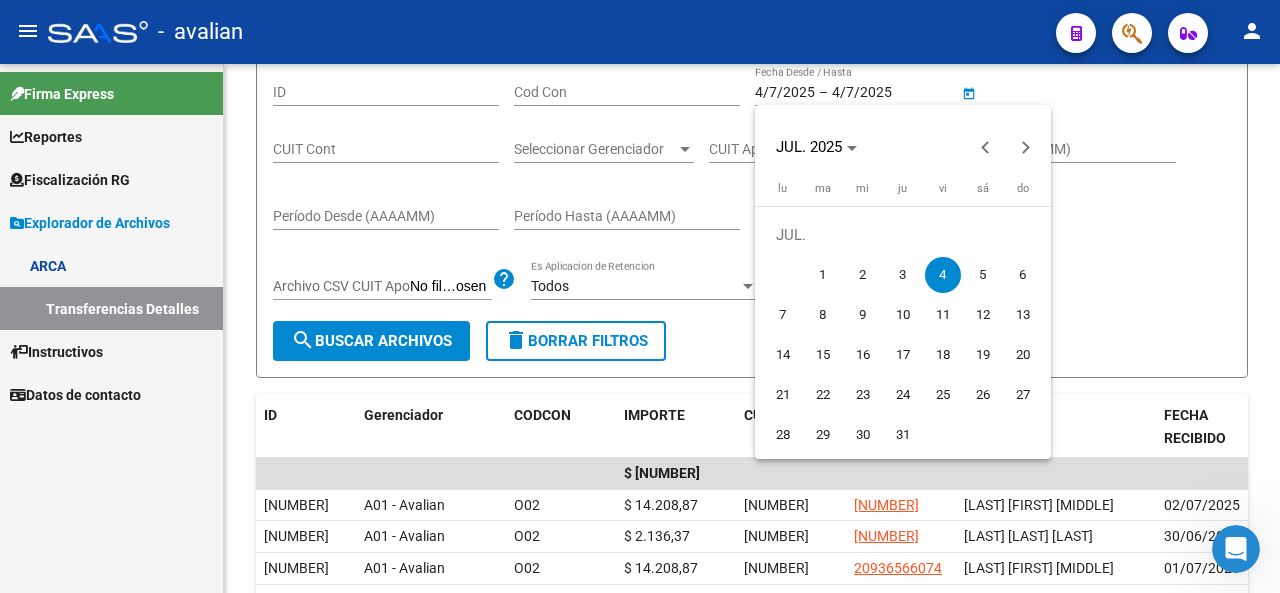 click on "7" at bounding box center (783, 315) 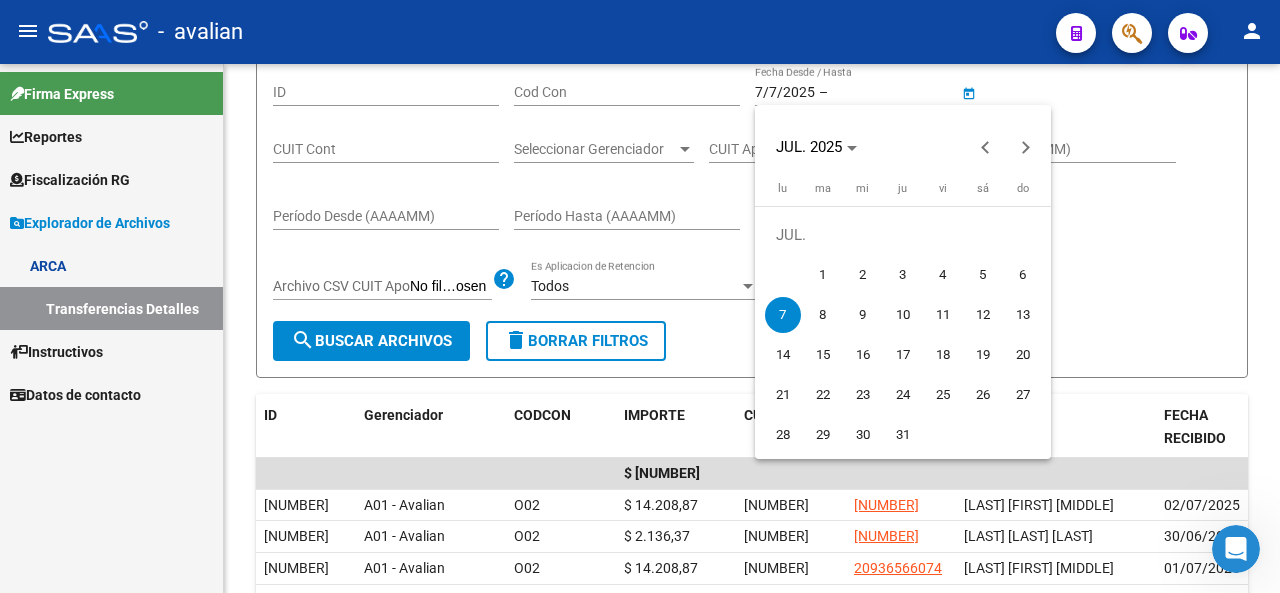click on "7" at bounding box center [783, 315] 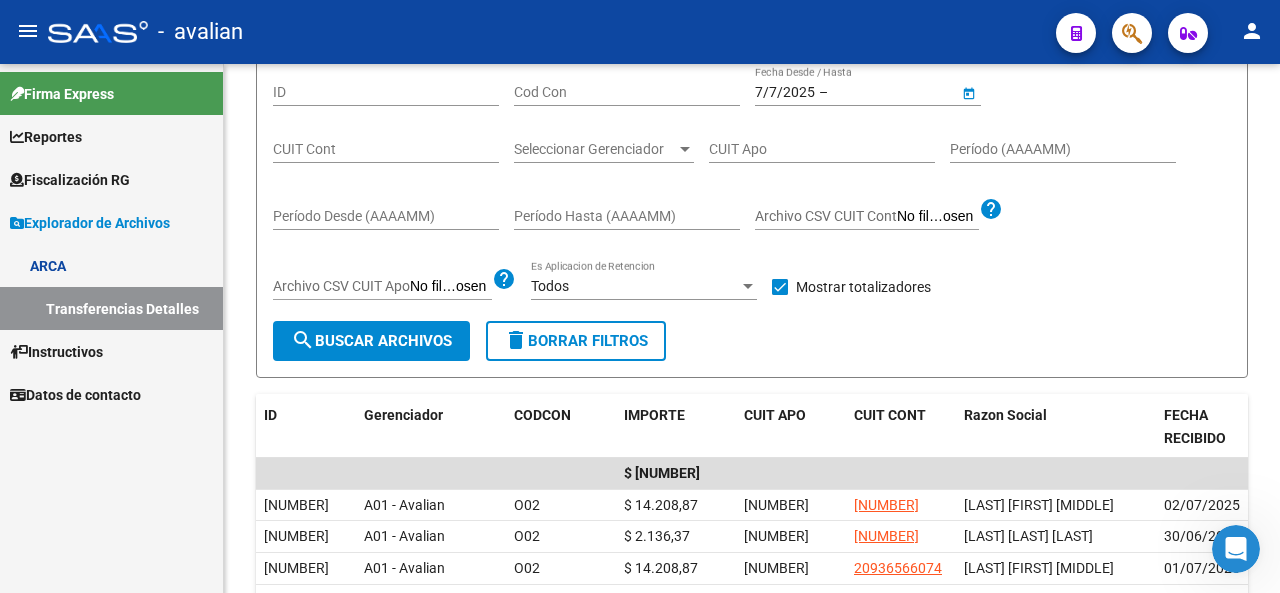 type on "7/7/2025" 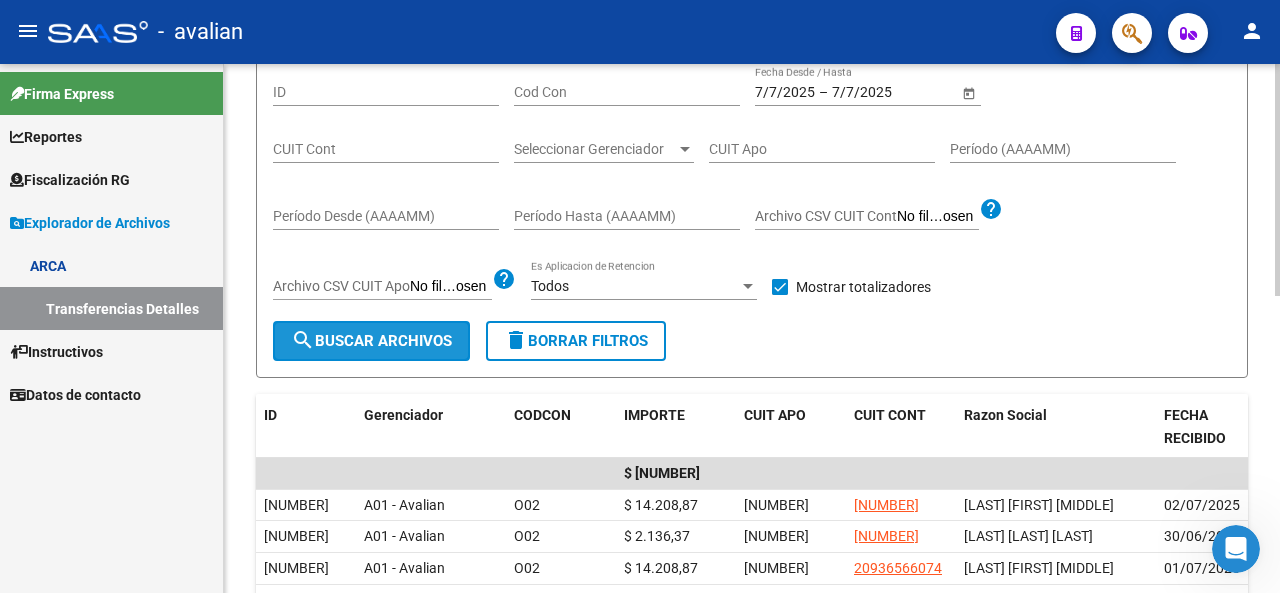 click on "search  Buscar Archivos" 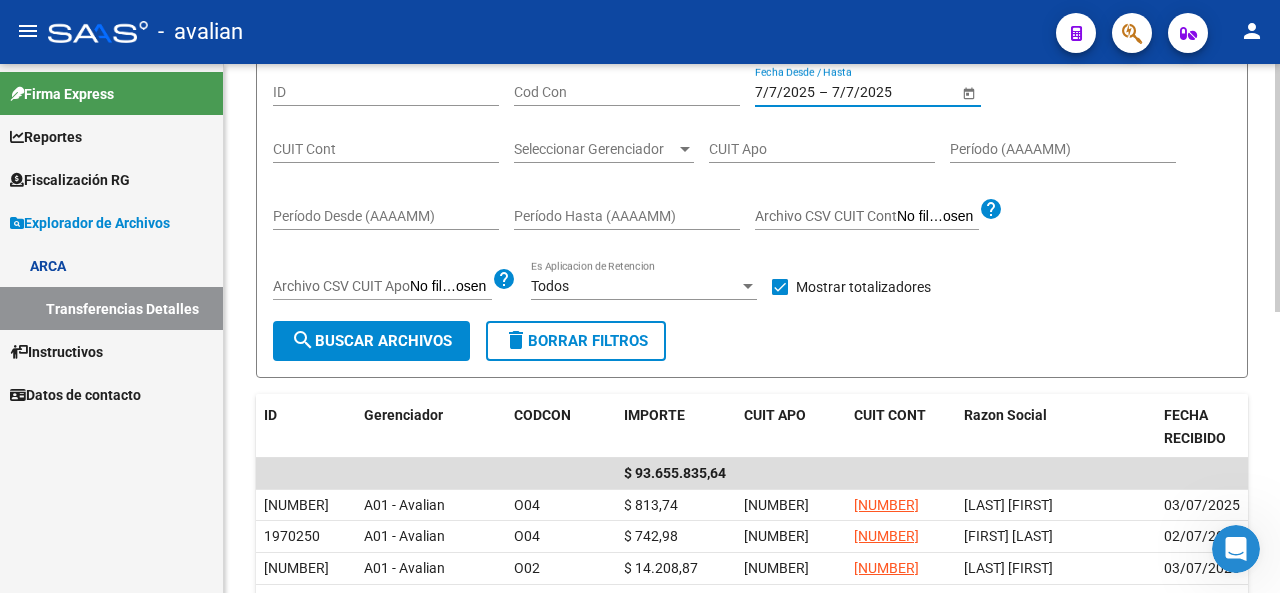 click on "7/7/2025" at bounding box center (881, 92) 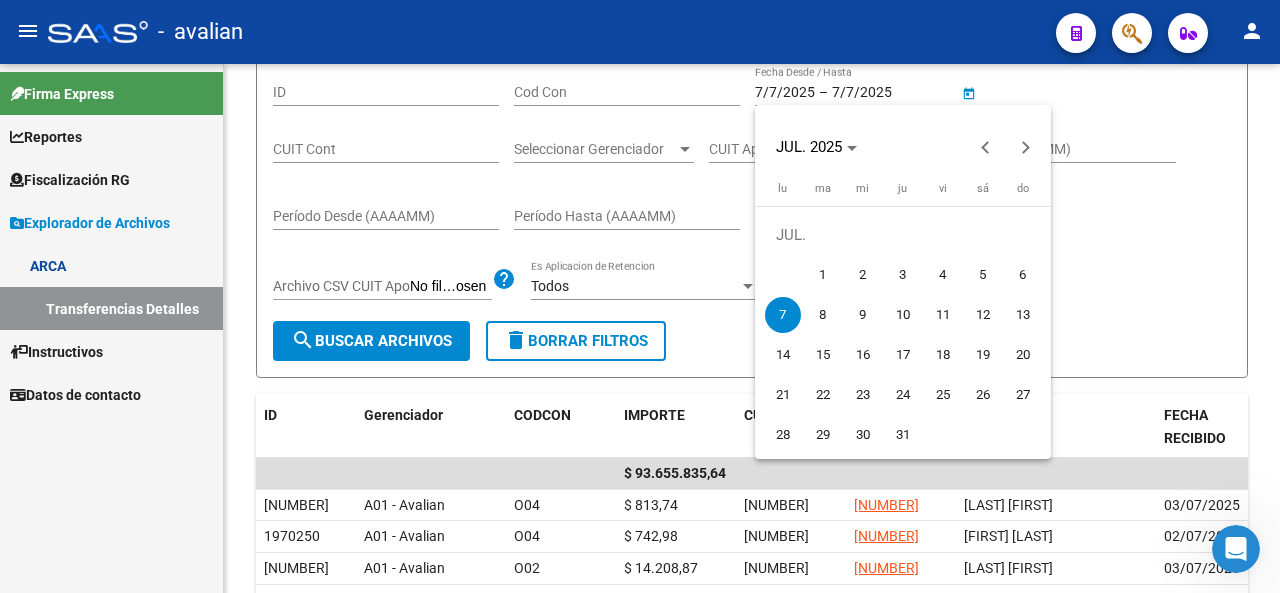 click on "8" at bounding box center [823, 315] 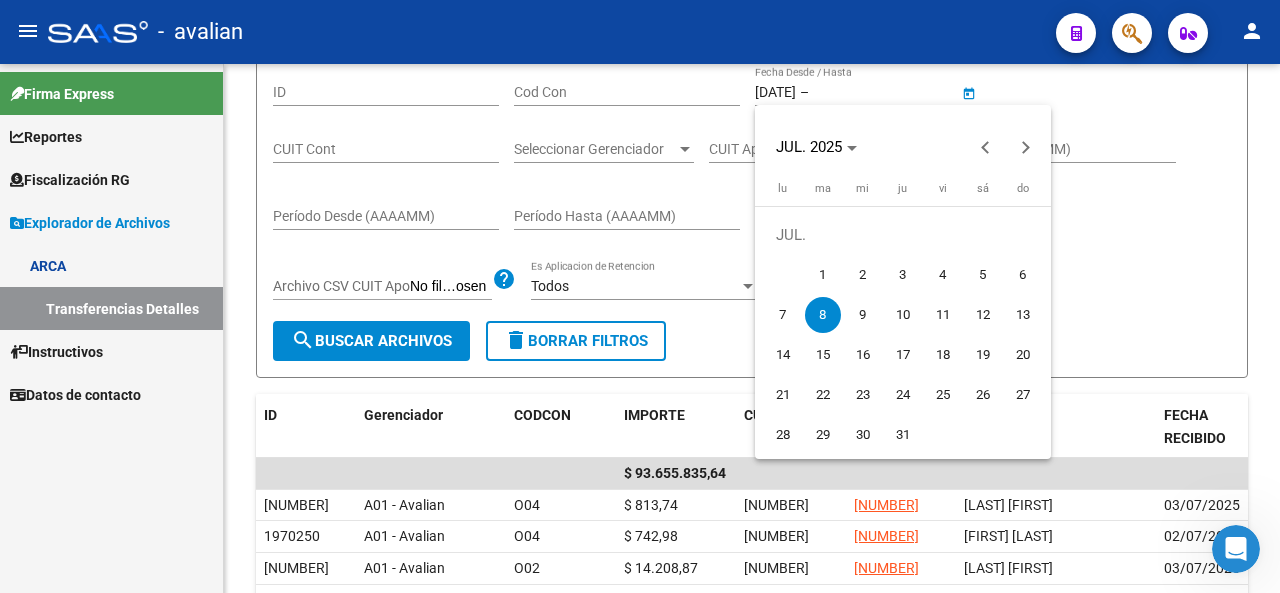 click on "8" at bounding box center (823, 315) 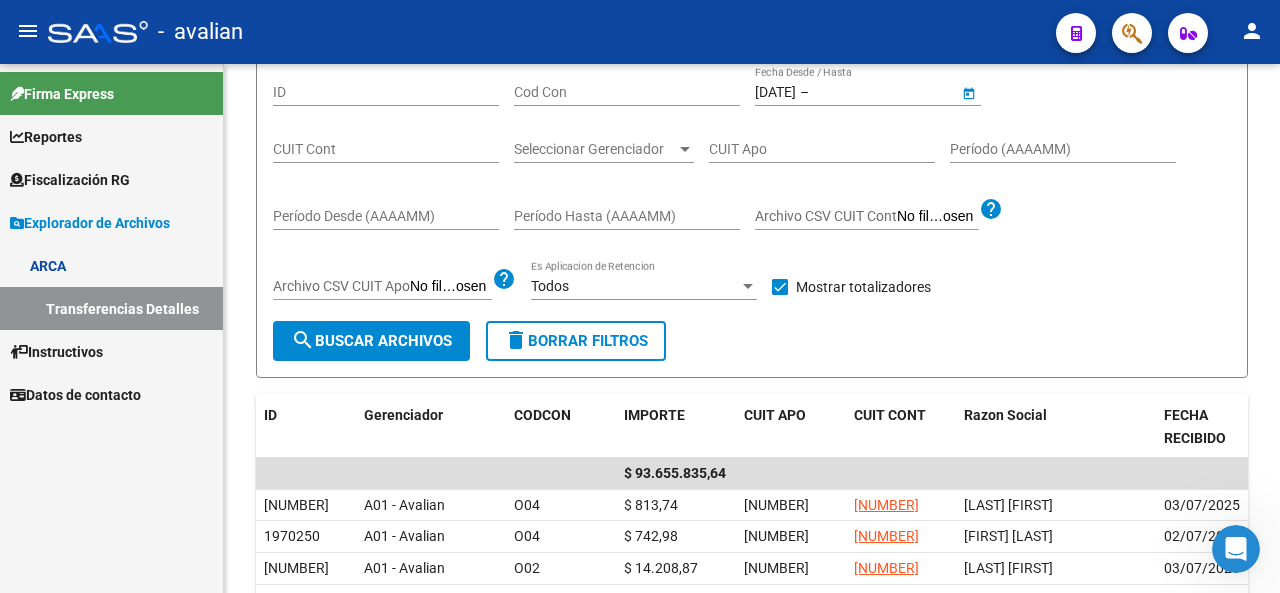 type on "[DATE]" 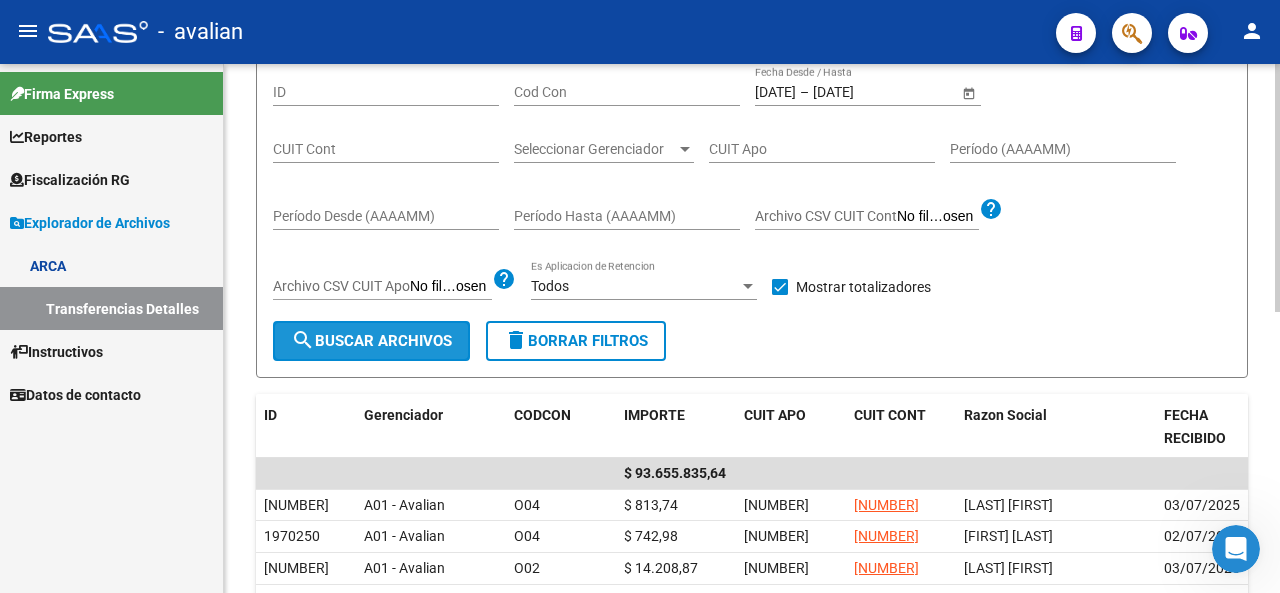 click on "search  Buscar Archivos" 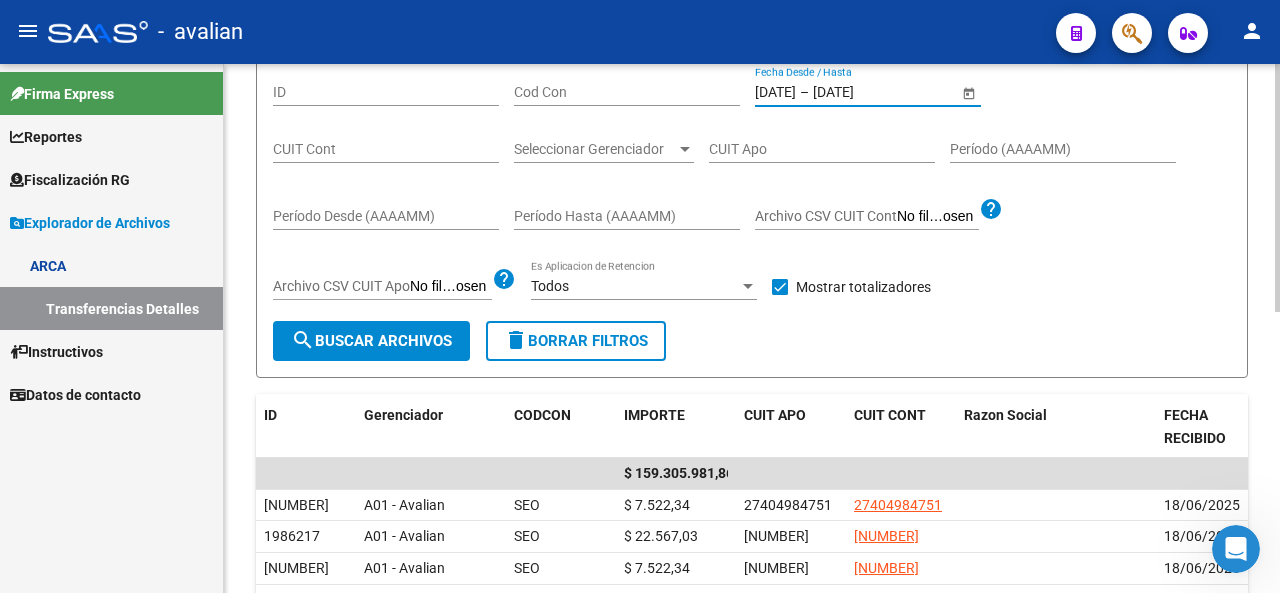 click on "[DATE]" at bounding box center (775, 92) 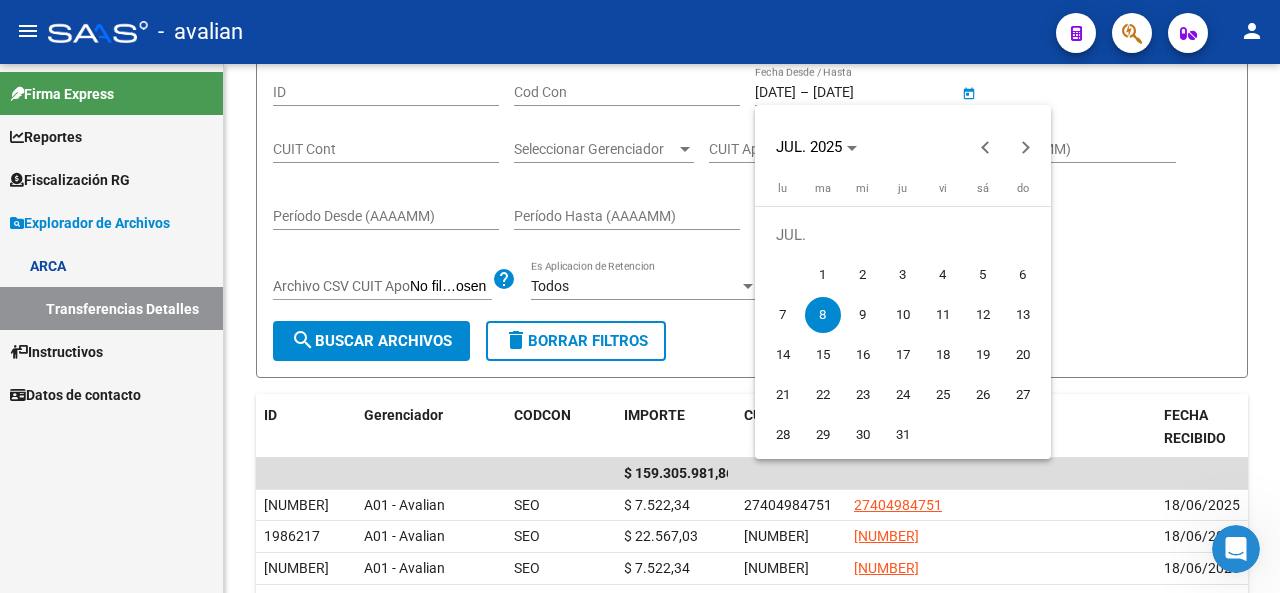 click on "9" at bounding box center (863, 315) 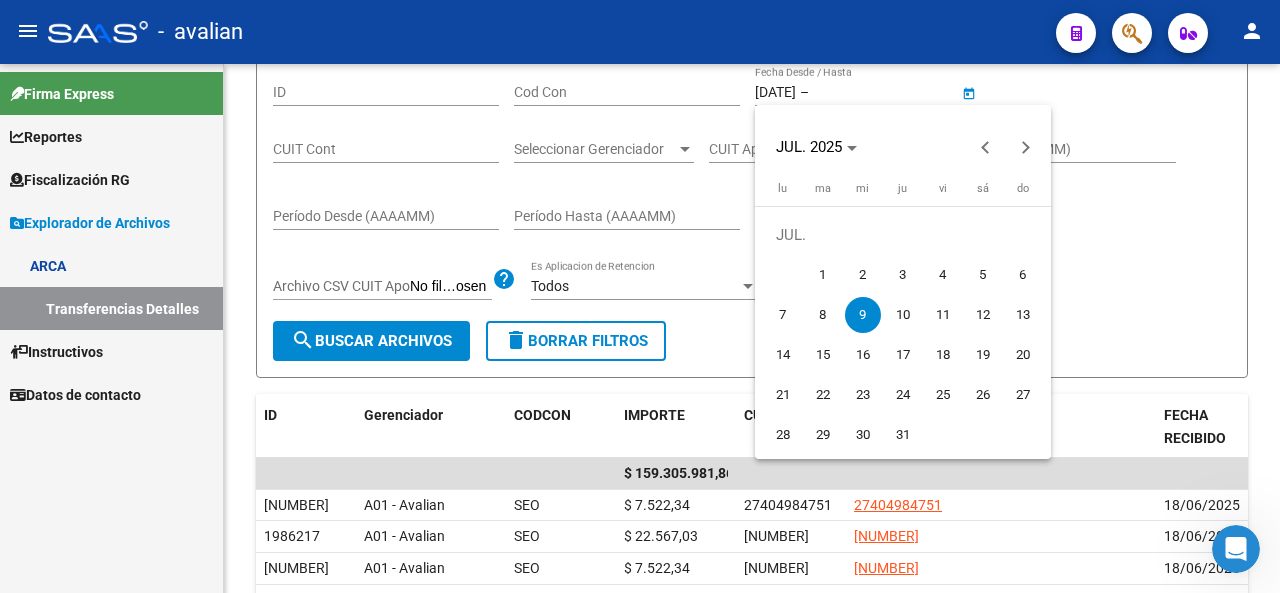 click on "9" at bounding box center [863, 315] 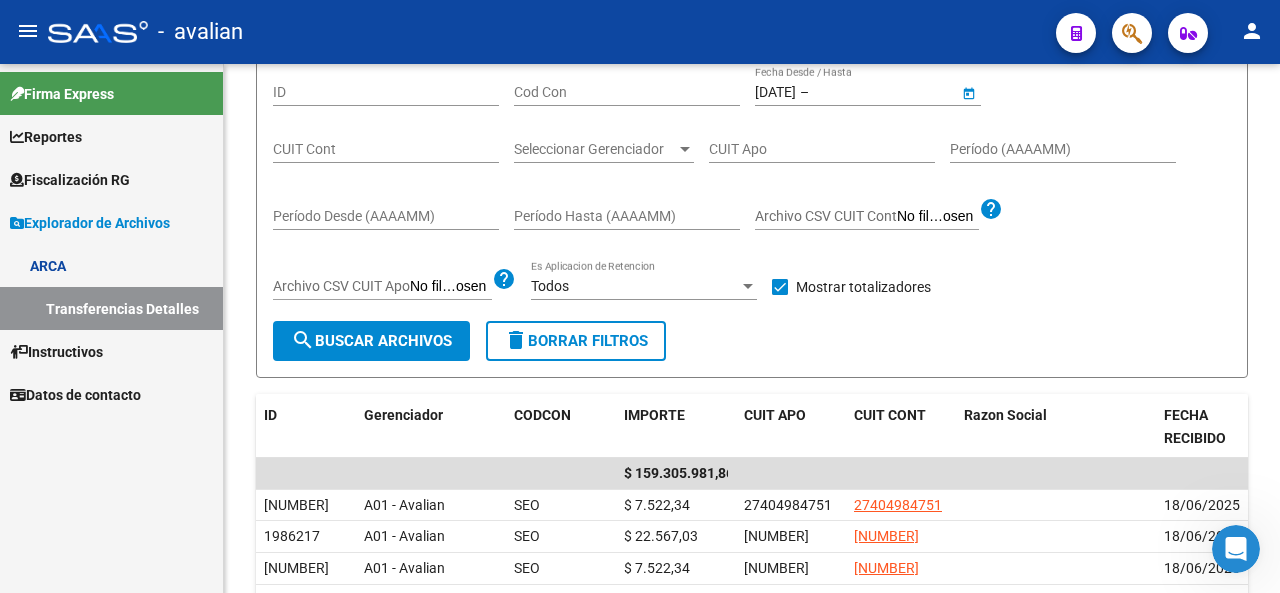 type on "[DATE]" 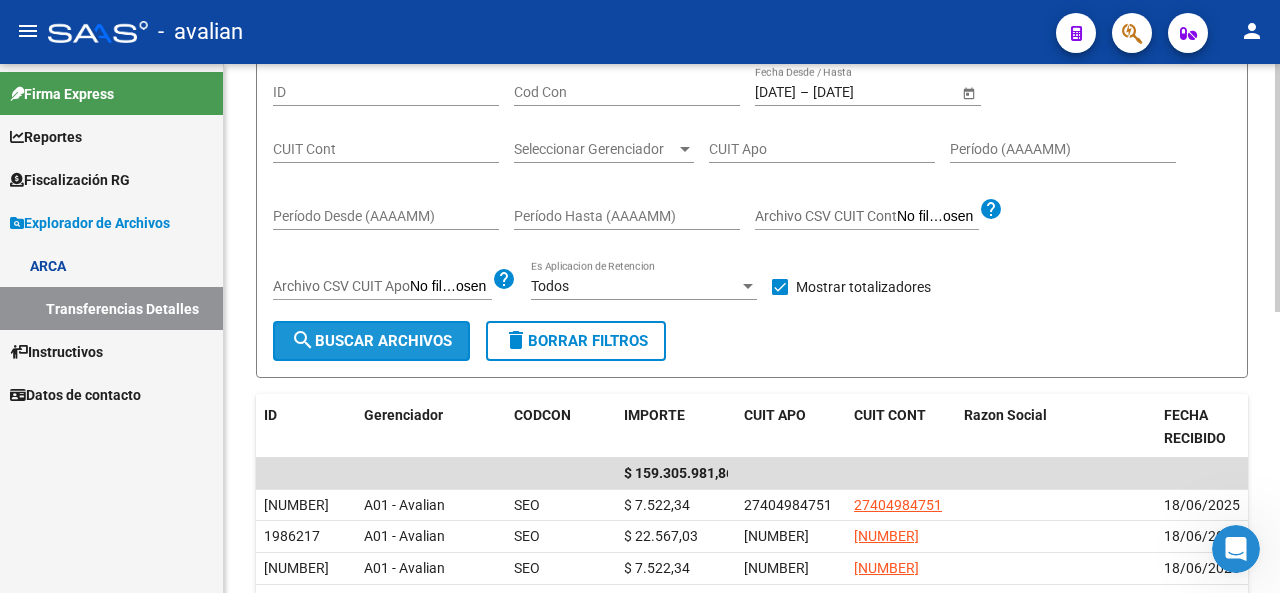 click on "search  Buscar Archivos" 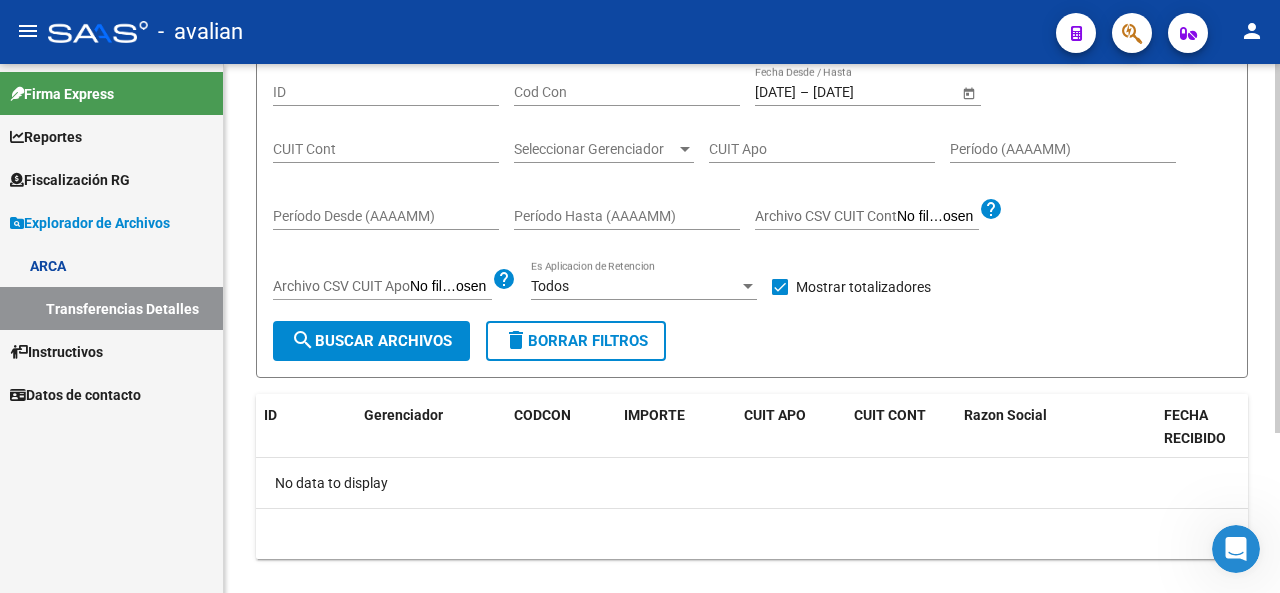 click on "[DATE]" at bounding box center (775, 92) 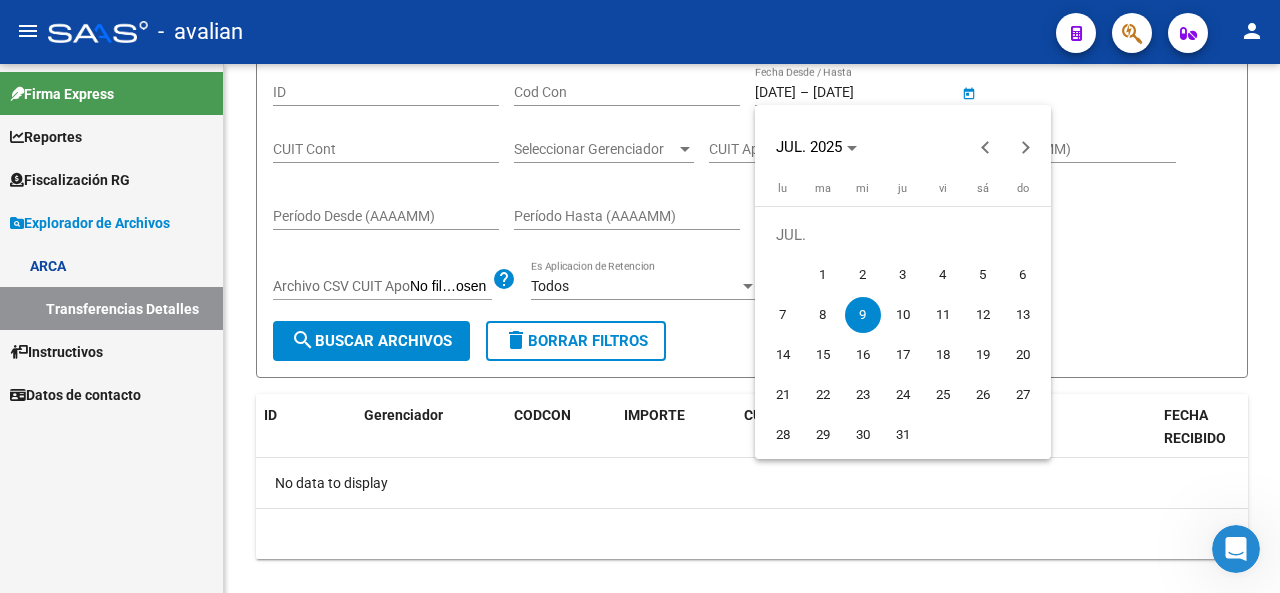 click on "10" at bounding box center [903, 315] 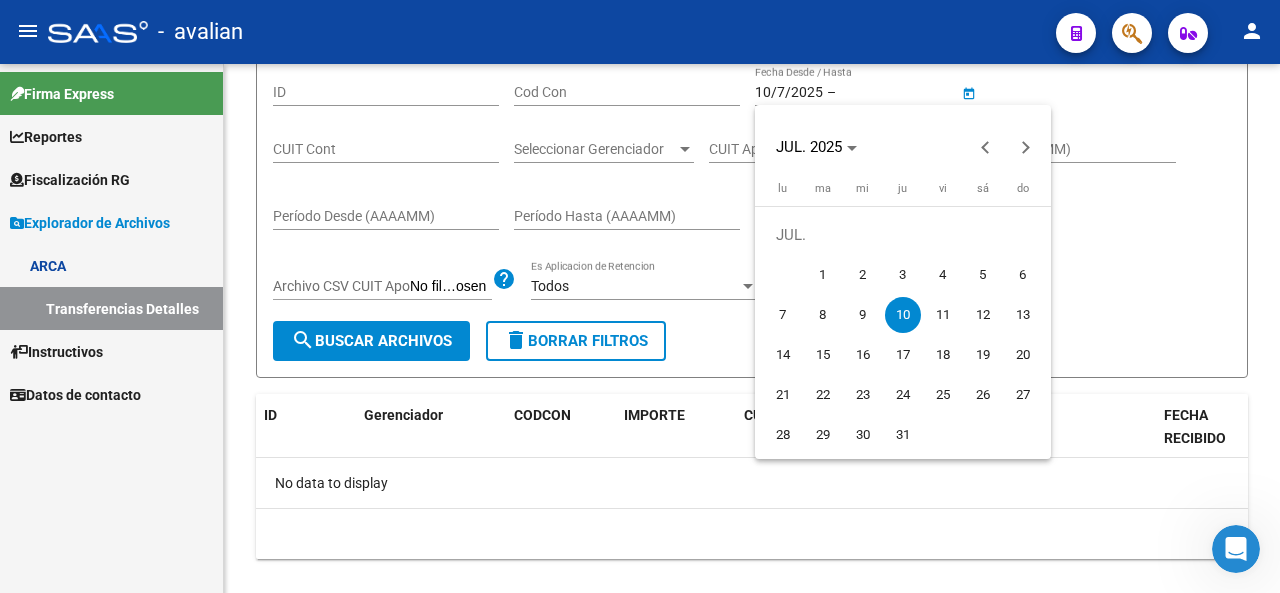 click on "10" at bounding box center (903, 315) 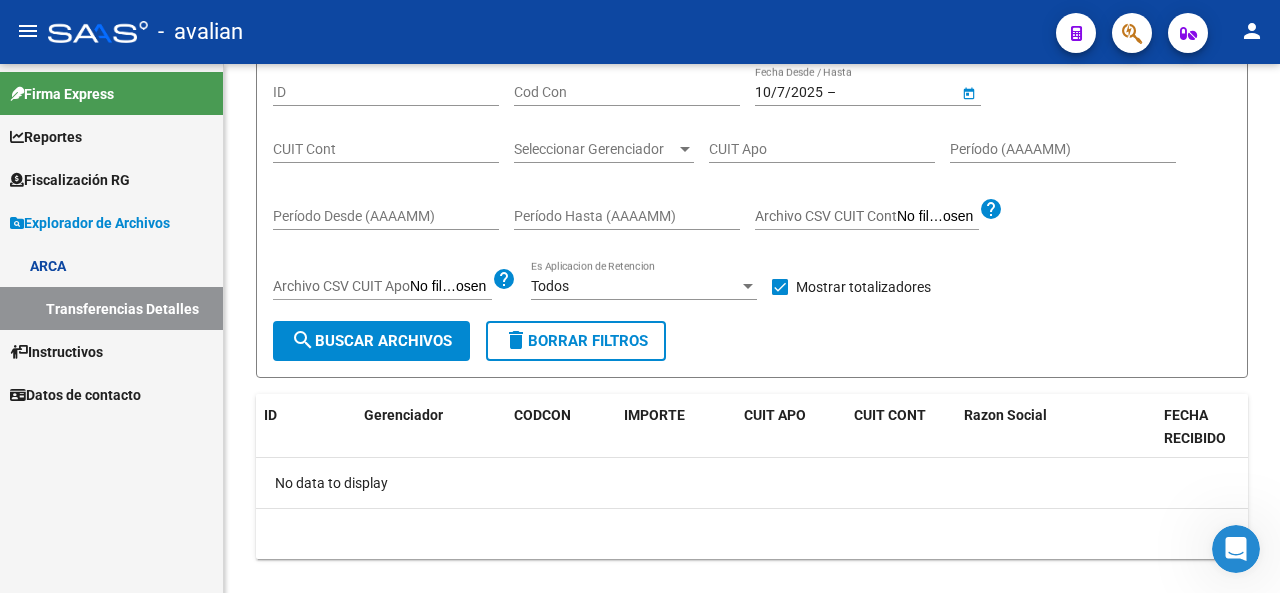 type on "10/7/2025" 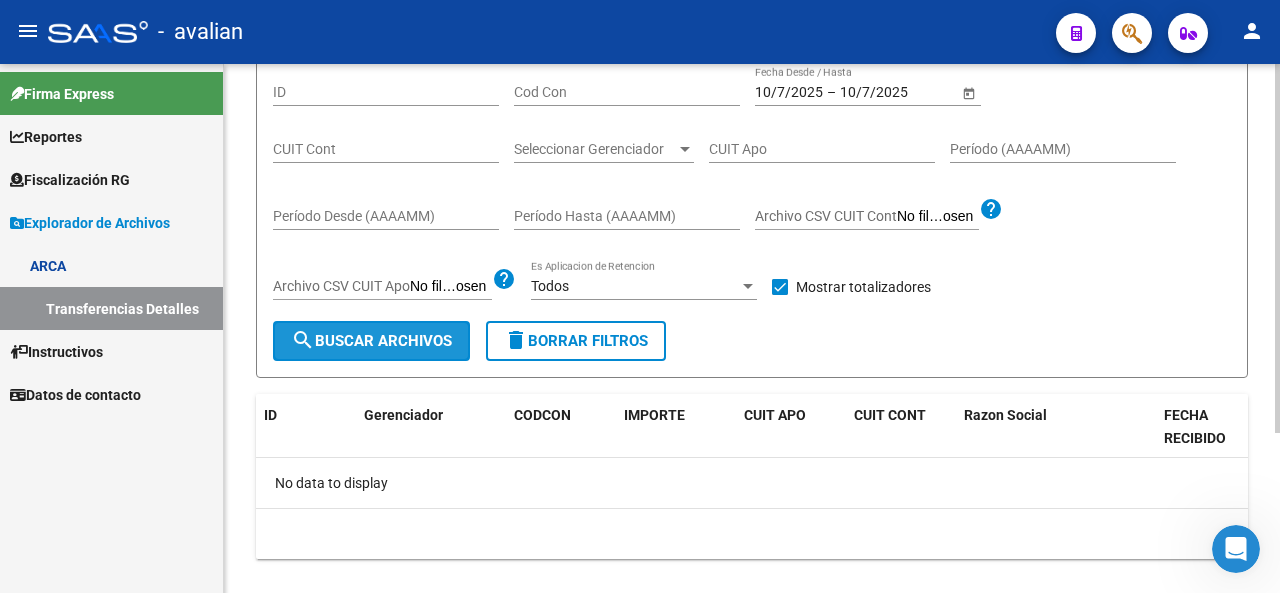 click on "search  Buscar Archivos" 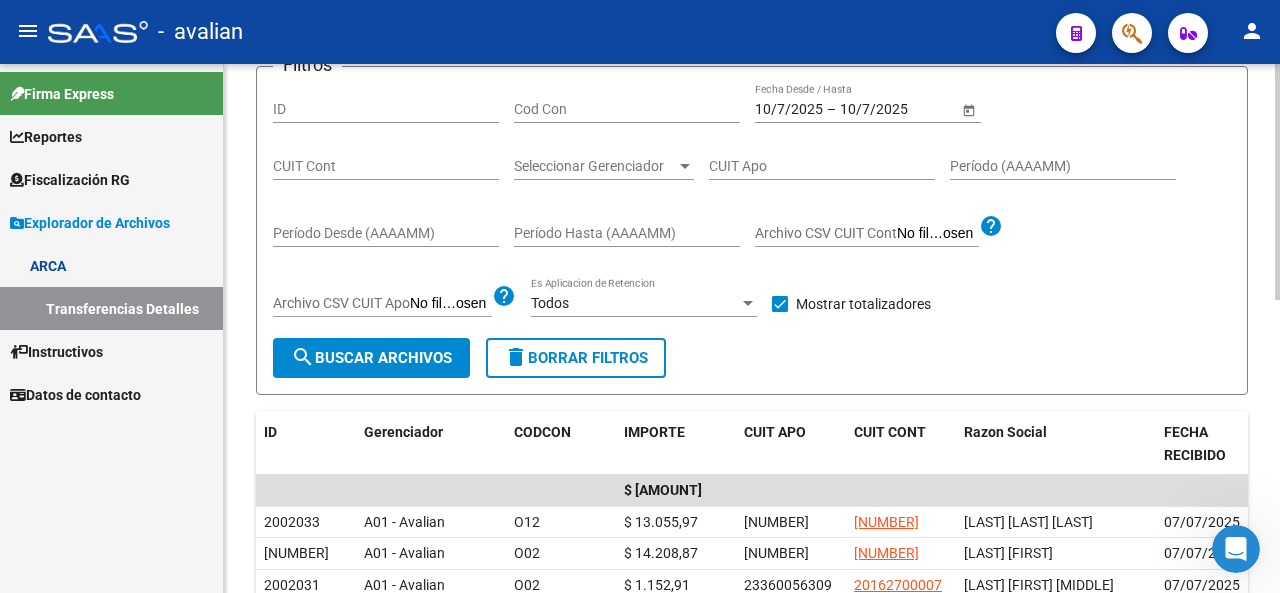 scroll, scrollTop: 200, scrollLeft: 0, axis: vertical 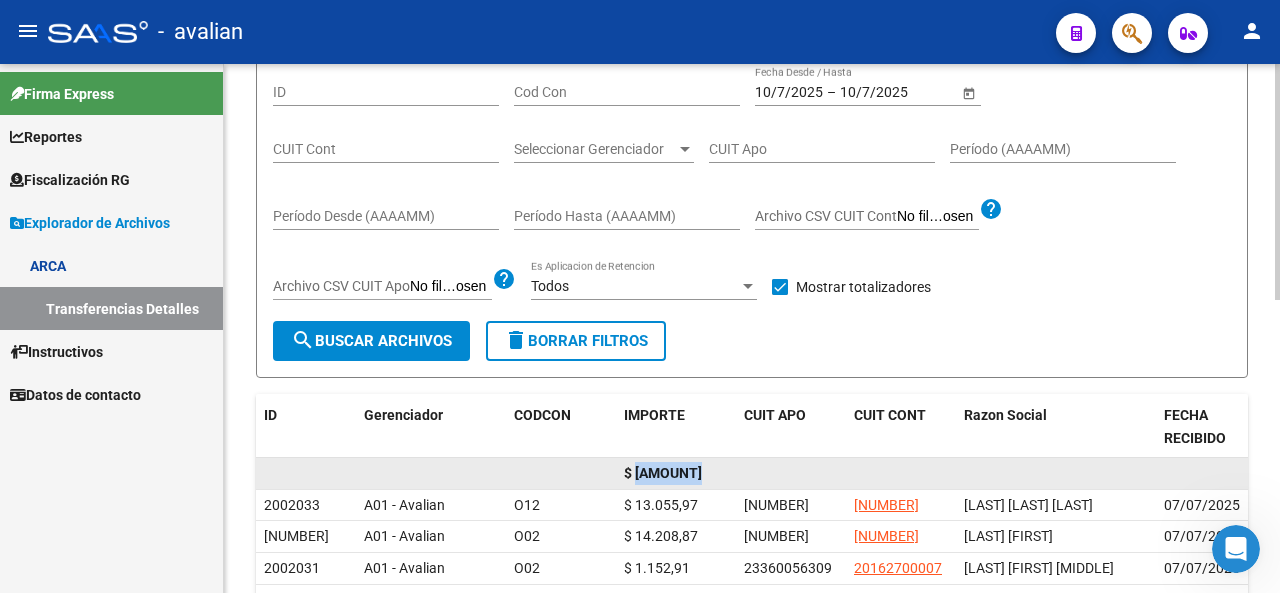 drag, startPoint x: 637, startPoint y: 478, endPoint x: 738, endPoint y: 457, distance: 103.16007 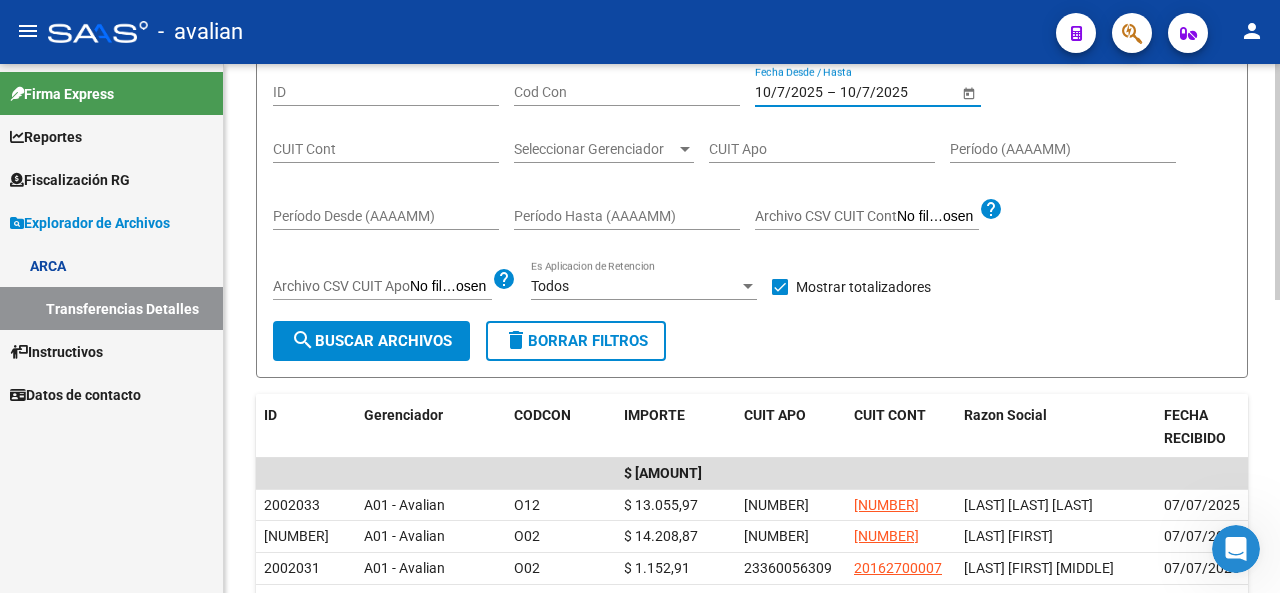 click on "10/7/2025" at bounding box center [789, 92] 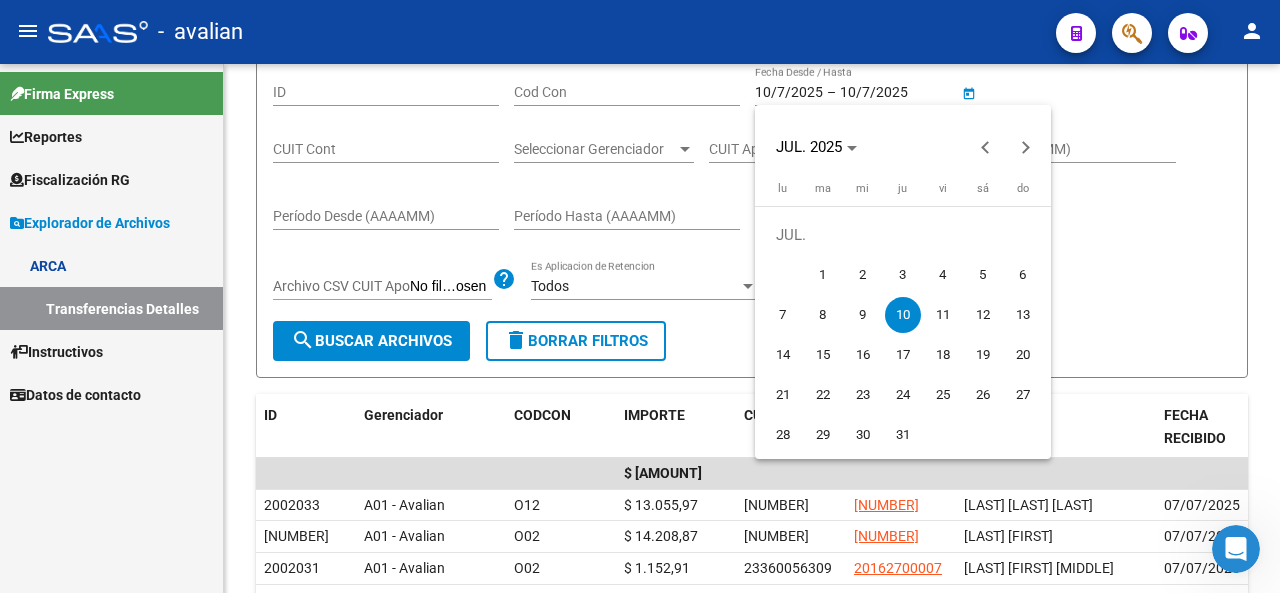 click on "11" at bounding box center [943, 315] 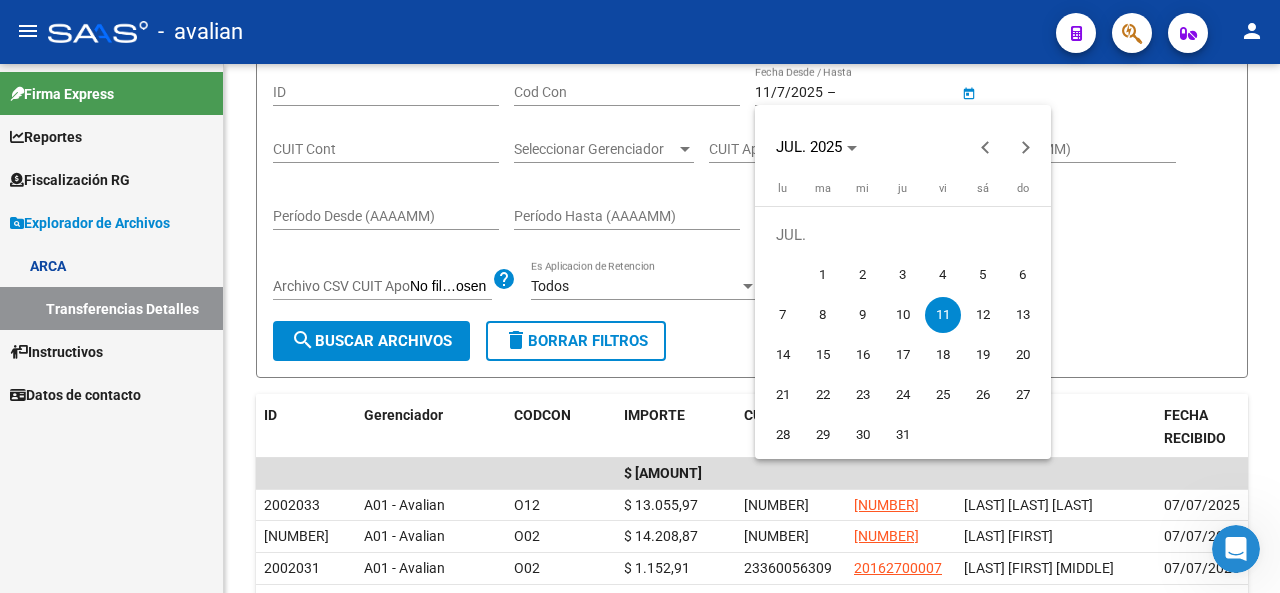 click on "11" at bounding box center [943, 315] 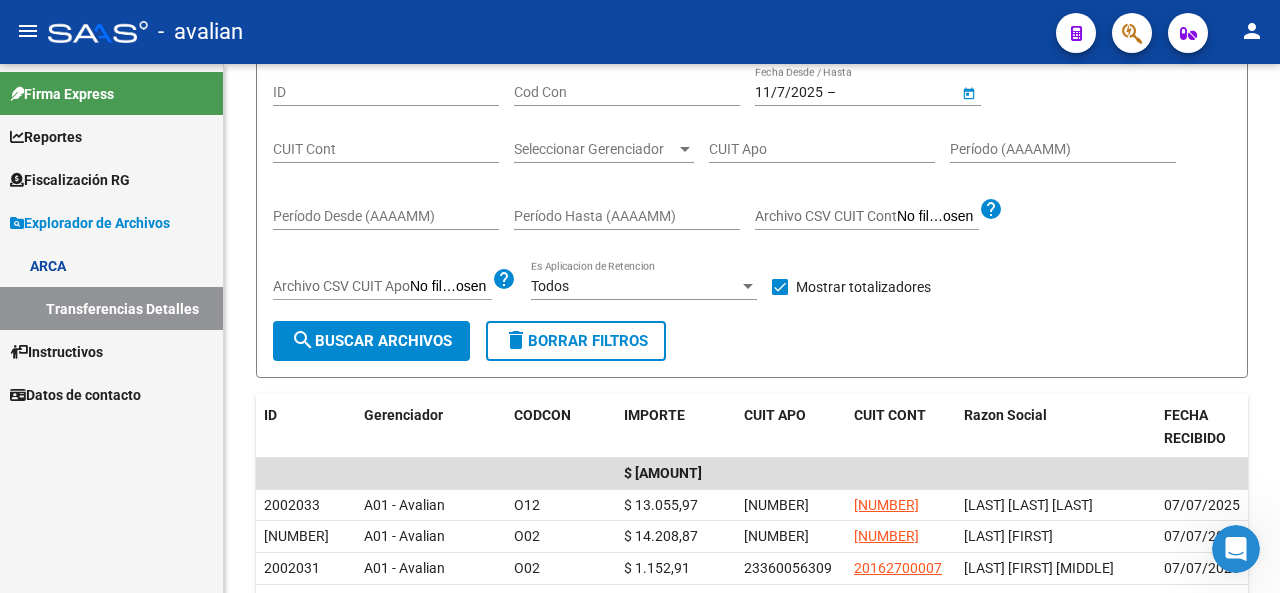 type on "11/7/2025" 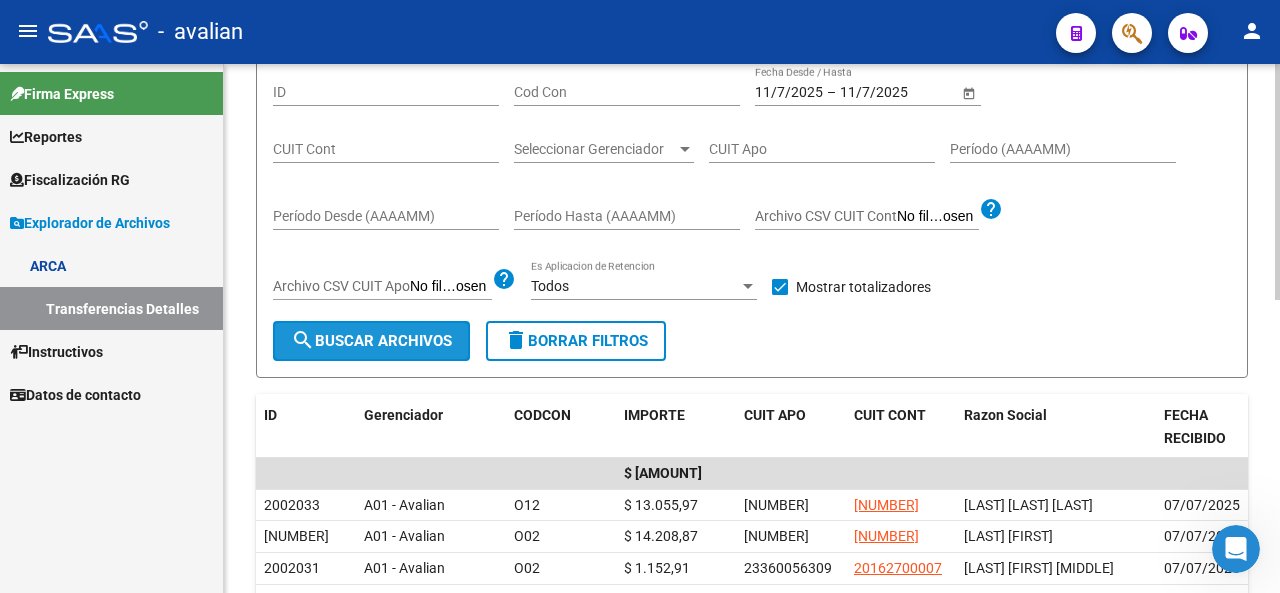 click on "search  Buscar Archivos" 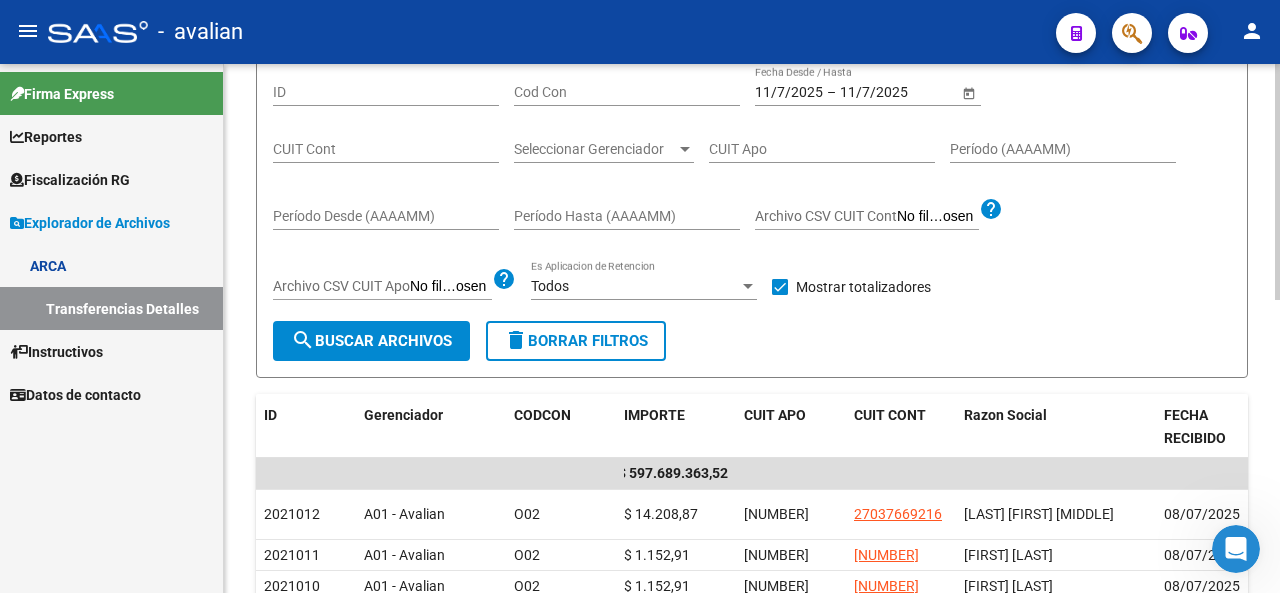 click on "–" at bounding box center [831, 92] 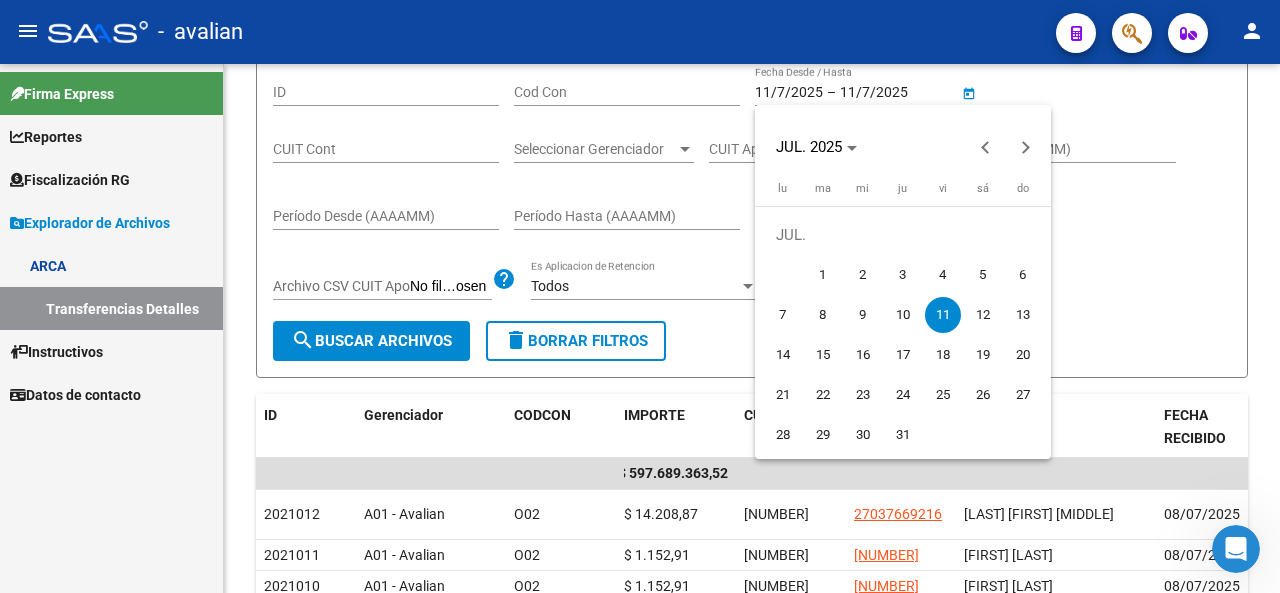 click on "14" at bounding box center (783, 355) 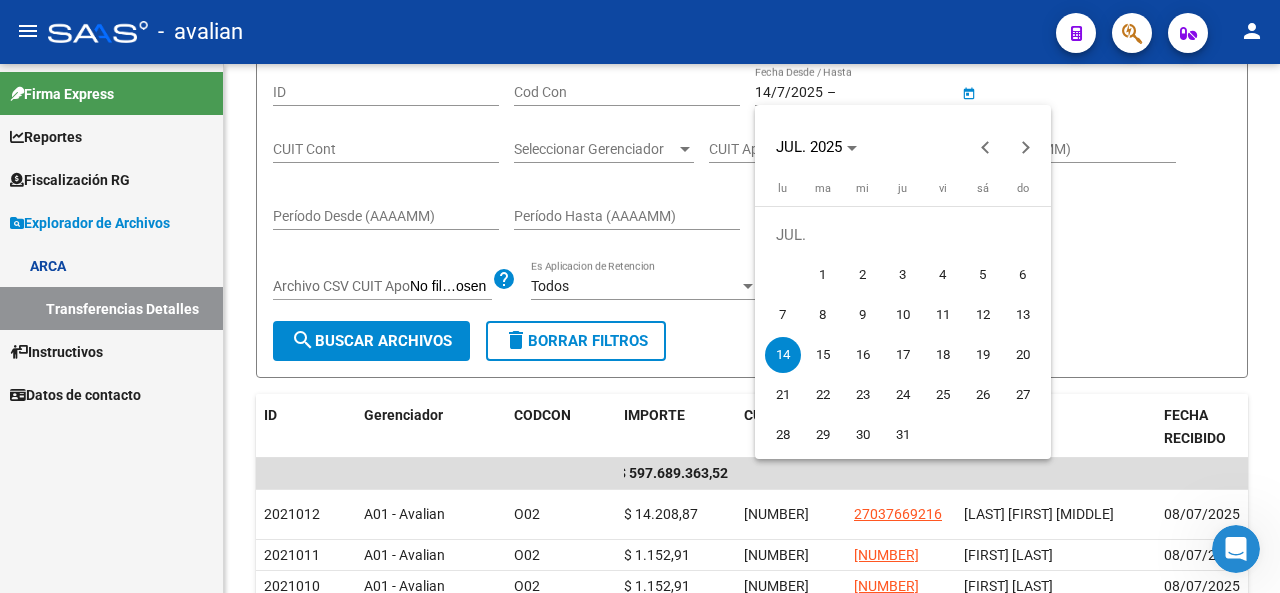 click on "14" at bounding box center (783, 355) 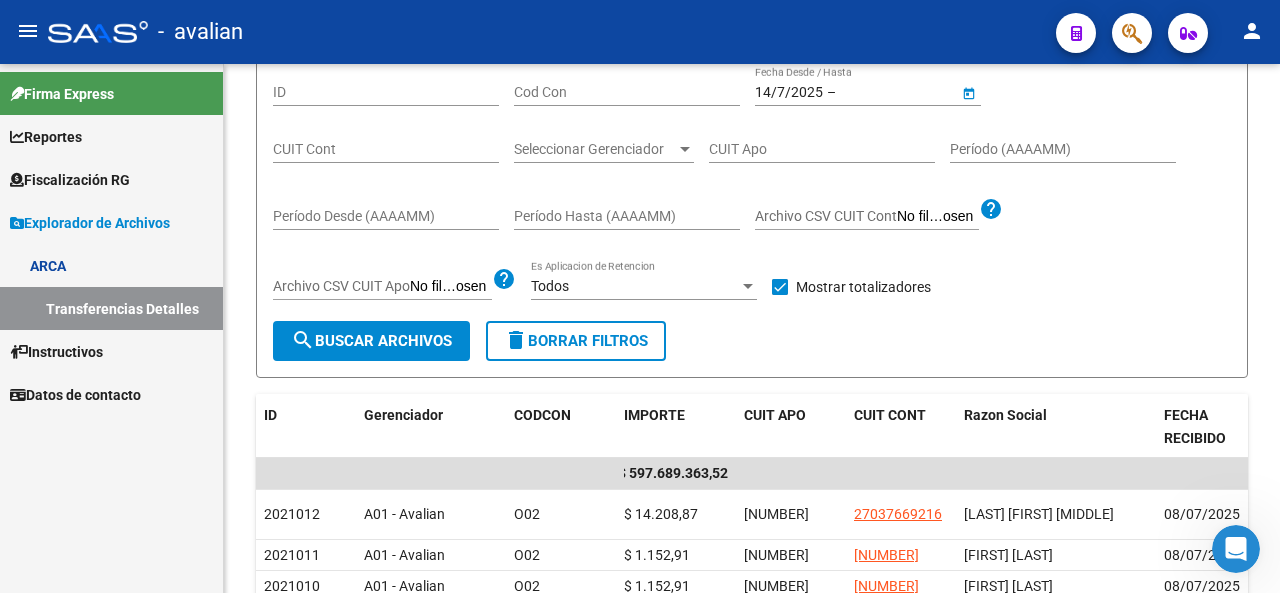 type on "14/7/2025" 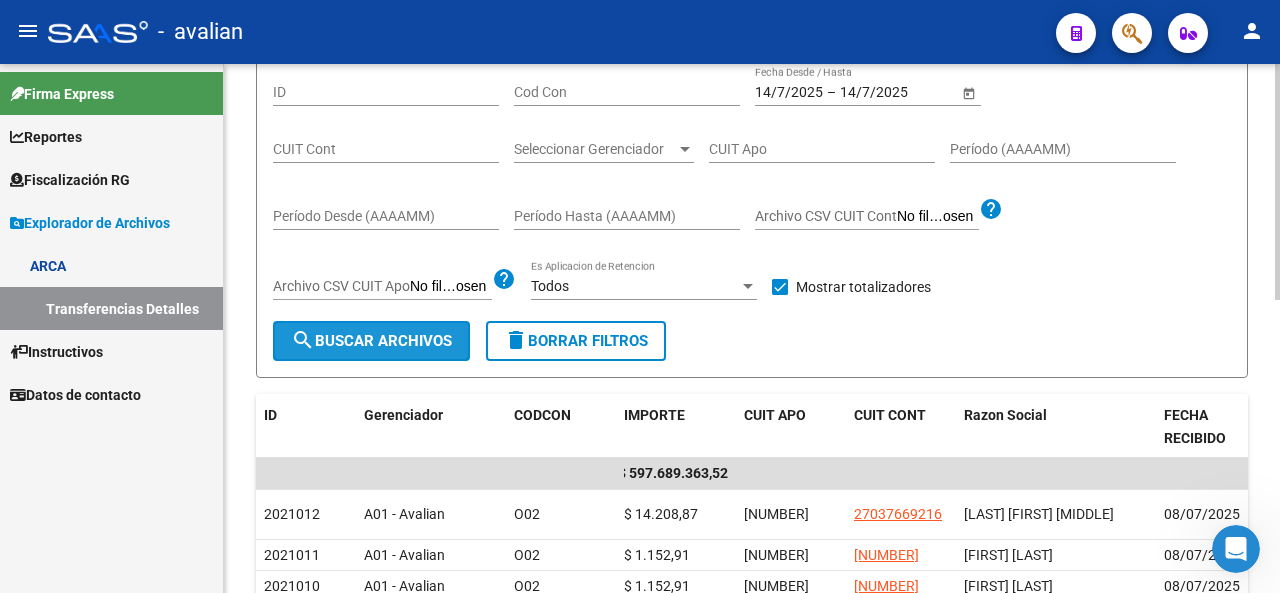 click on "search  Buscar Archivos" 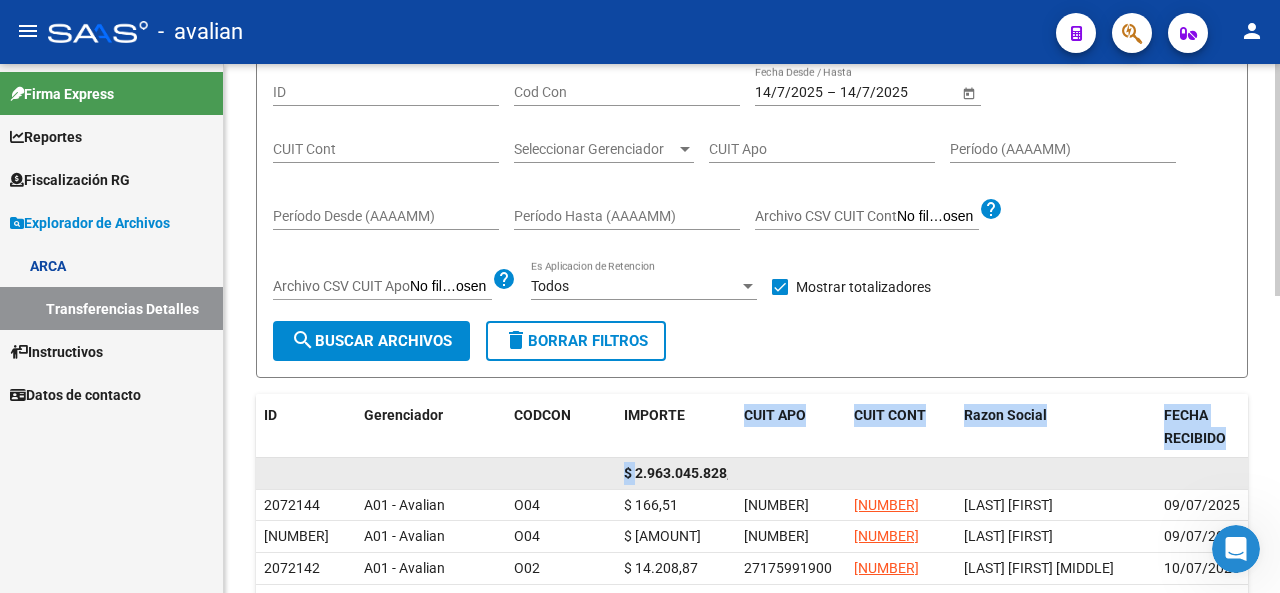 scroll, scrollTop: 0, scrollLeft: 19, axis: horizontal 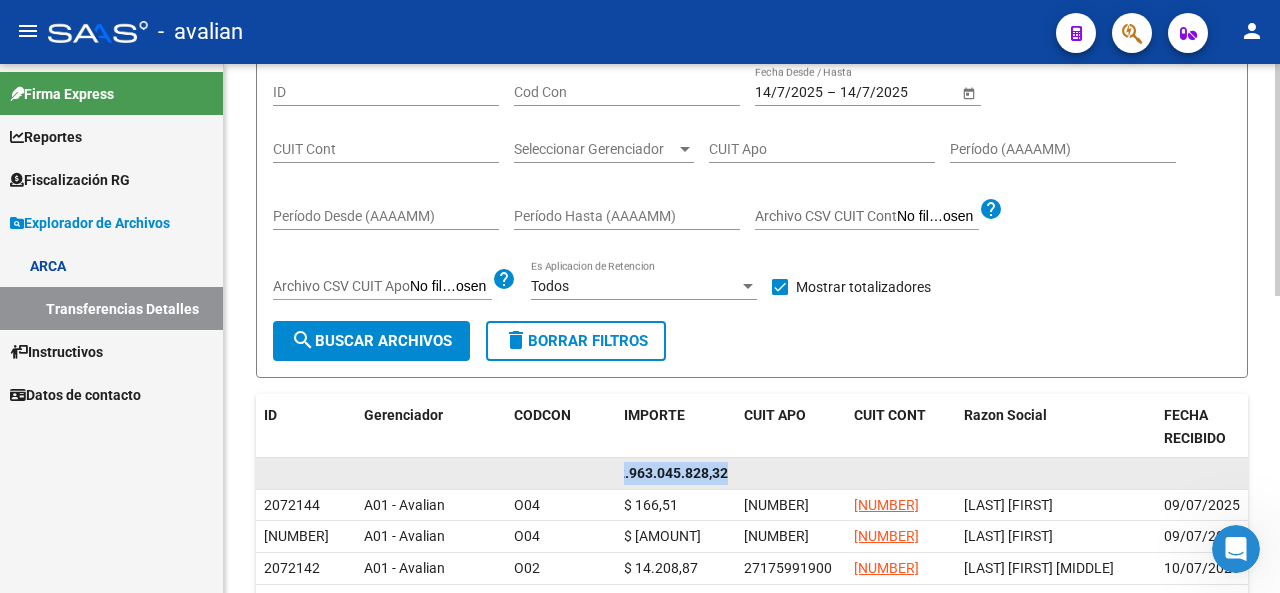 drag, startPoint x: 628, startPoint y: 467, endPoint x: 734, endPoint y: 472, distance: 106.11786 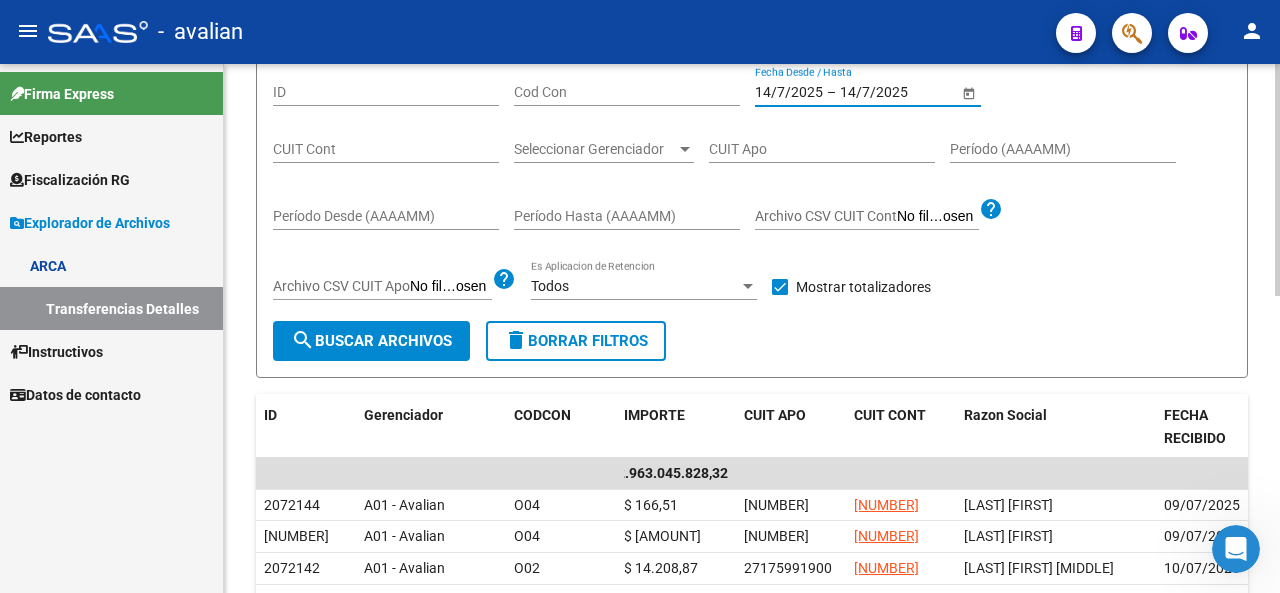 click on "14/7/2025" at bounding box center (789, 92) 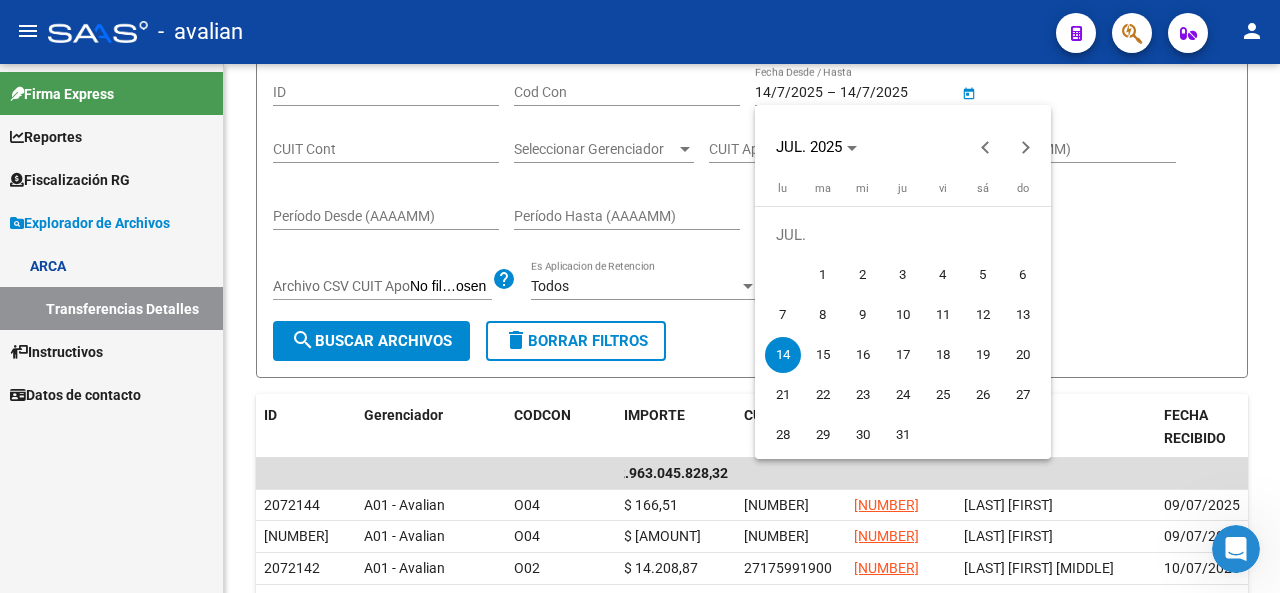 click on "15" at bounding box center [823, 355] 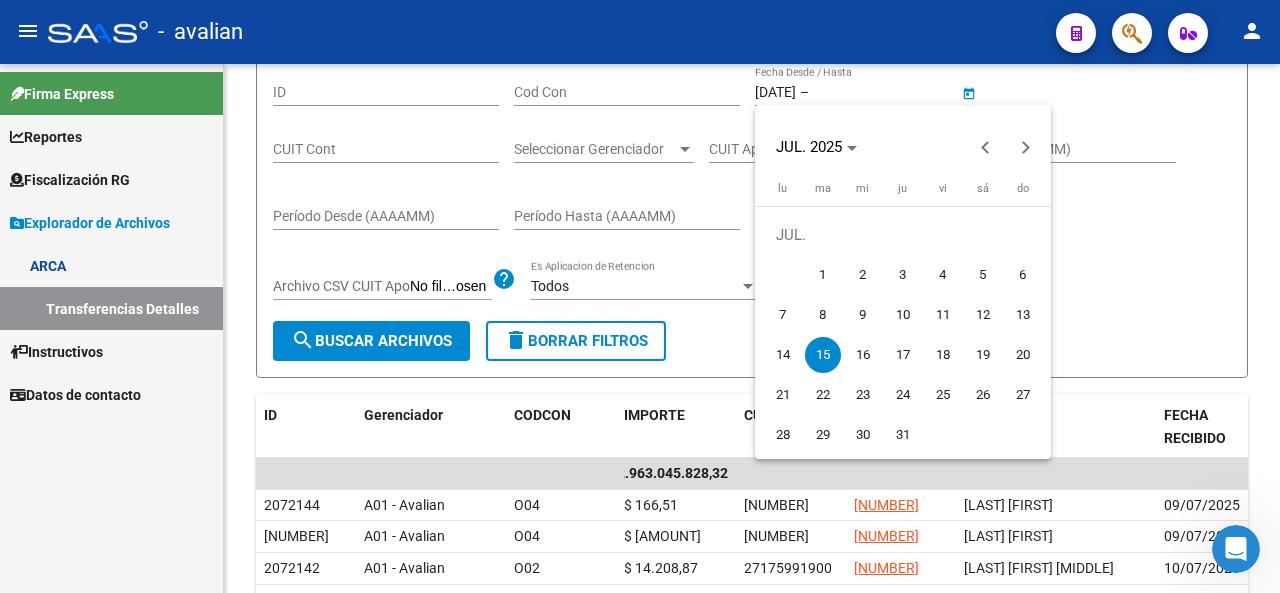 click on "15" at bounding box center (823, 355) 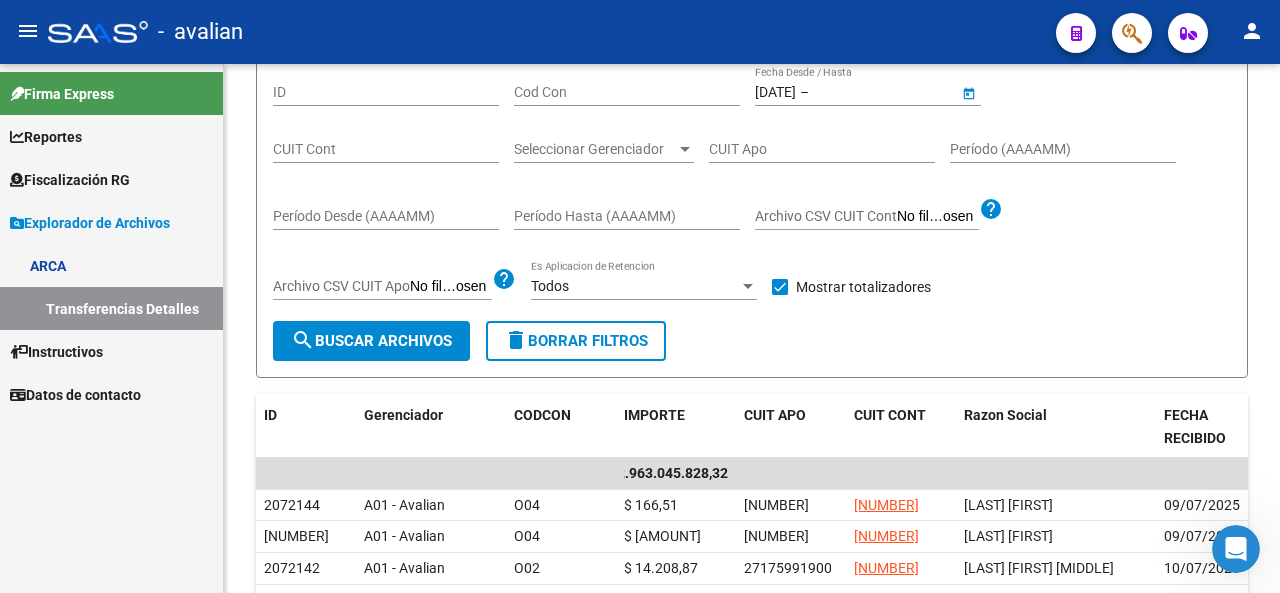 type on "[DATE]" 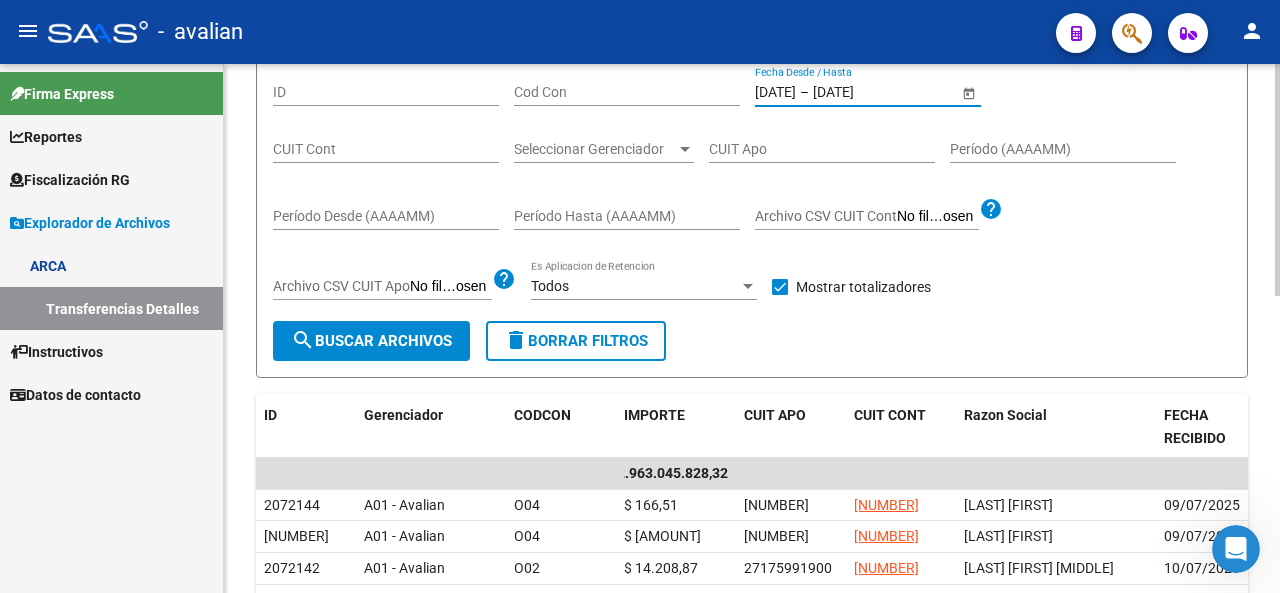 click on "search  Buscar Archivos" 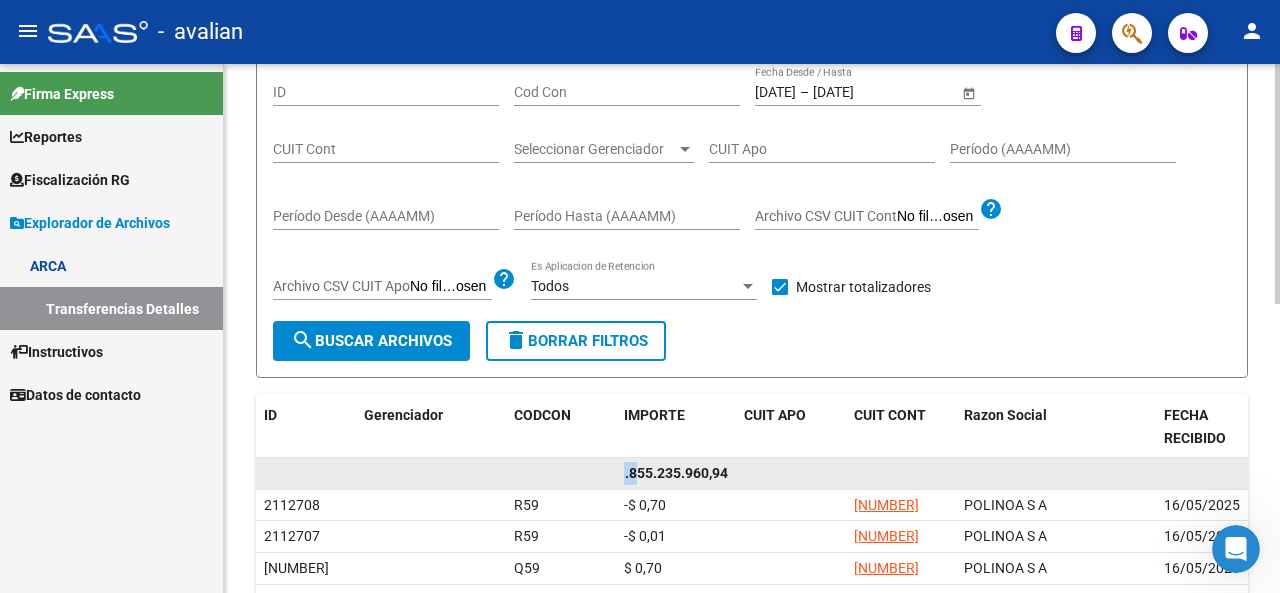 click on "$ 1.855.235.960,94" 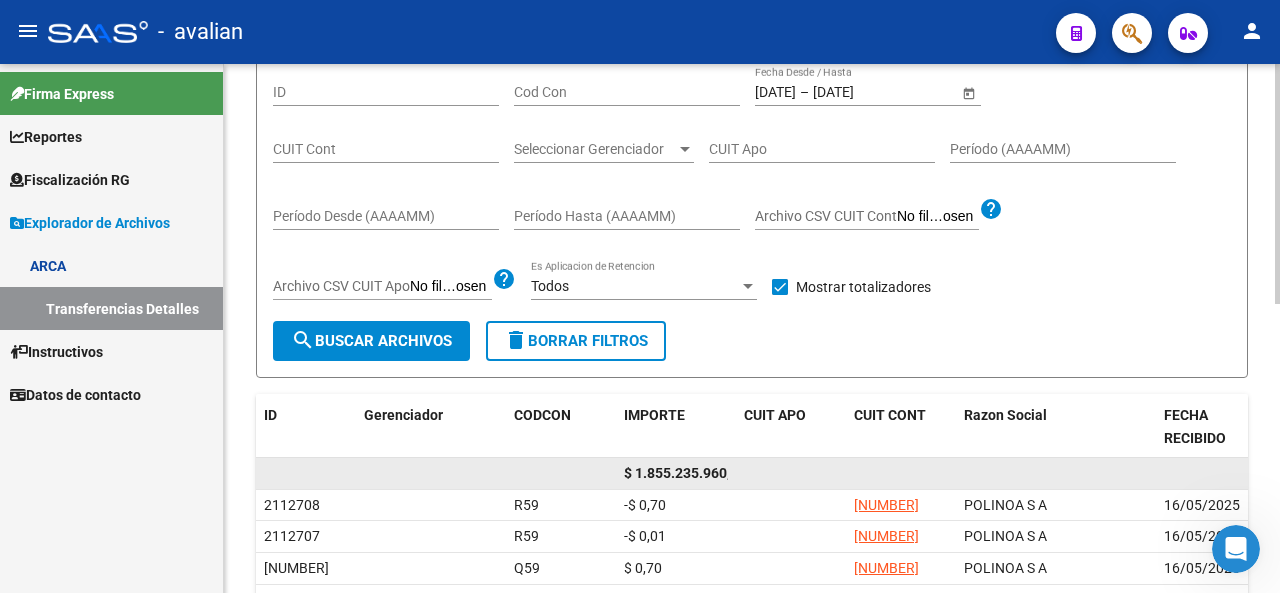 drag, startPoint x: 610, startPoint y: 470, endPoint x: 584, endPoint y: 470, distance: 26 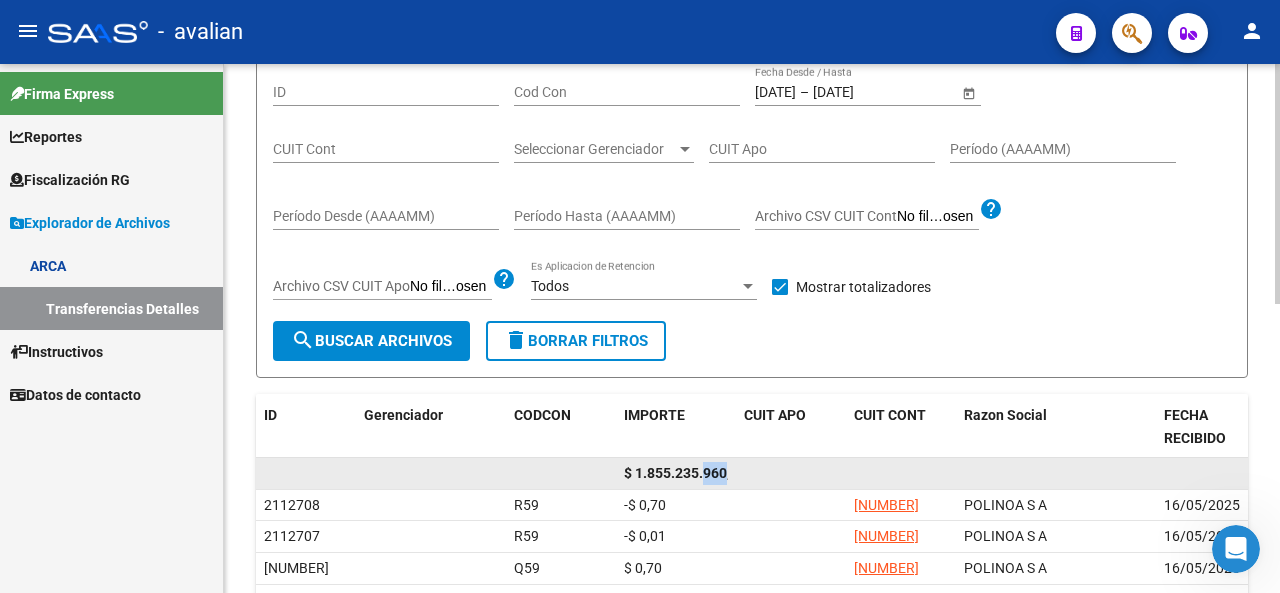 scroll, scrollTop: 0, scrollLeft: 19, axis: horizontal 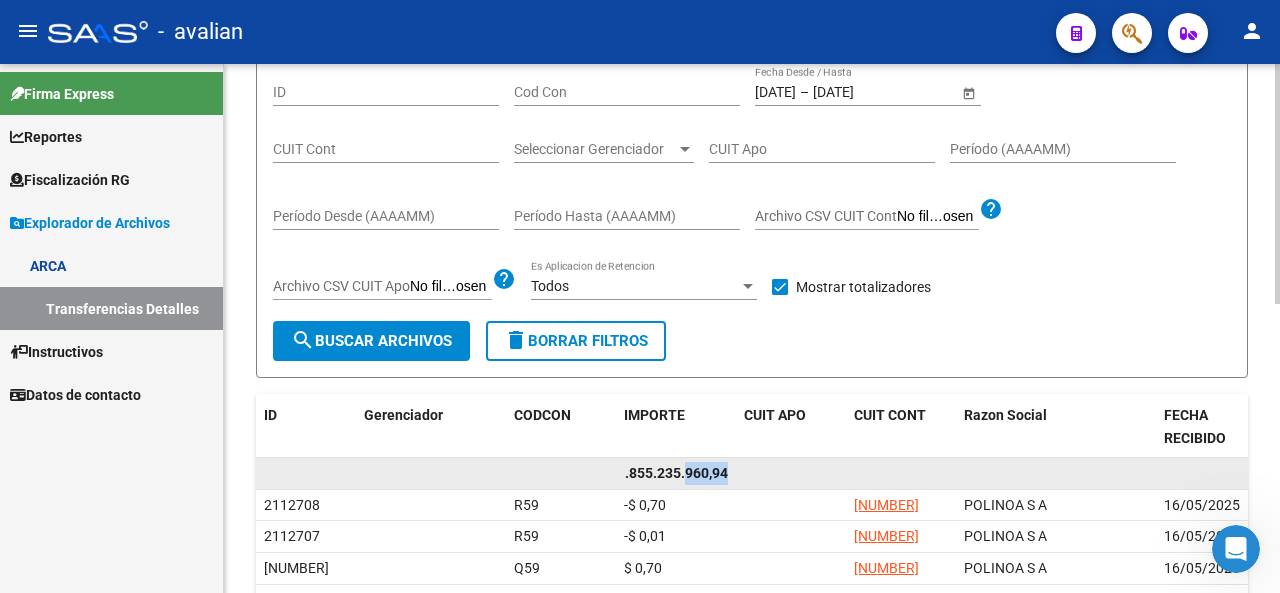 drag, startPoint x: 704, startPoint y: 468, endPoint x: 769, endPoint y: 468, distance: 65 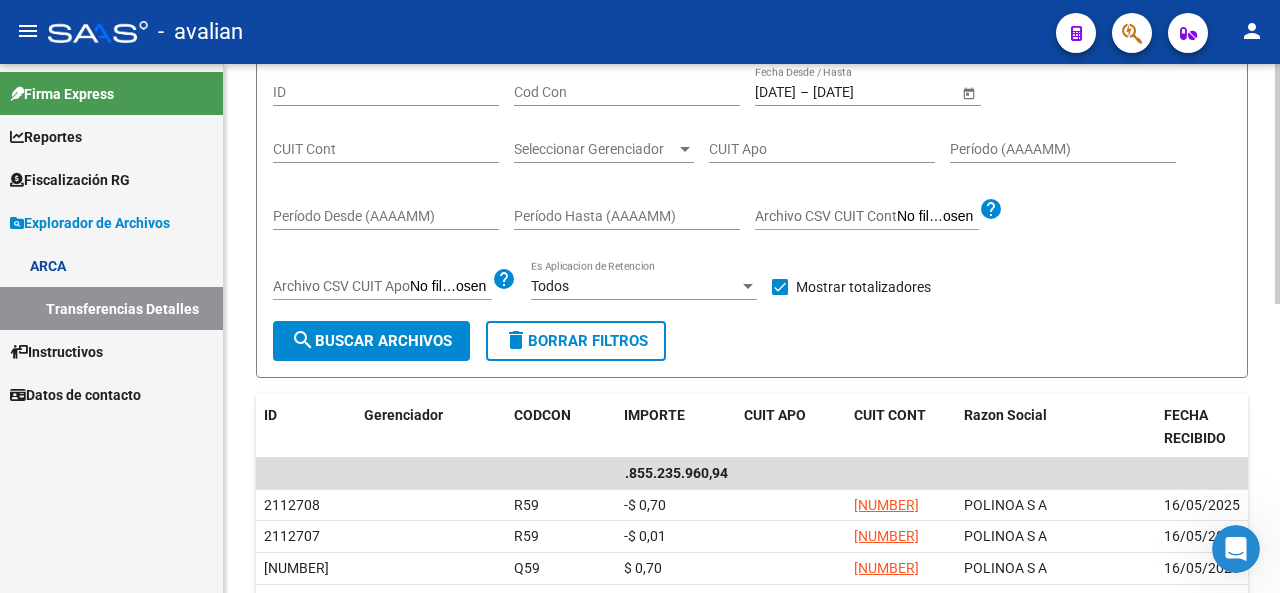click on "[DATE]" at bounding box center (775, 92) 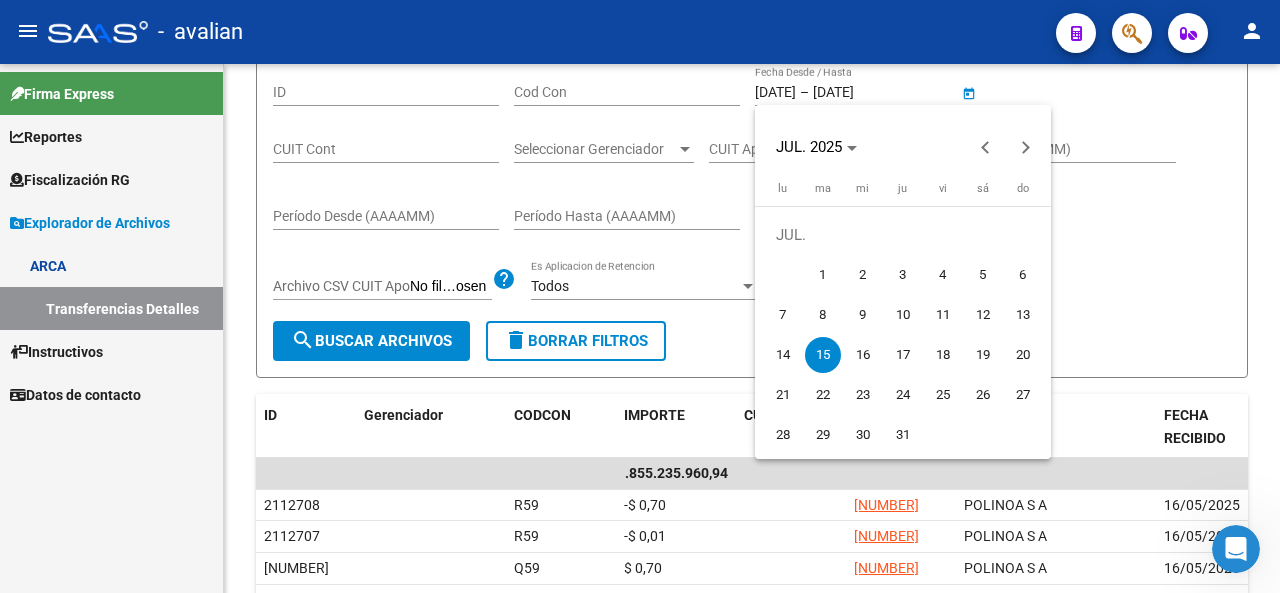 click on "16" at bounding box center (863, 355) 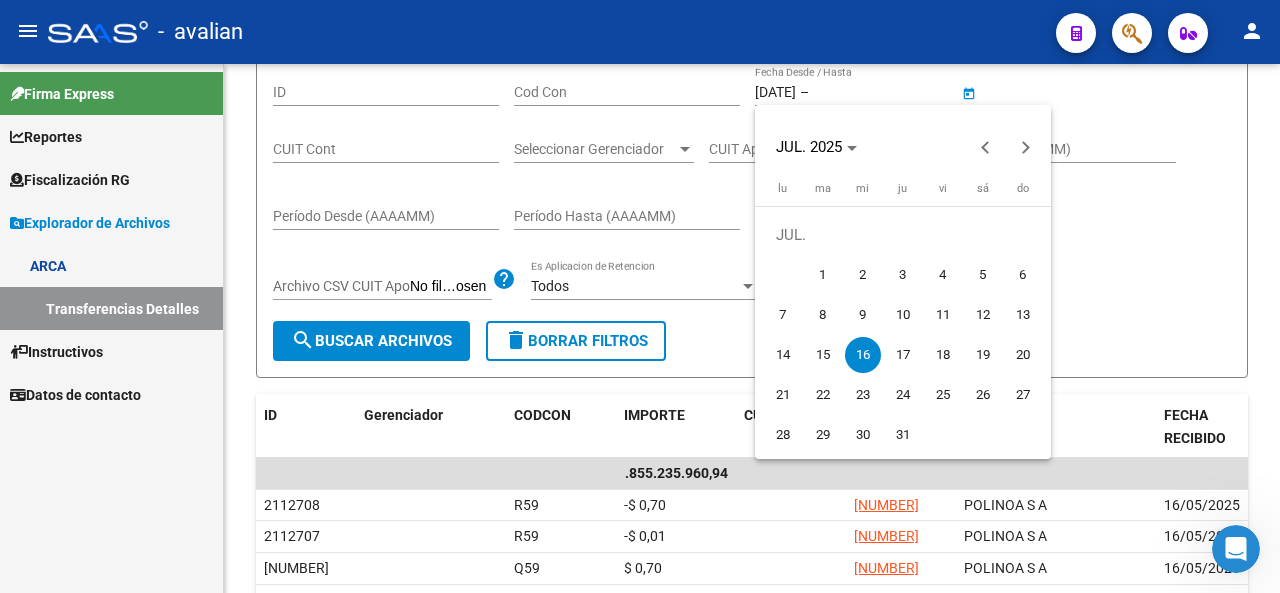 click on "16" at bounding box center [863, 355] 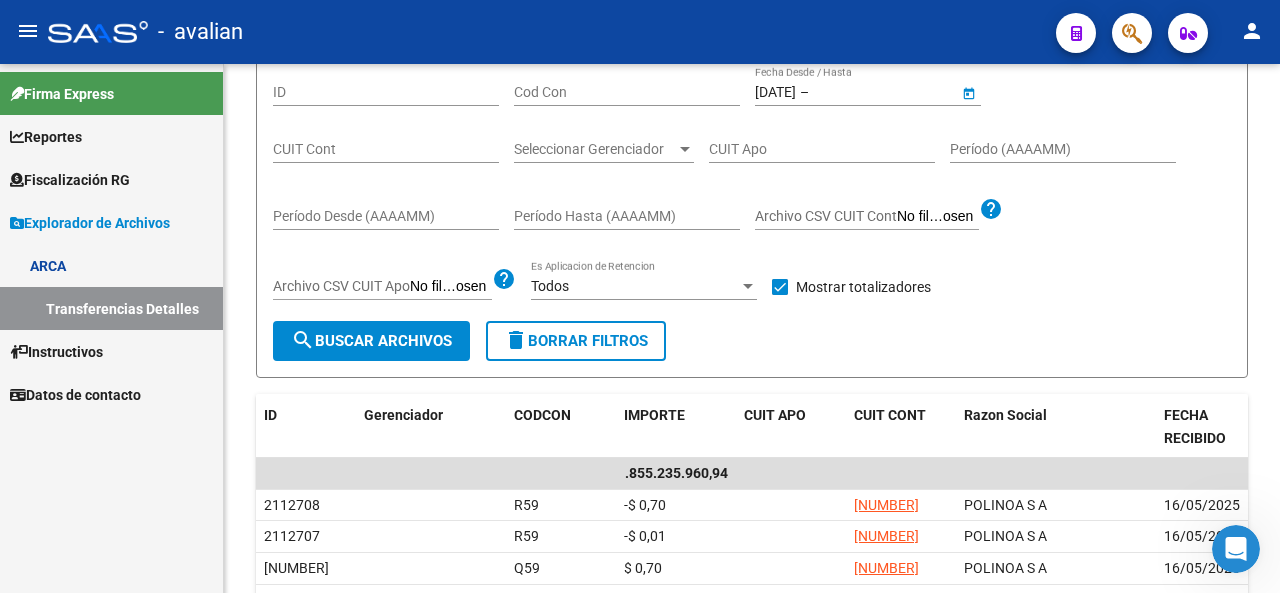 type on "[DATE]" 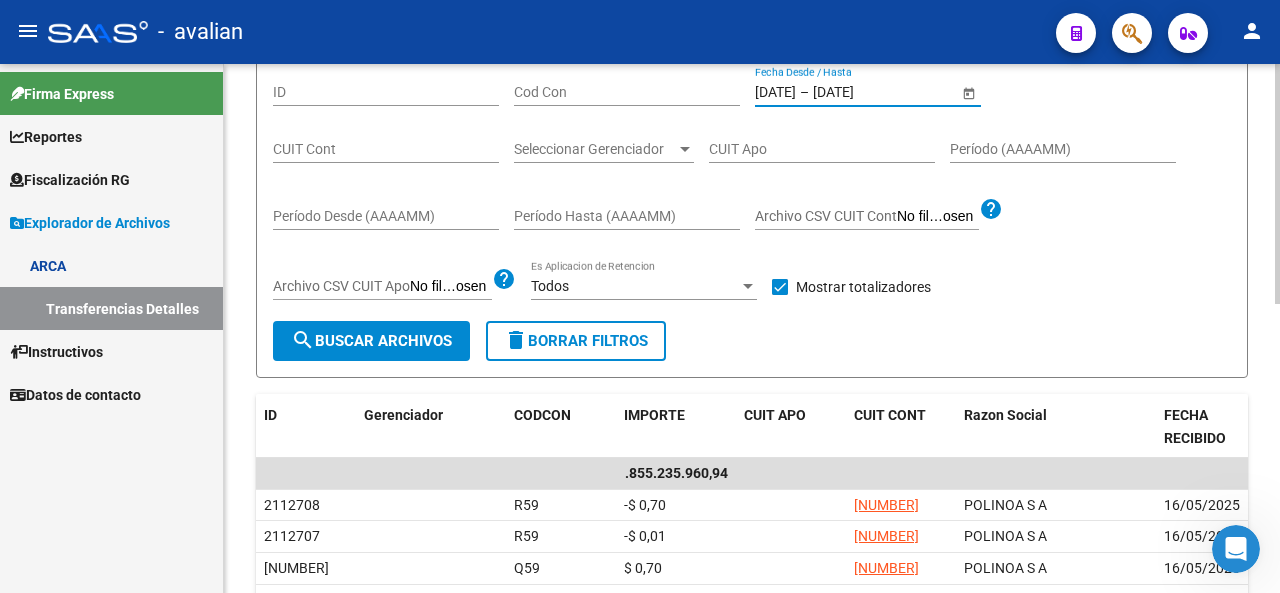 click on "search  Buscar Archivos" 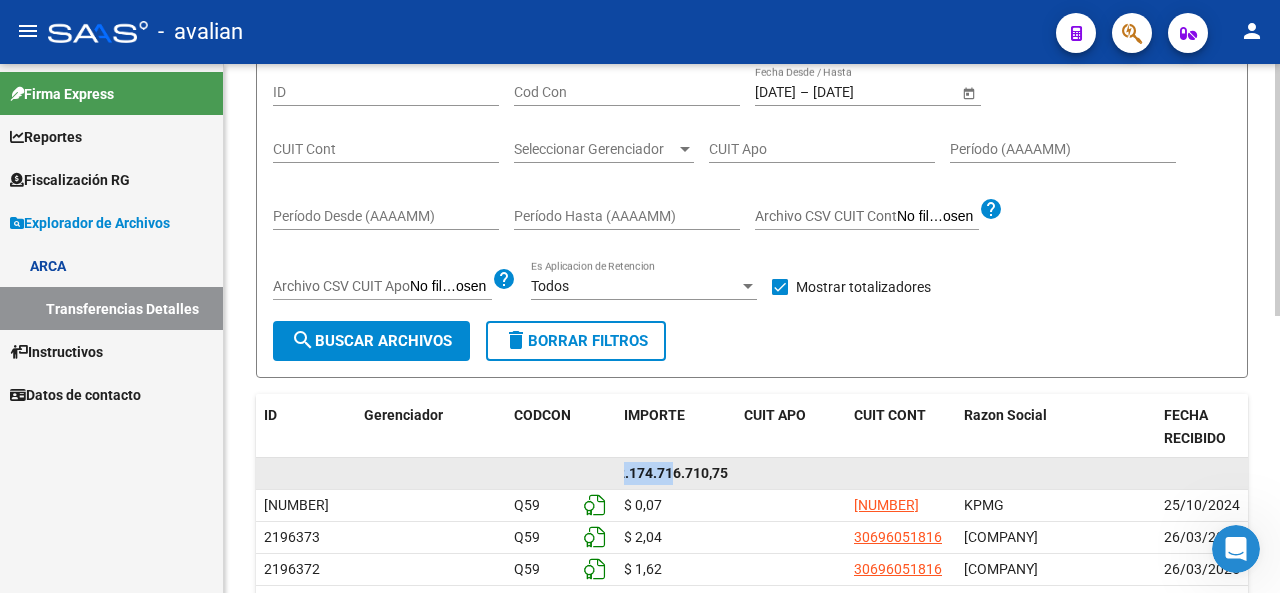 scroll, scrollTop: 0, scrollLeft: 0, axis: both 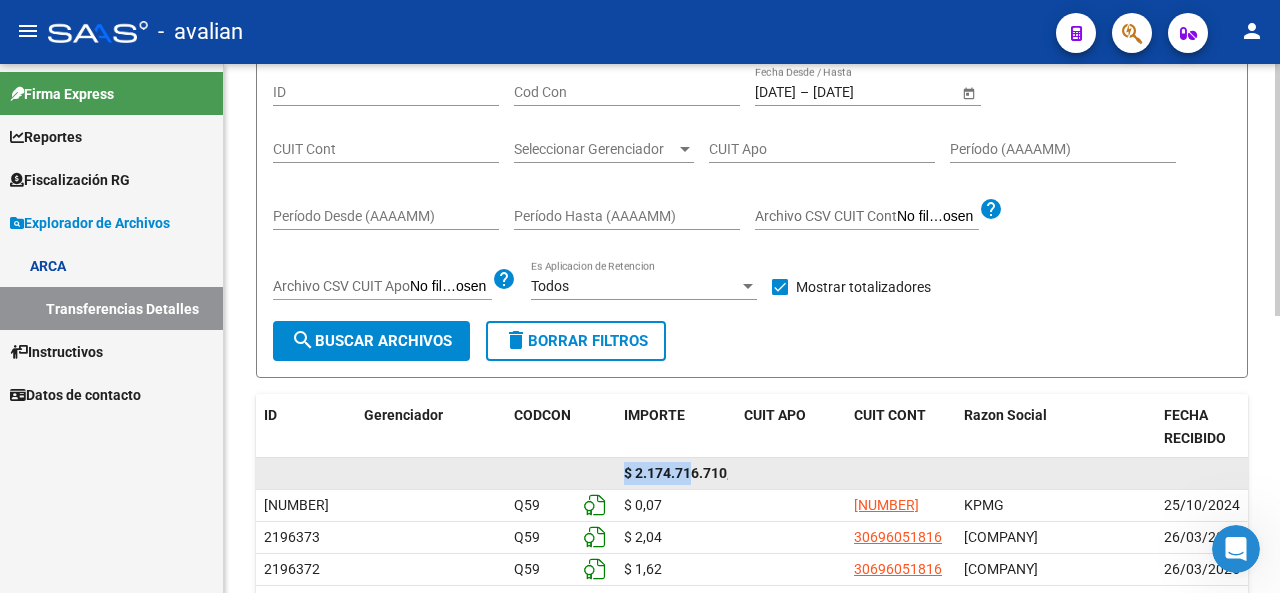 drag, startPoint x: 668, startPoint y: 474, endPoint x: 500, endPoint y: 487, distance: 168.50223 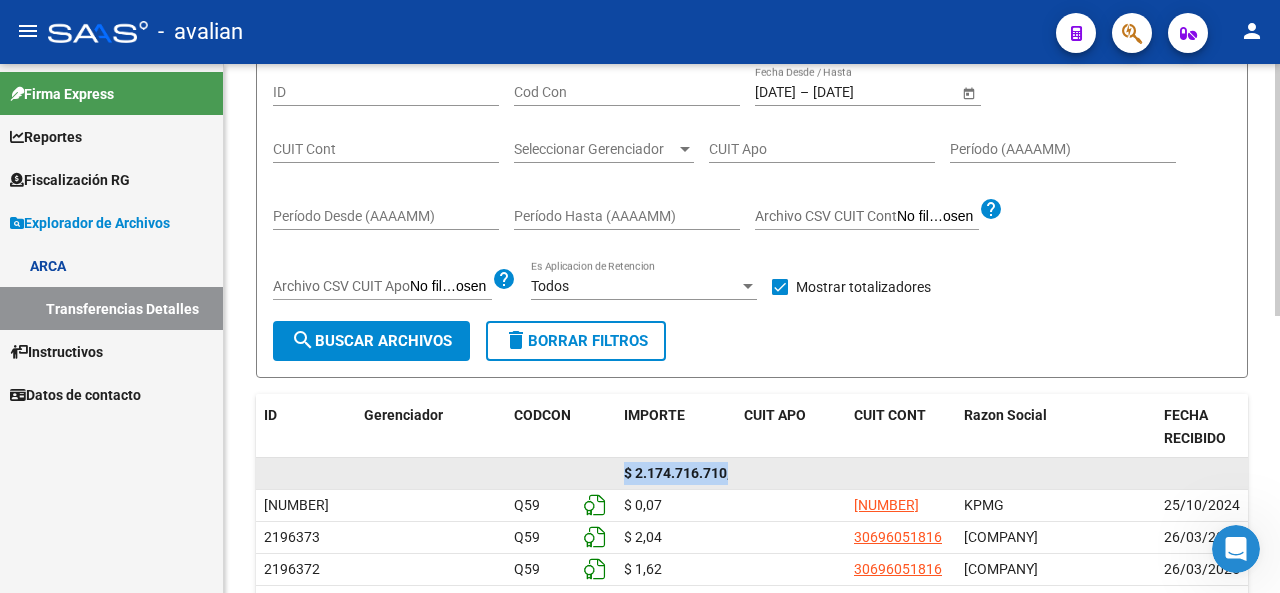 scroll, scrollTop: 0, scrollLeft: 19, axis: horizontal 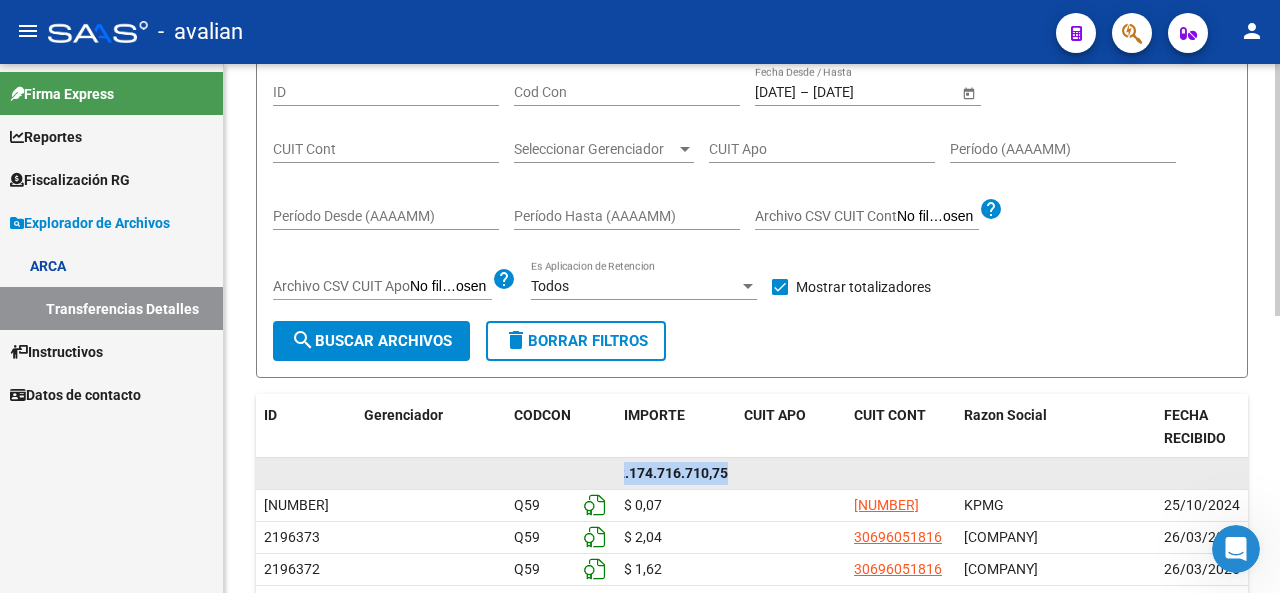 drag, startPoint x: 625, startPoint y: 469, endPoint x: 757, endPoint y: 473, distance: 132.0606 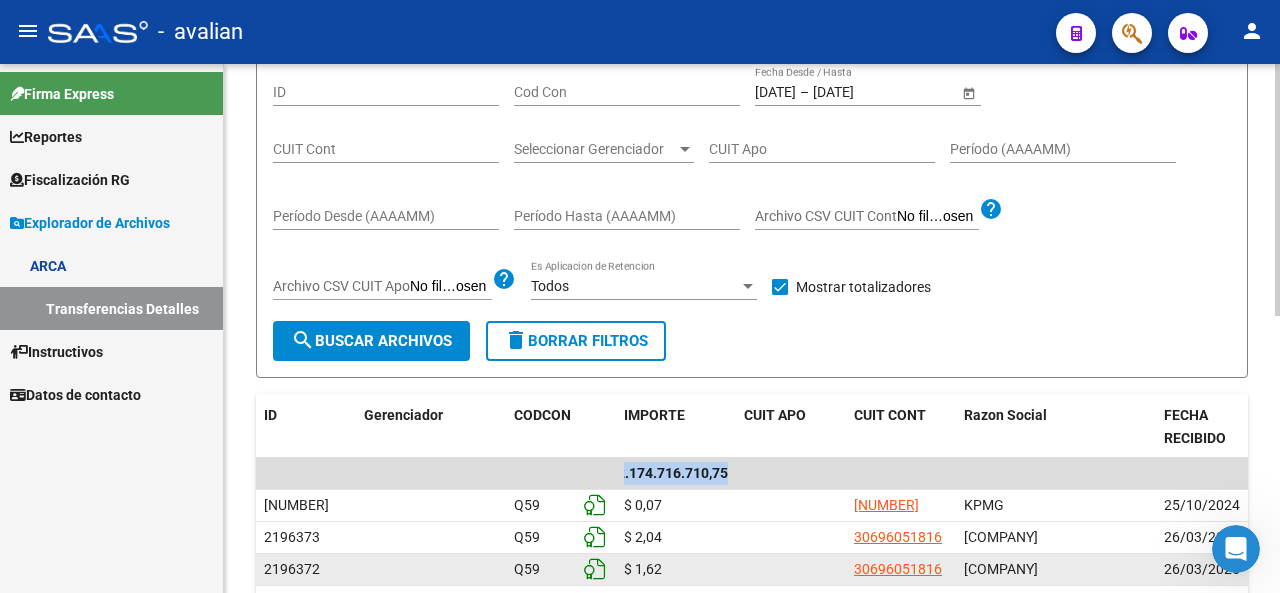 copy on "$ 2.174.716.710,75" 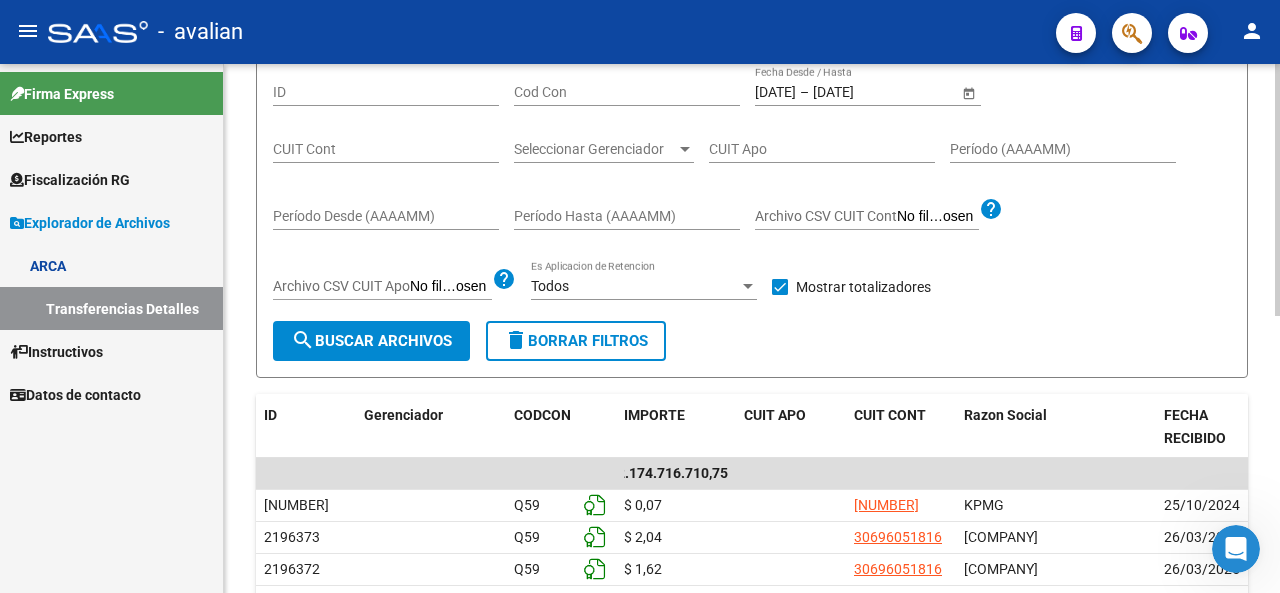 click on "[DATE]" at bounding box center (862, 92) 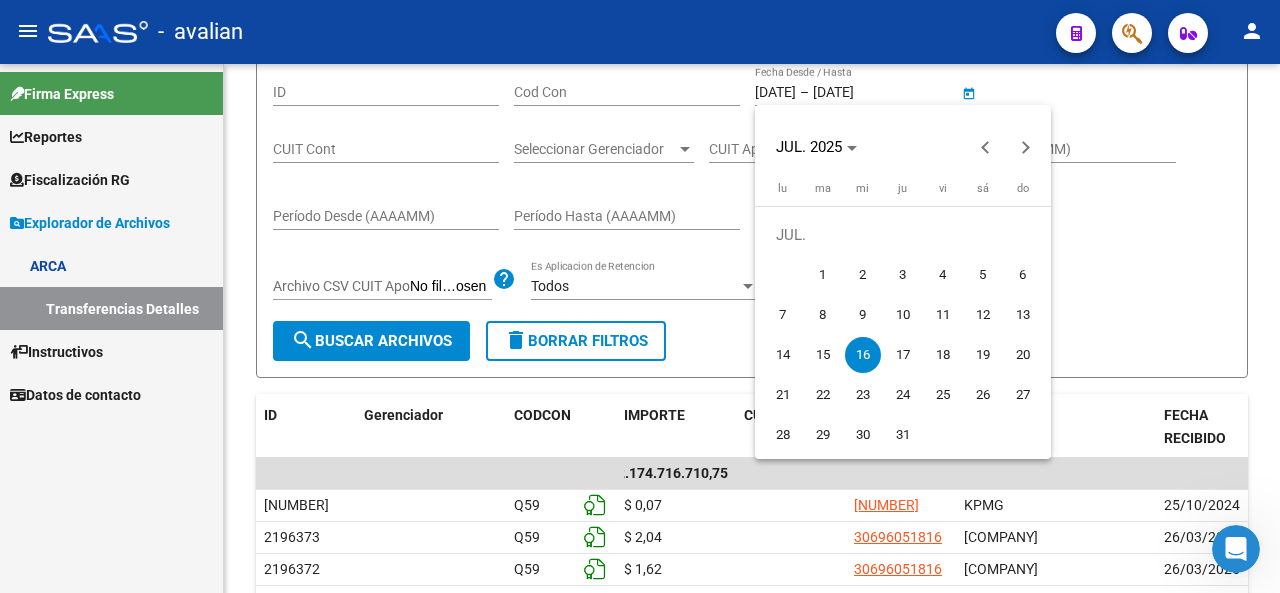 click on "17" at bounding box center (903, 355) 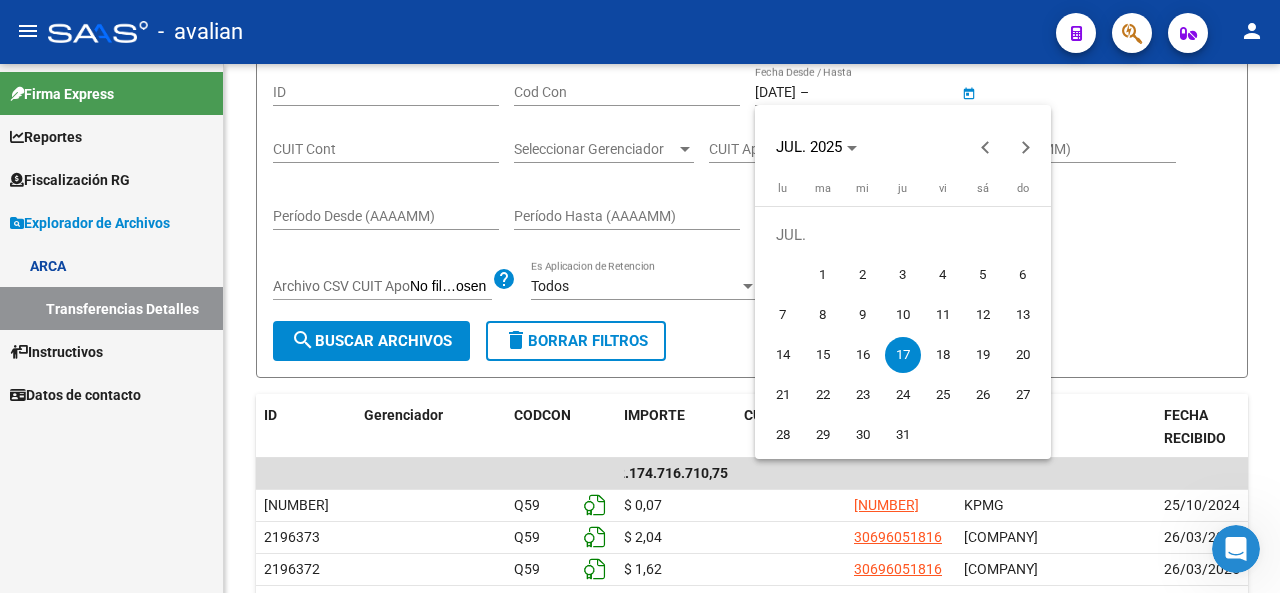 click on "17" at bounding box center [903, 355] 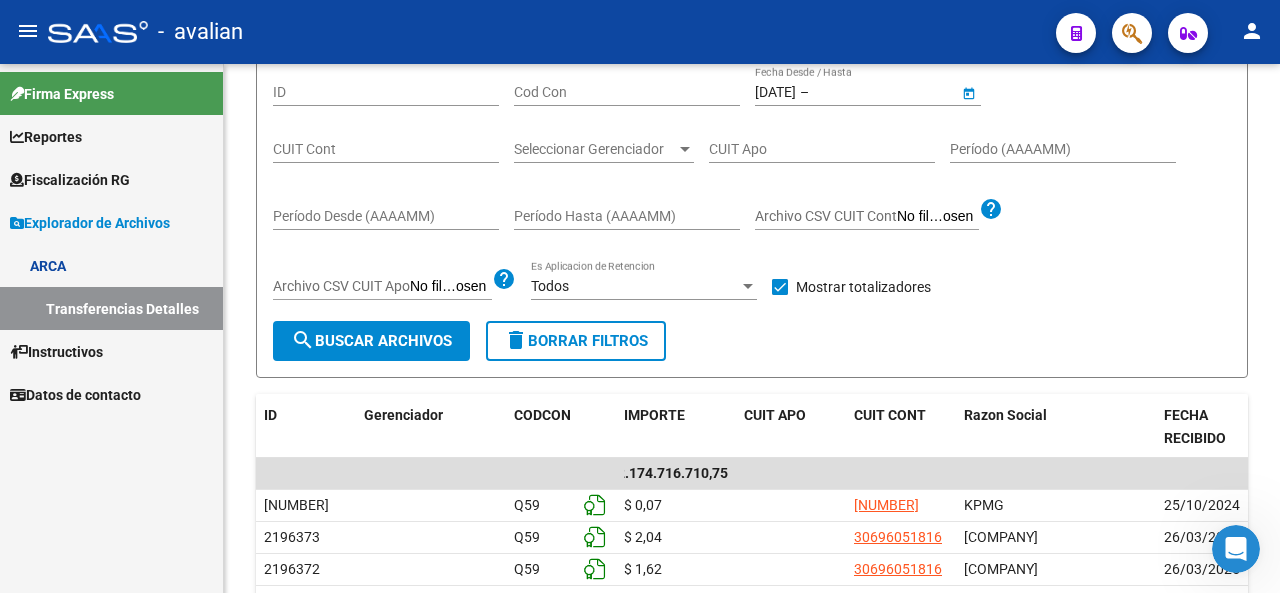 type on "[DATE]" 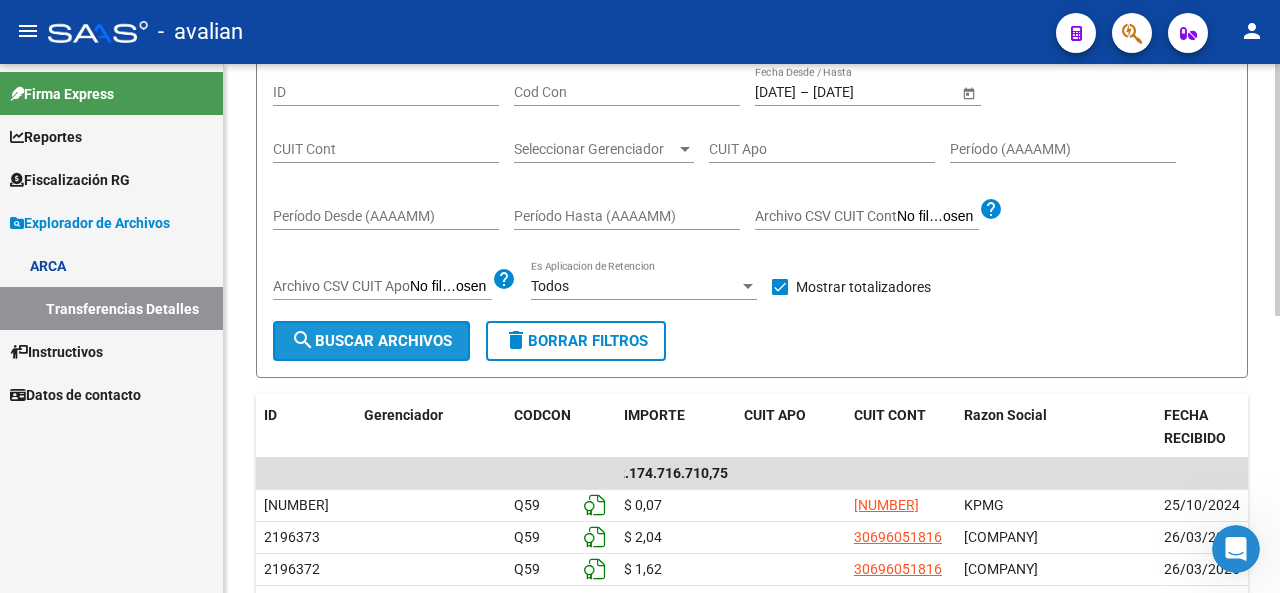 click on "search  Buscar Archivos" 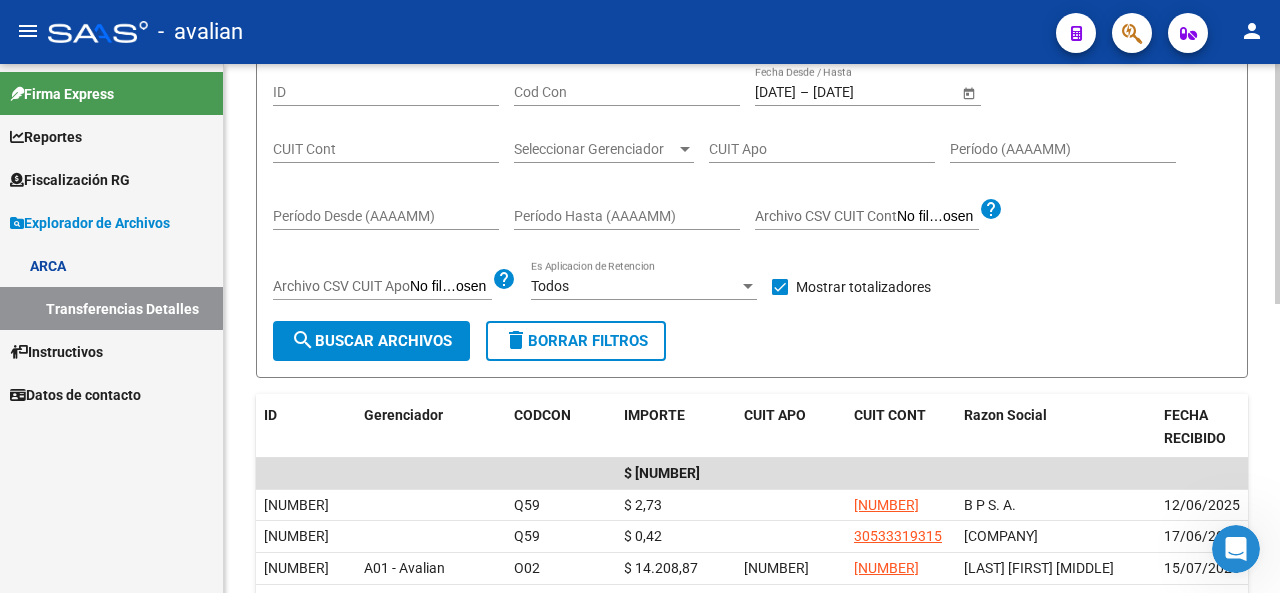 scroll, scrollTop: 0, scrollLeft: 7, axis: horizontal 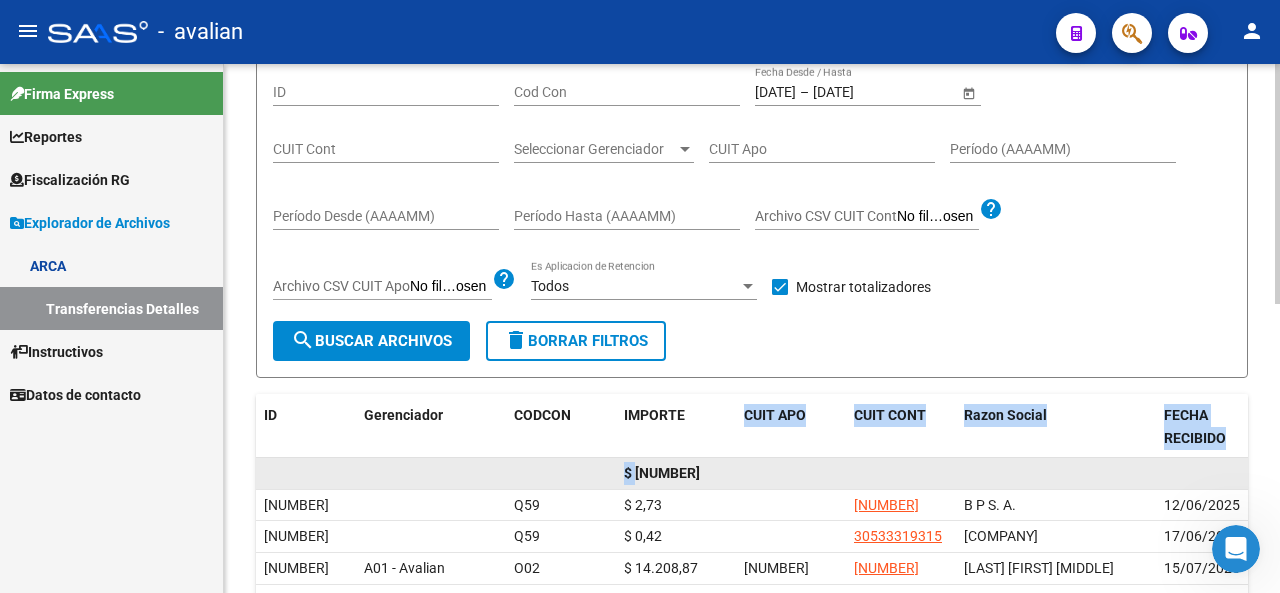 drag, startPoint x: 628, startPoint y: 475, endPoint x: 674, endPoint y: 477, distance: 46.043457 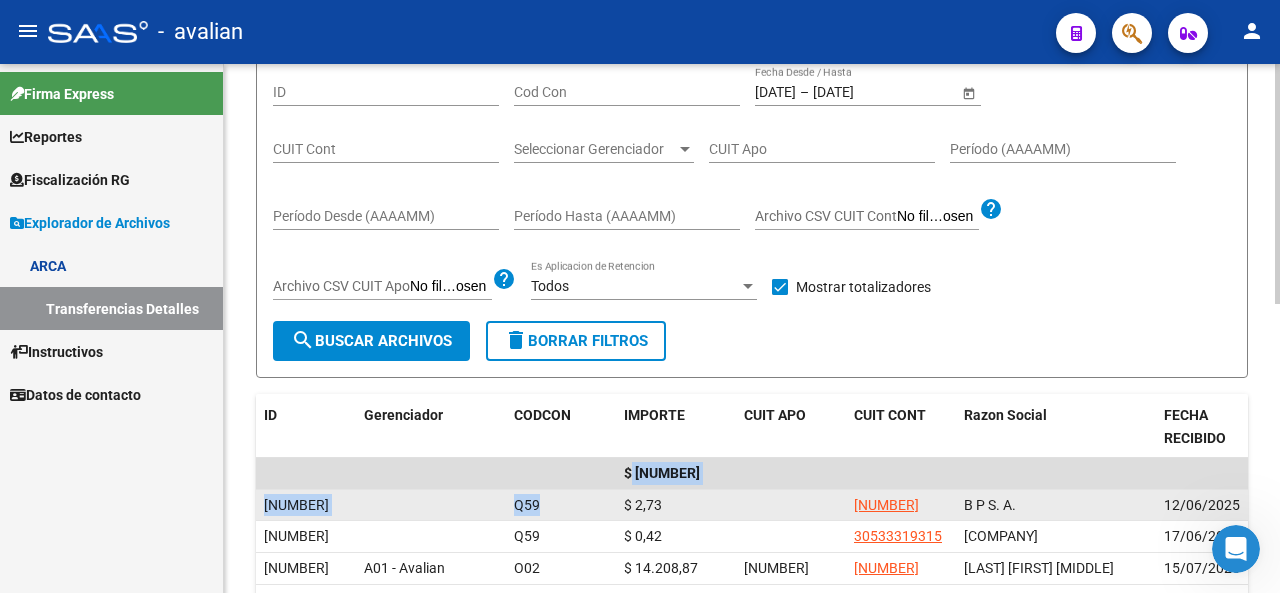 drag, startPoint x: 626, startPoint y: 470, endPoint x: 564, endPoint y: 489, distance: 64.84597 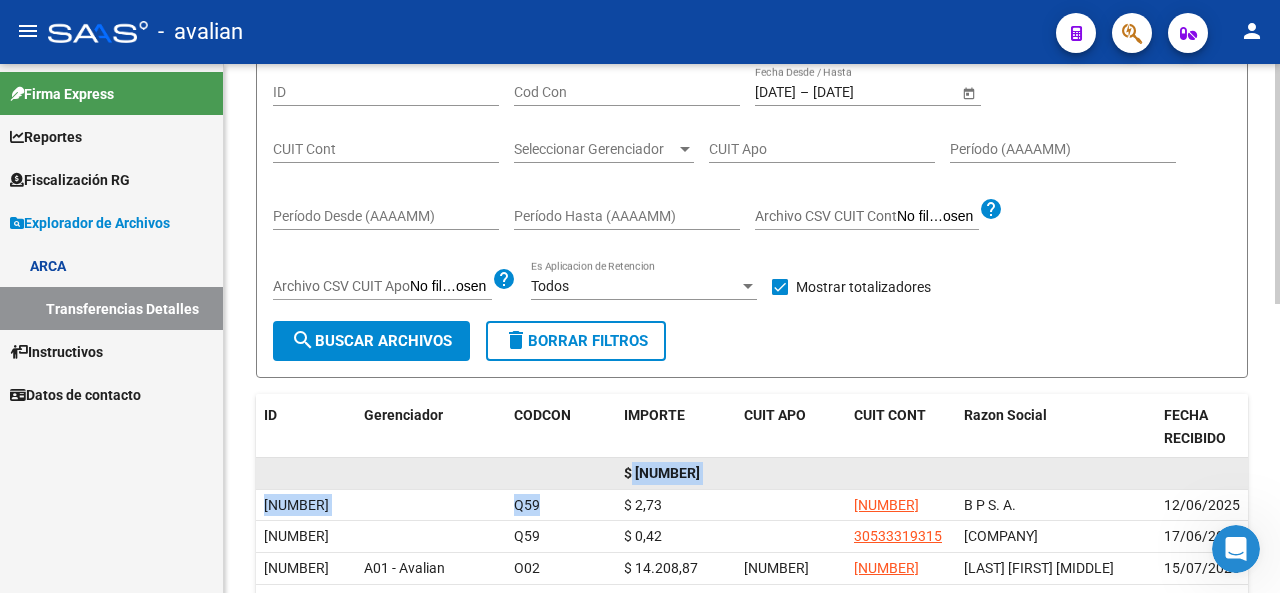 click on "$ [NUMBER]" 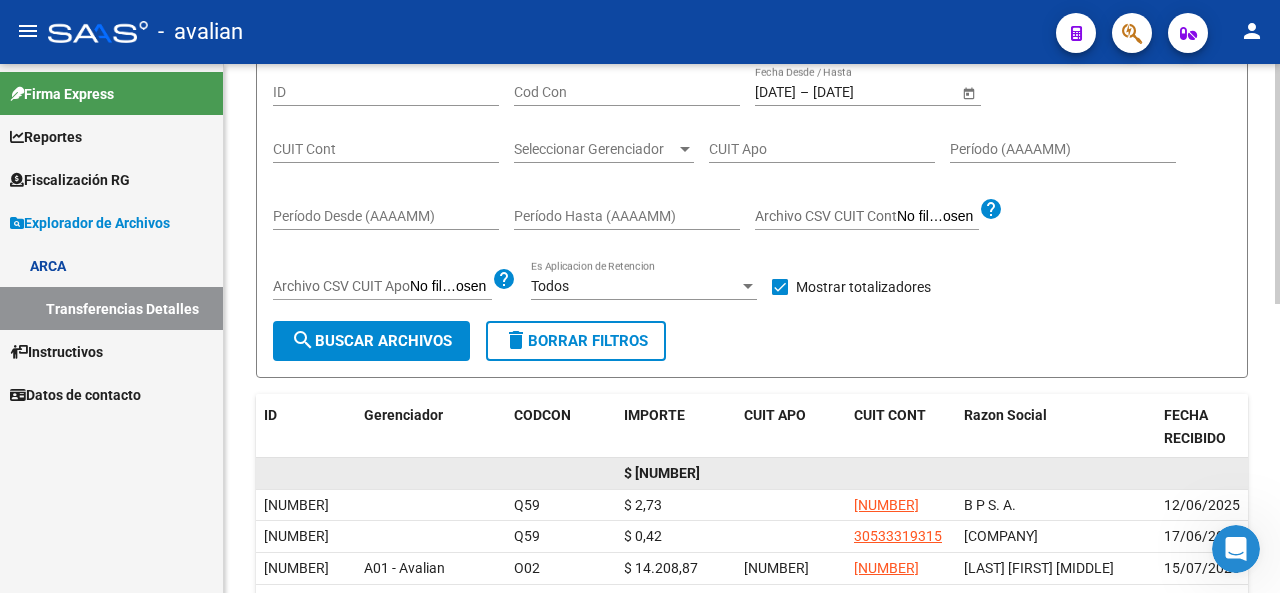 click on "$ [NUMBER]" 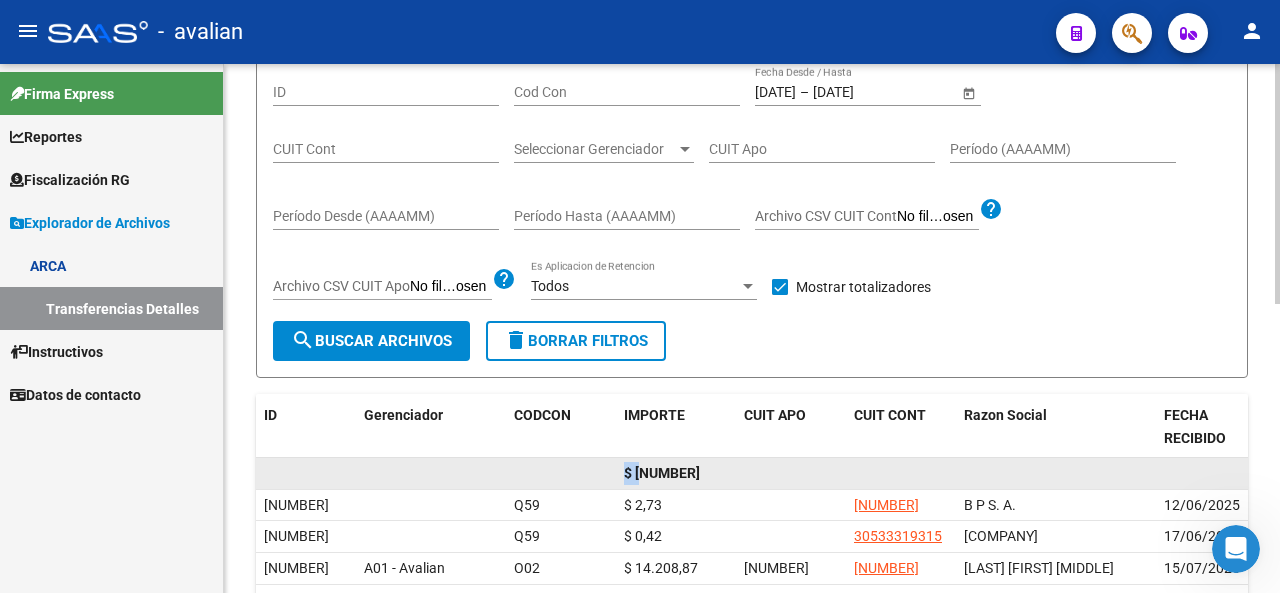 scroll, scrollTop: 0, scrollLeft: 0, axis: both 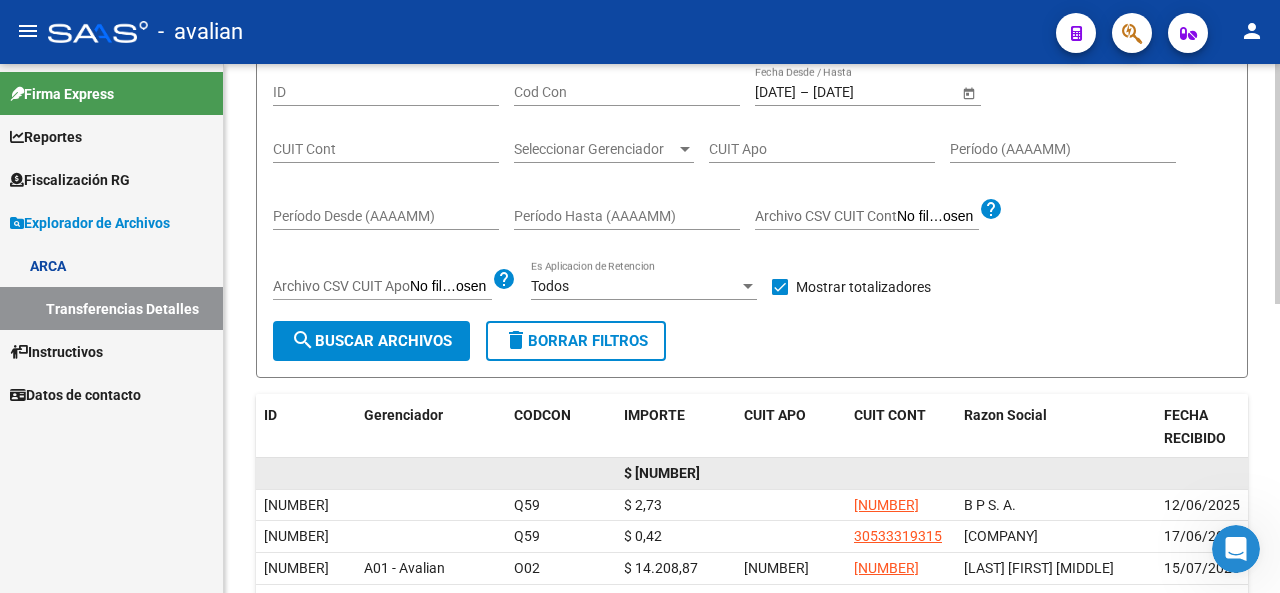 click on "$ [NUMBER]" 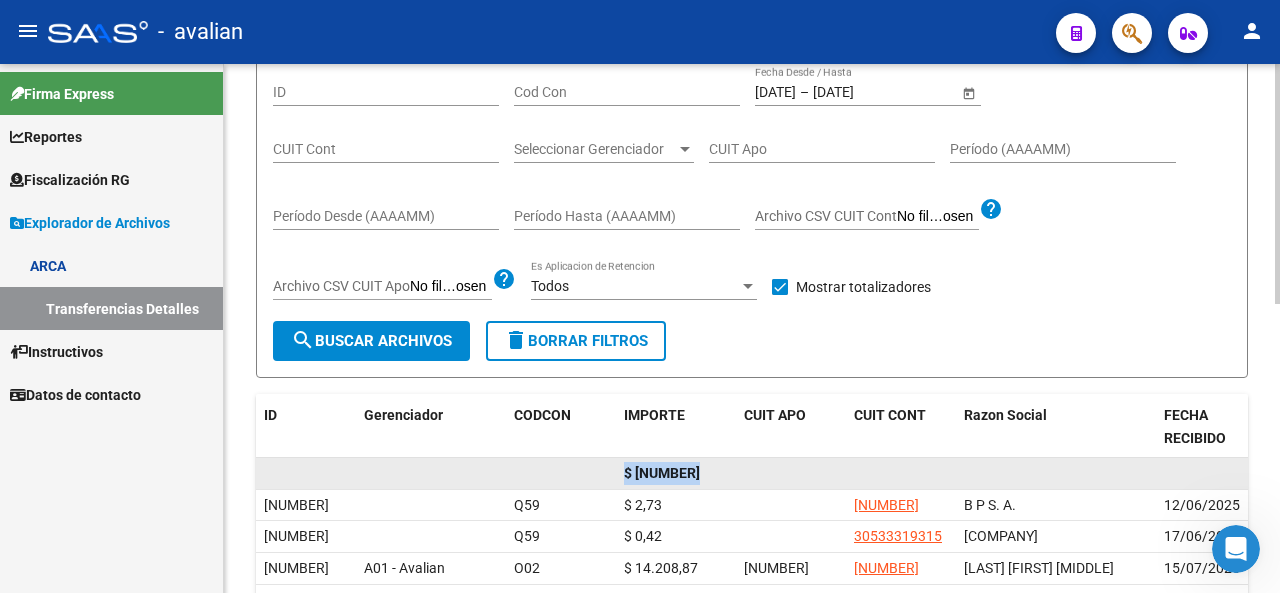 drag, startPoint x: 624, startPoint y: 475, endPoint x: 787, endPoint y: 461, distance: 163.60013 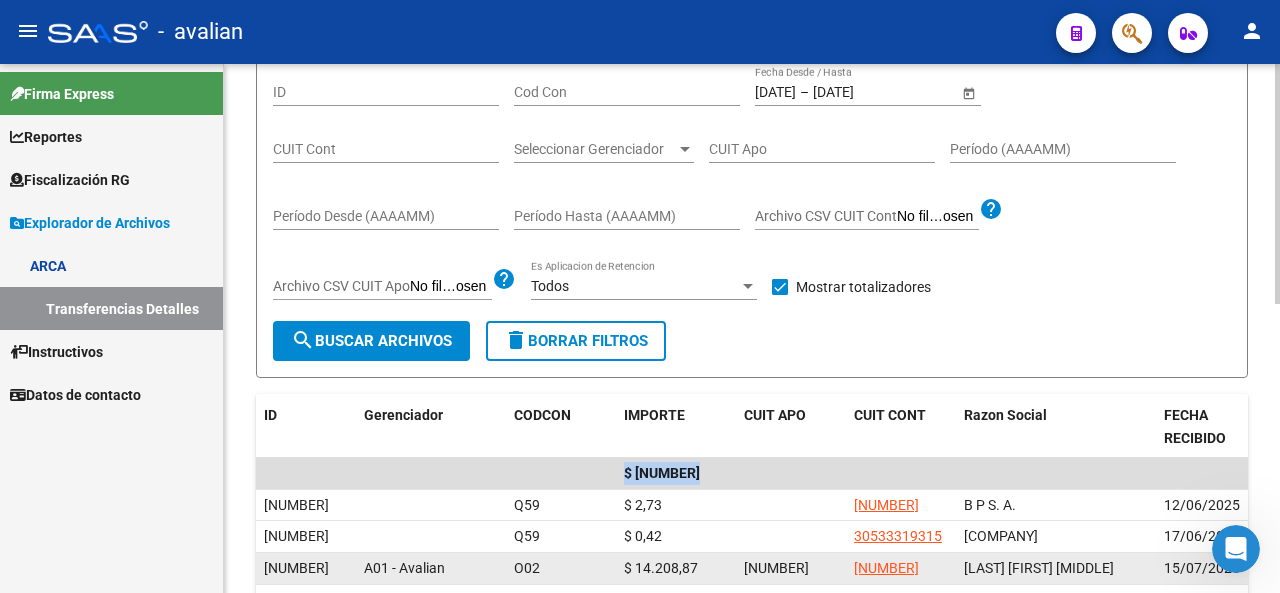 copy on "$ [NUMBER]" 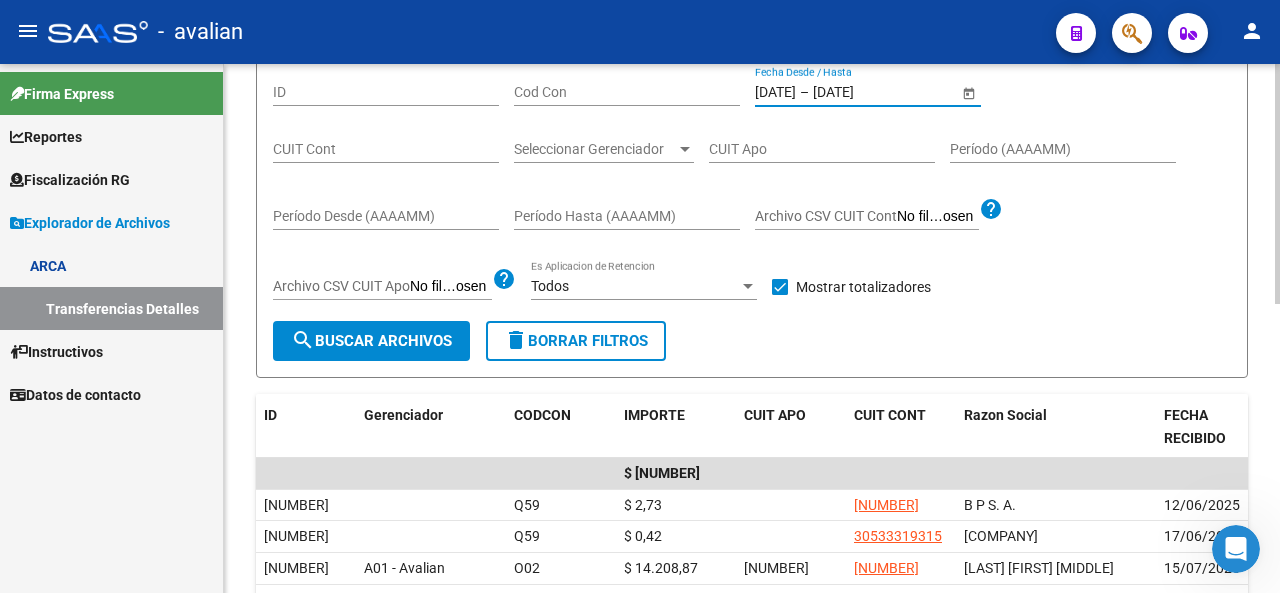 click on "[DATE]" at bounding box center (775, 92) 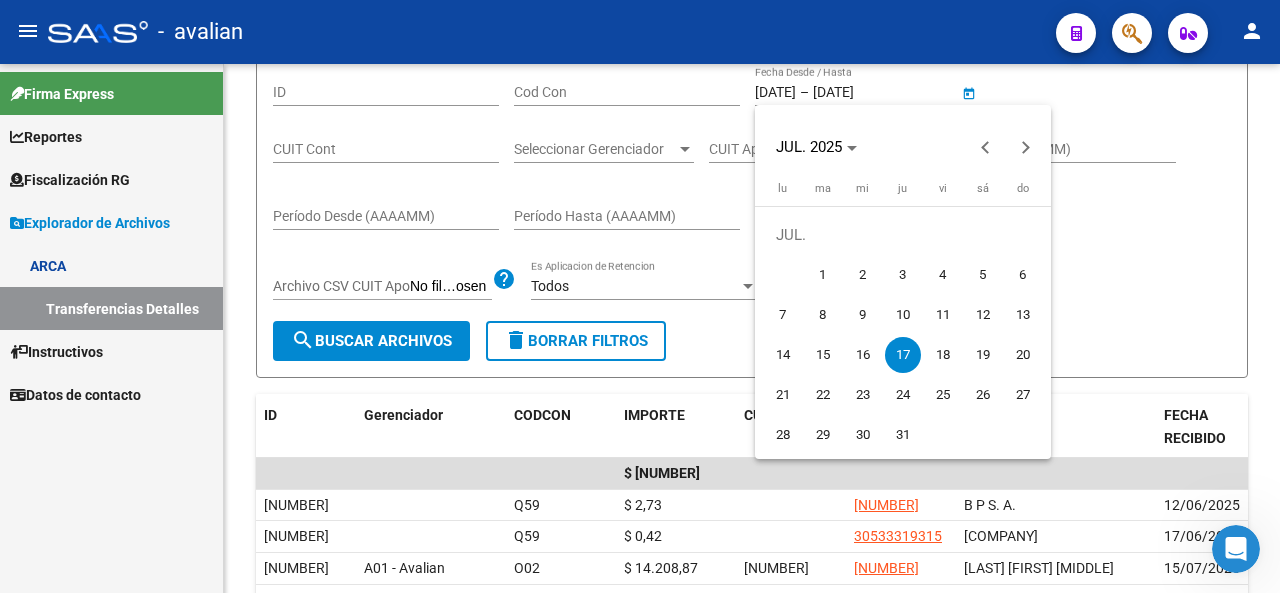 click on "18" at bounding box center (943, 355) 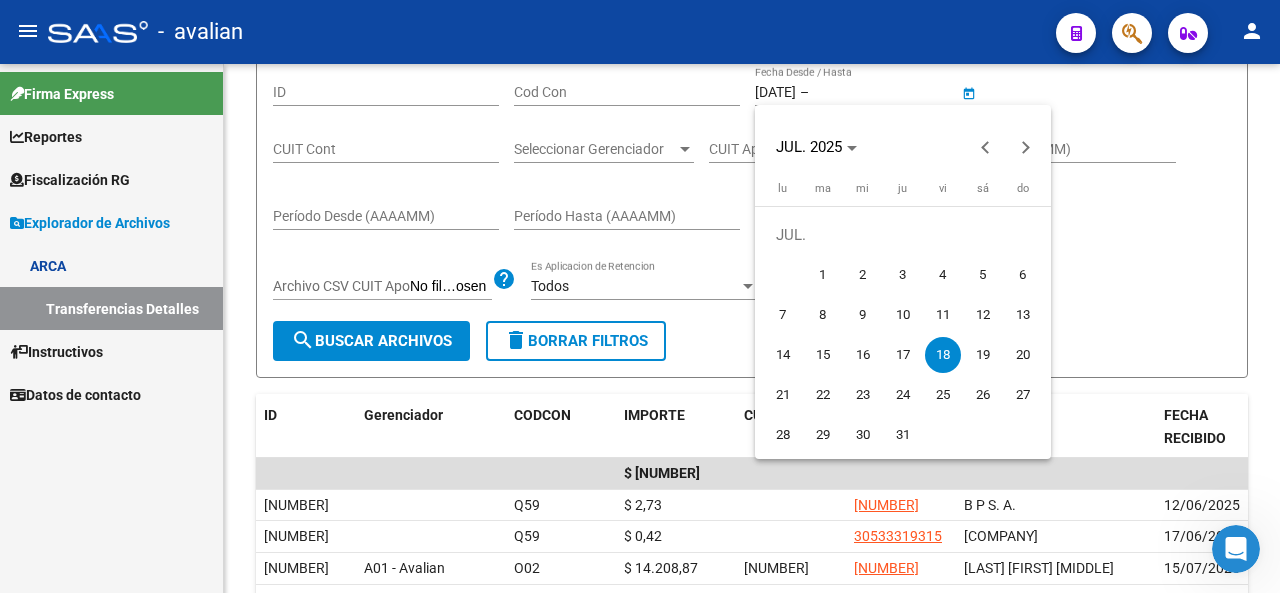 click on "18" at bounding box center [943, 355] 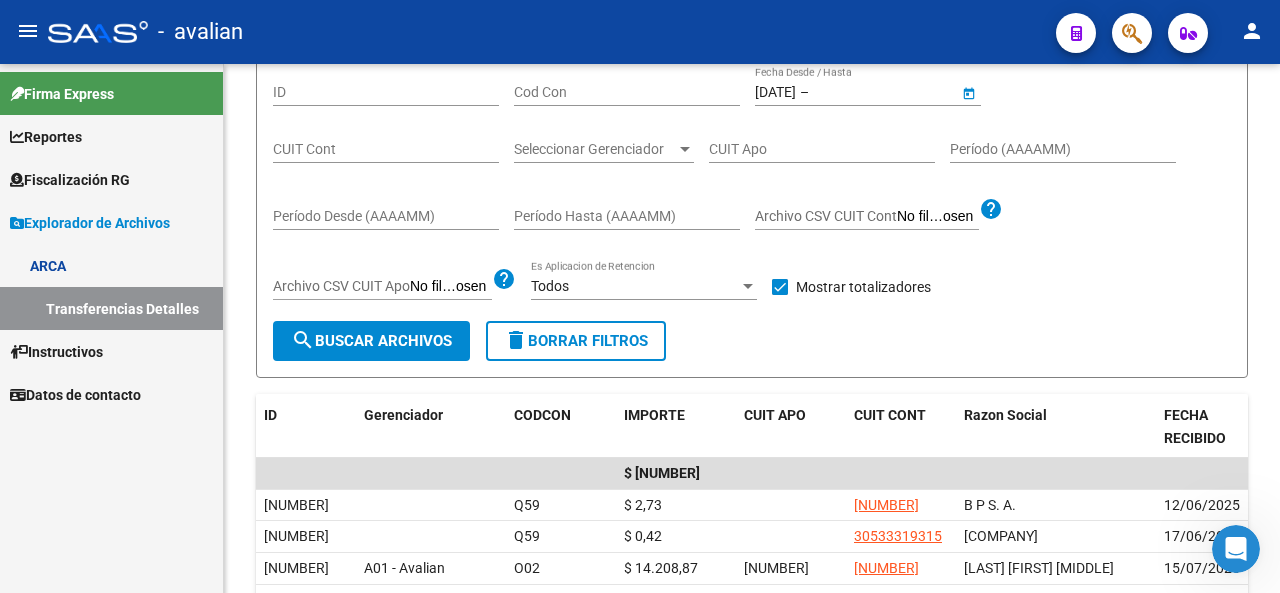 type on "[DATE]" 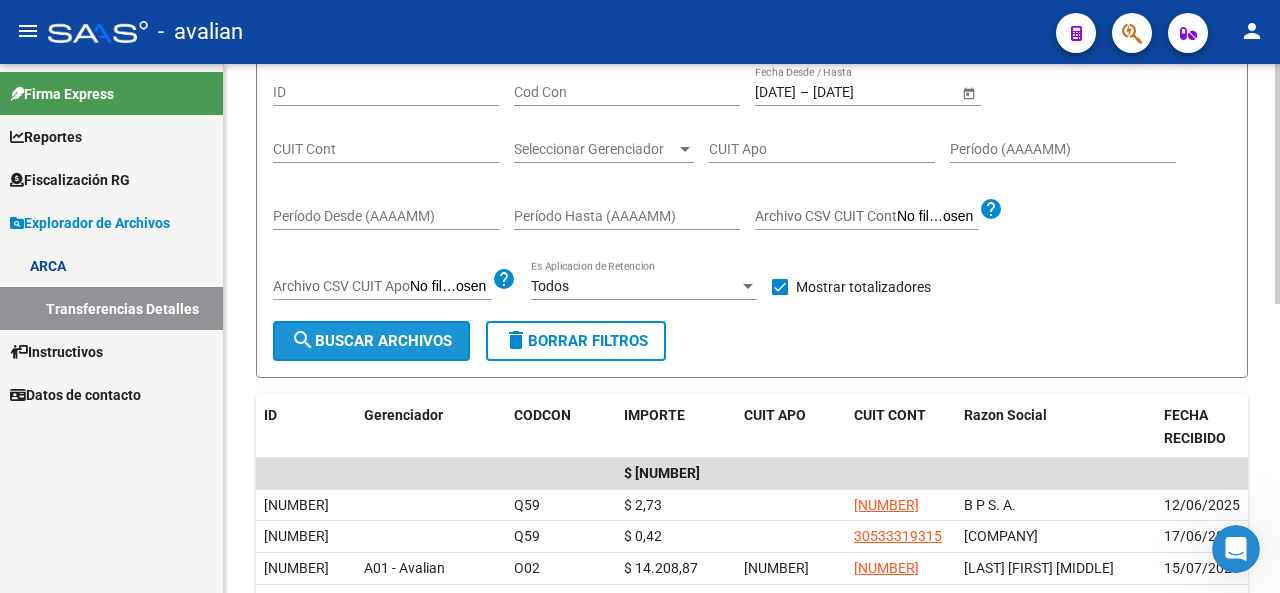 click on "search  Buscar Archivos" 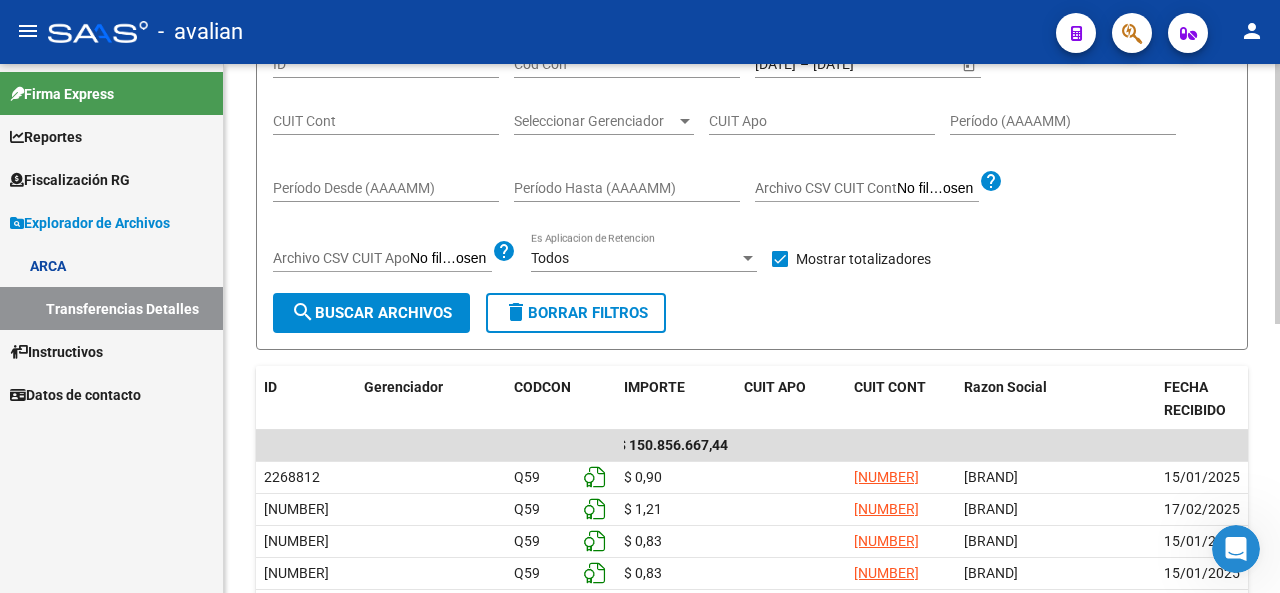 scroll, scrollTop: 200, scrollLeft: 0, axis: vertical 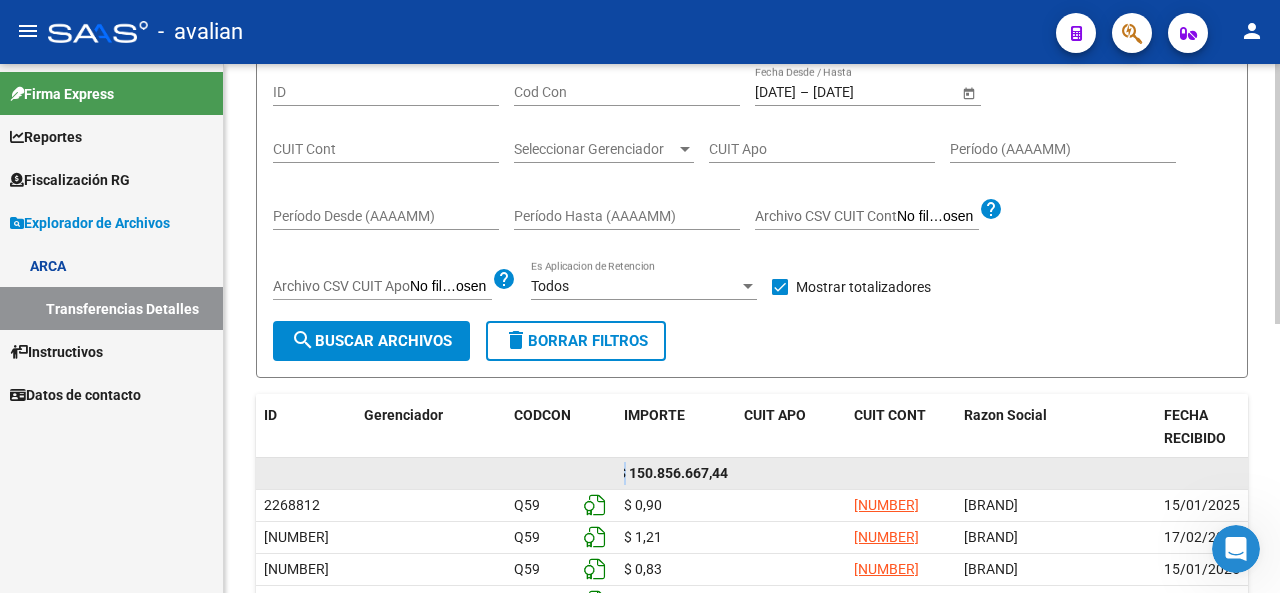 drag, startPoint x: 624, startPoint y: 471, endPoint x: 576, endPoint y: 478, distance: 48.507732 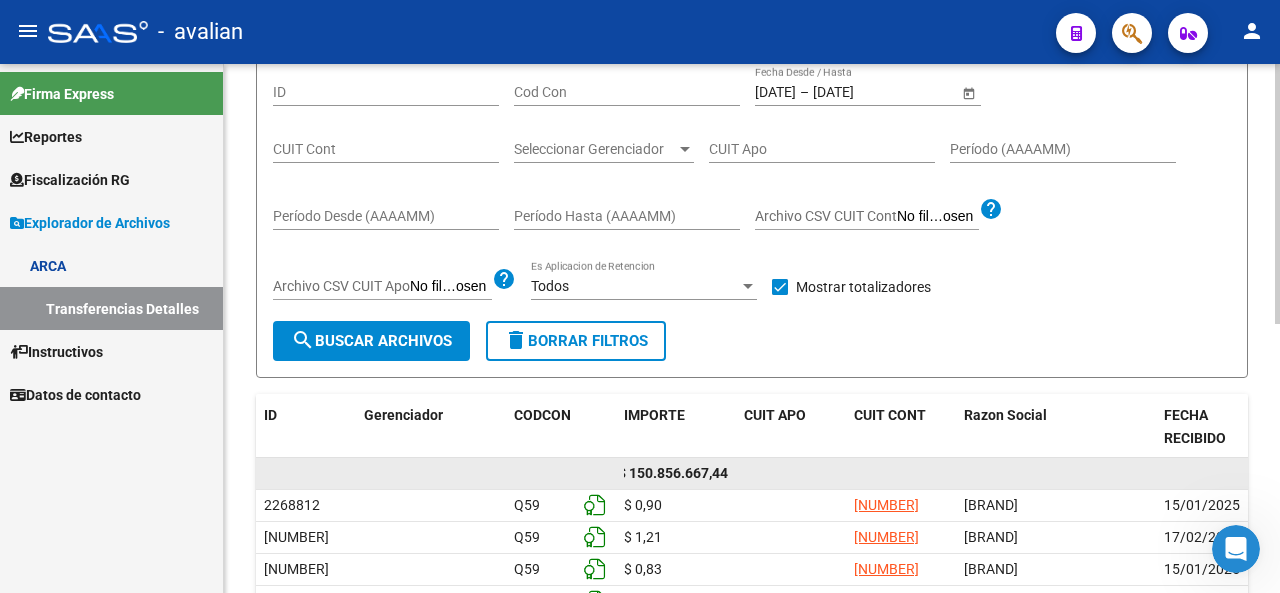 click on "$ 150.856.667,44" 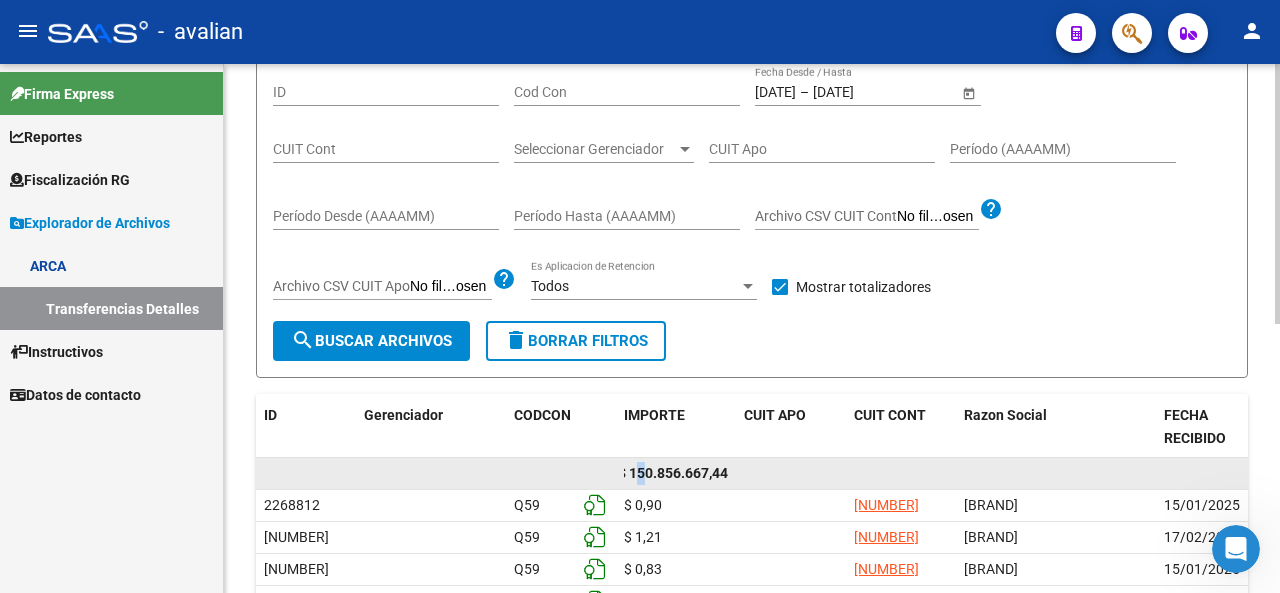 scroll, scrollTop: 0, scrollLeft: 0, axis: both 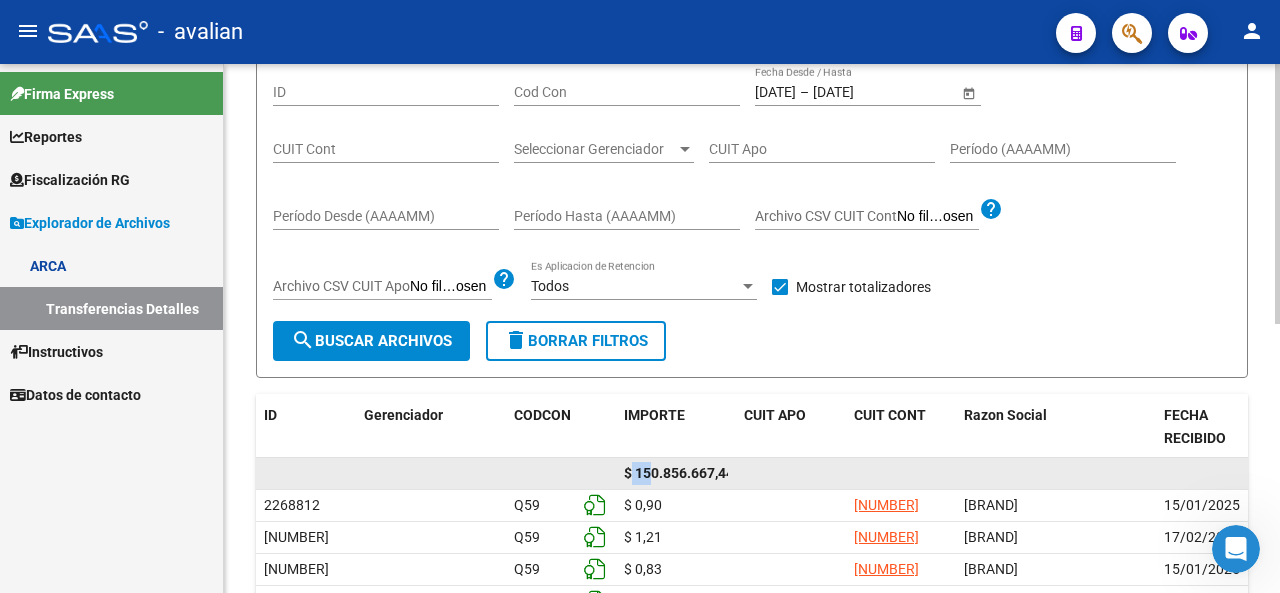 click on "$ 150.856.667,44" 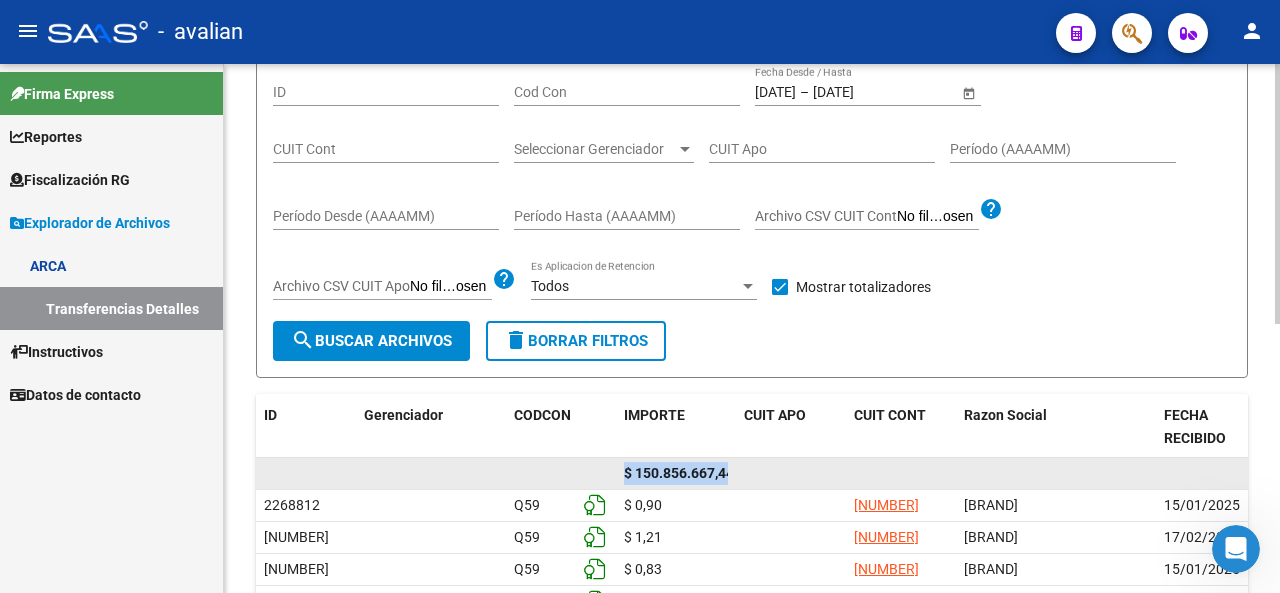 scroll, scrollTop: 0, scrollLeft: 7, axis: horizontal 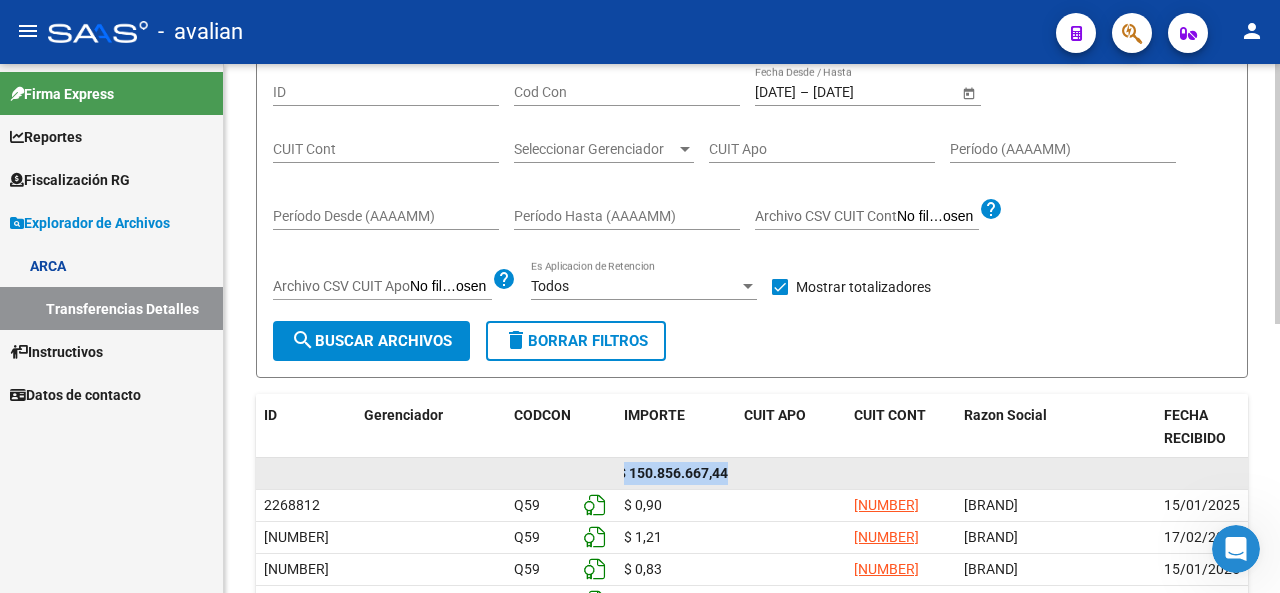 drag, startPoint x: 626, startPoint y: 472, endPoint x: 763, endPoint y: 466, distance: 137.13132 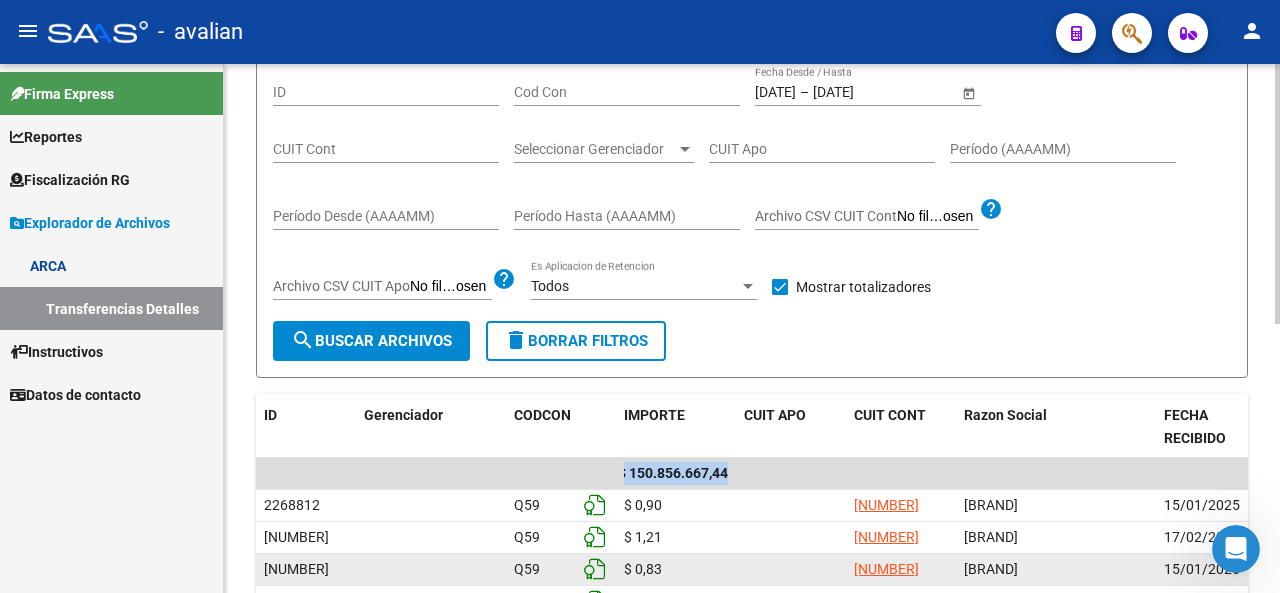 copy on "$ 150.856.667,44" 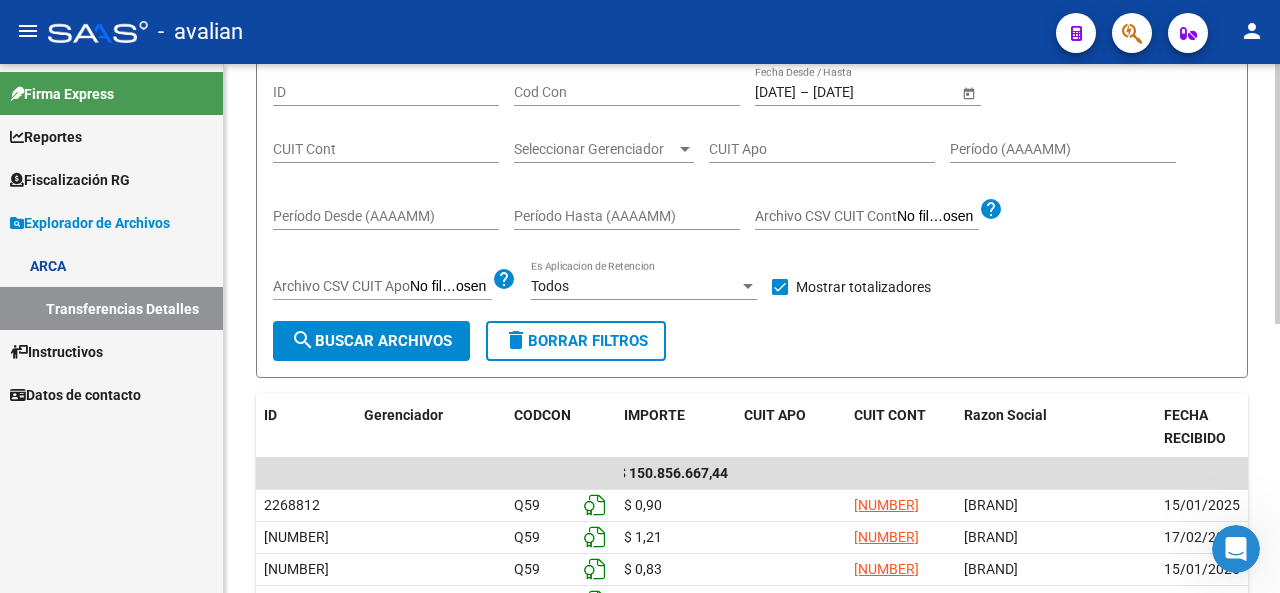 click on "[DATE]" at bounding box center [775, 92] 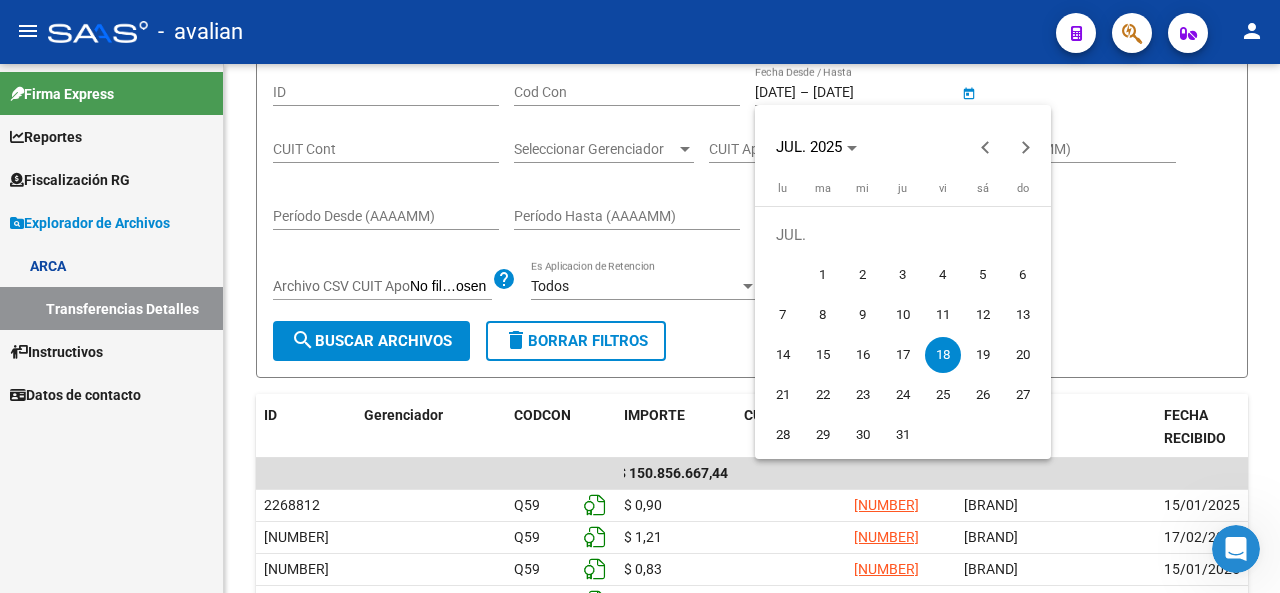 click on "21" at bounding box center [783, 395] 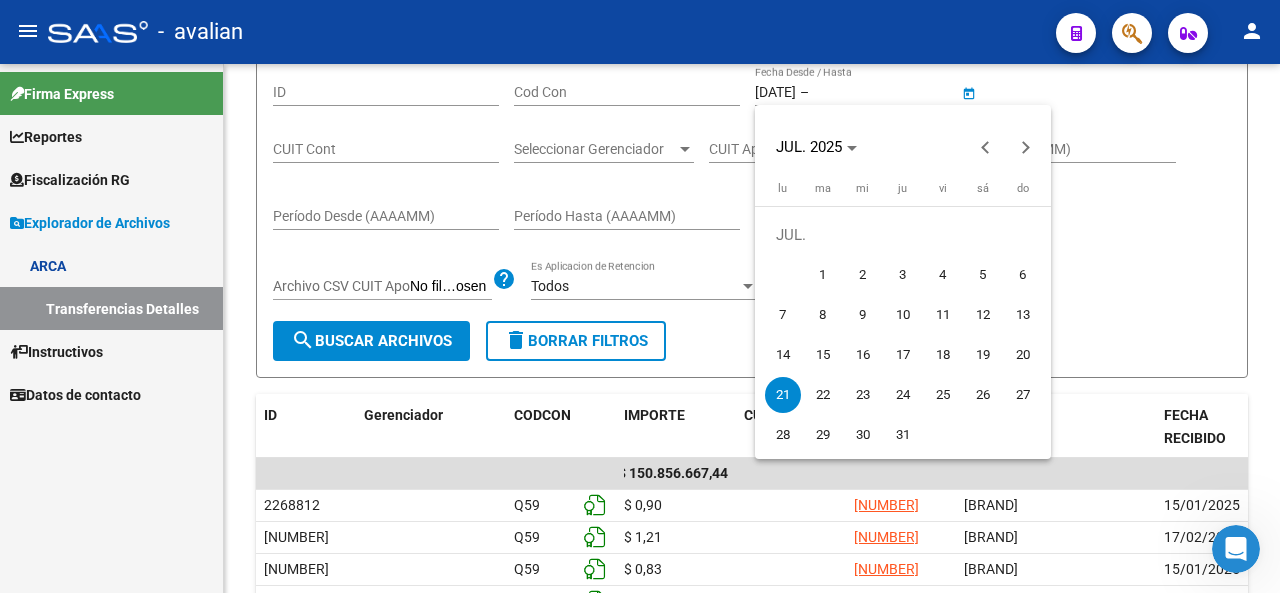 click on "21" at bounding box center (783, 395) 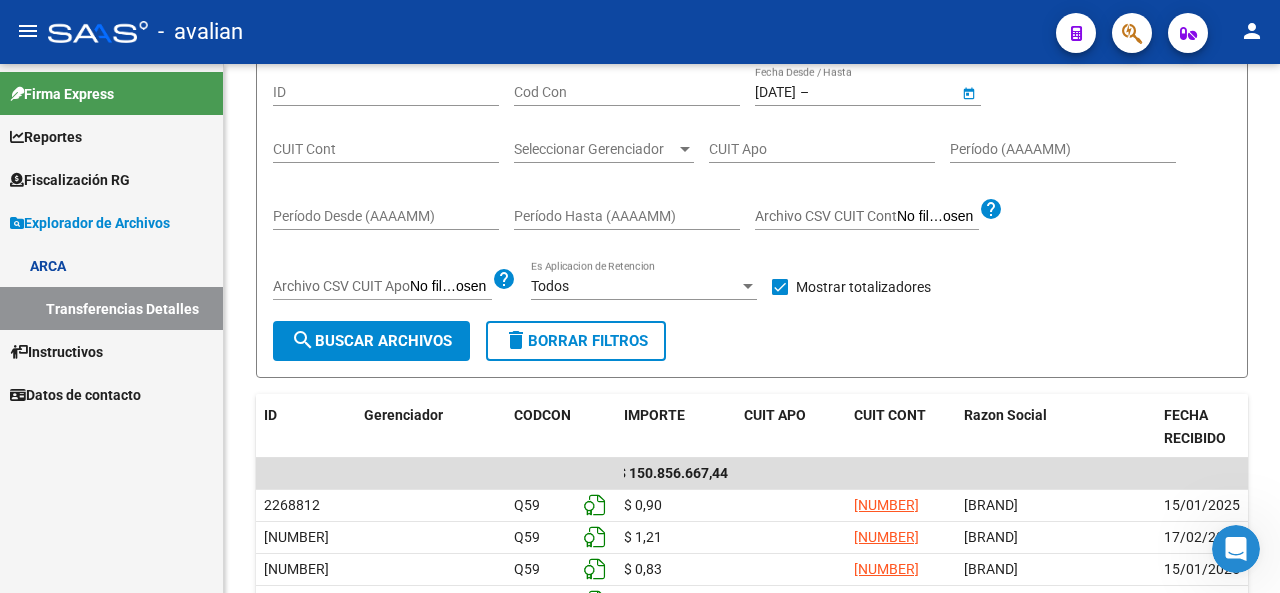 type on "[DATE]" 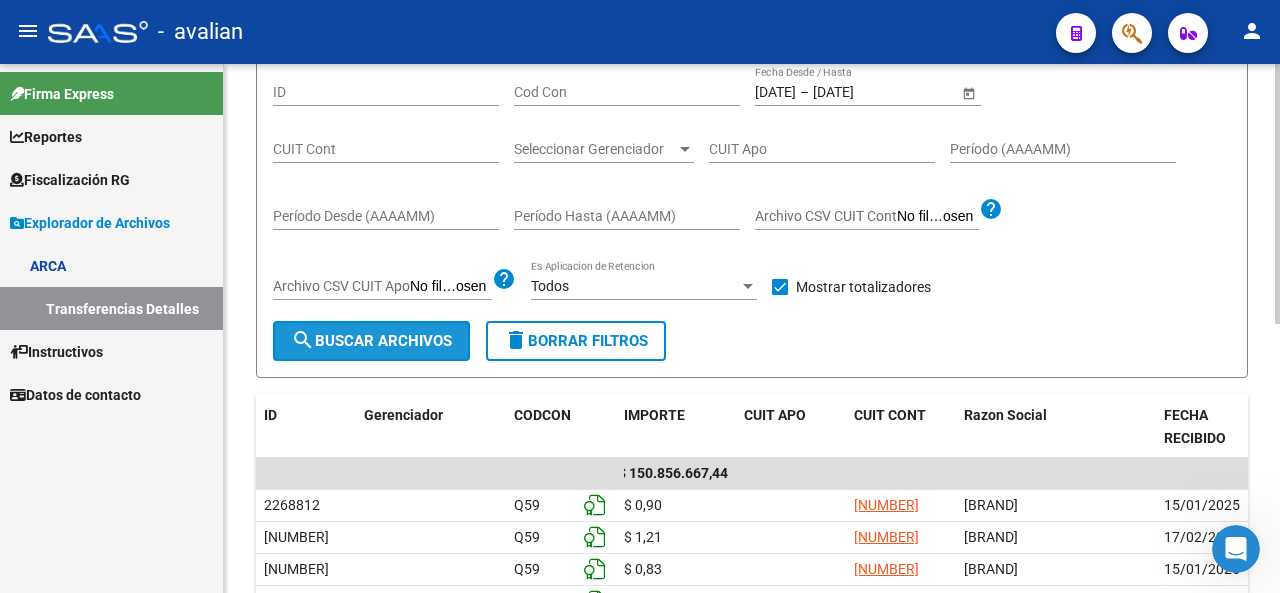 click on "search  Buscar Archivos" 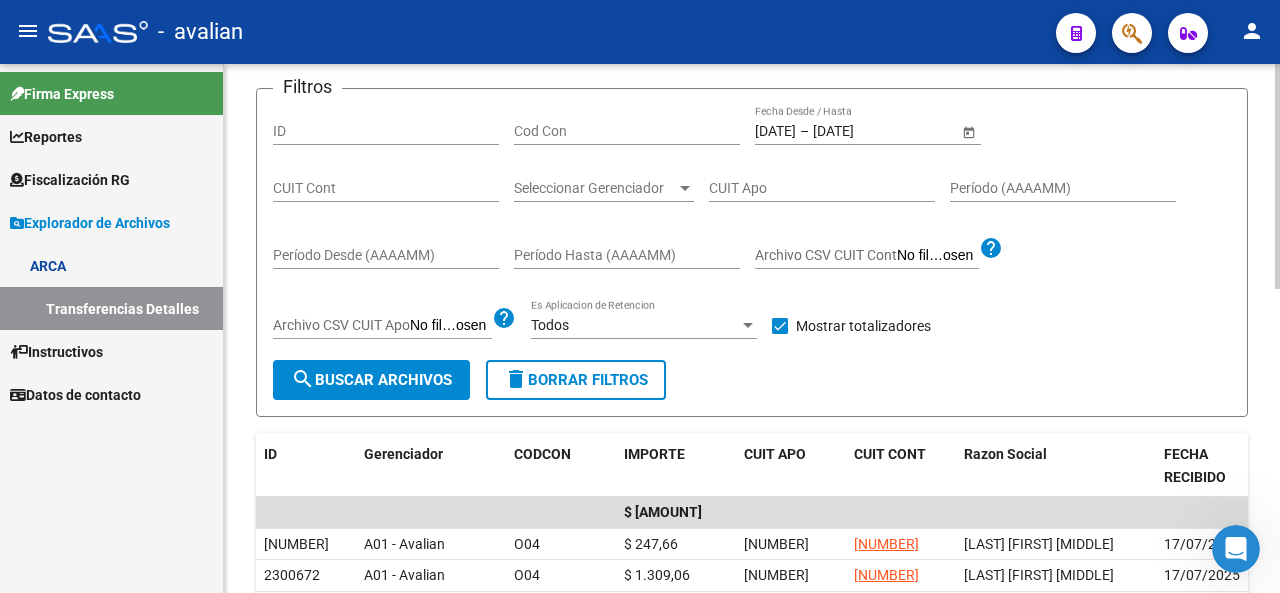 scroll, scrollTop: 200, scrollLeft: 0, axis: vertical 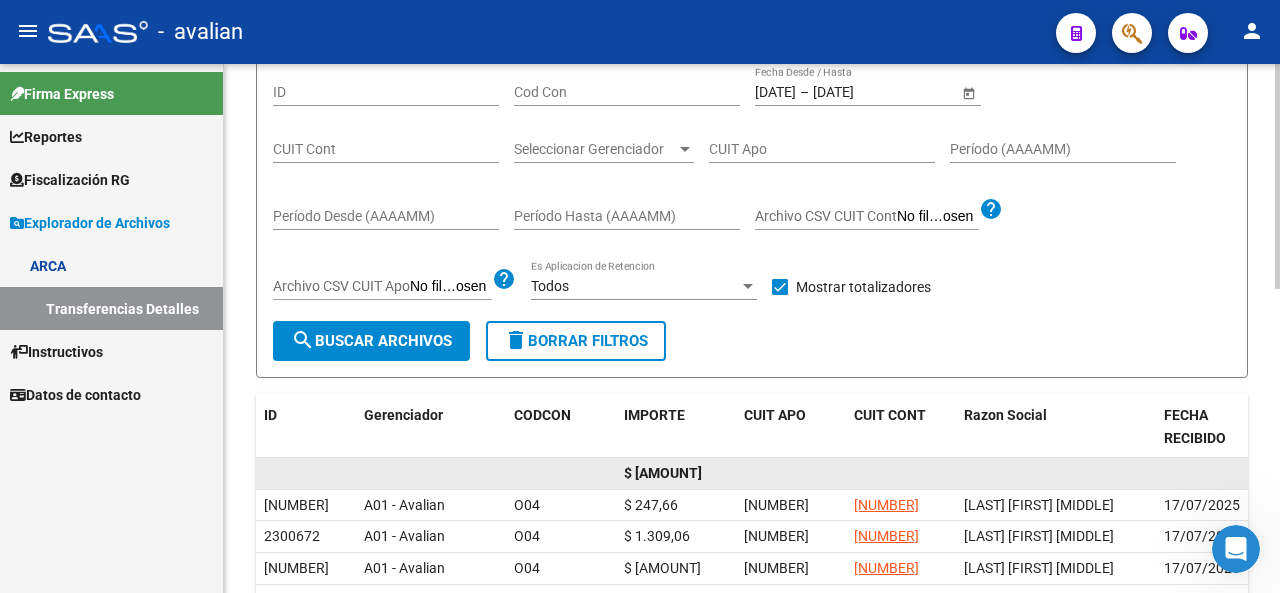 click on "$ [AMOUNT]" 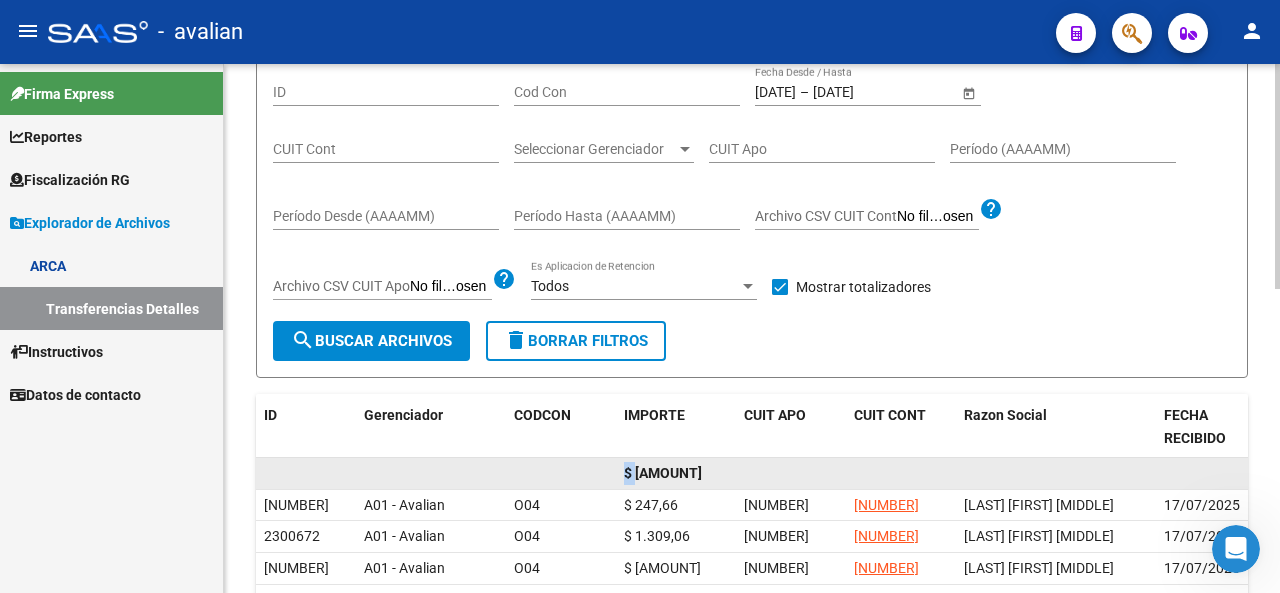 scroll, scrollTop: 0, scrollLeft: 0, axis: both 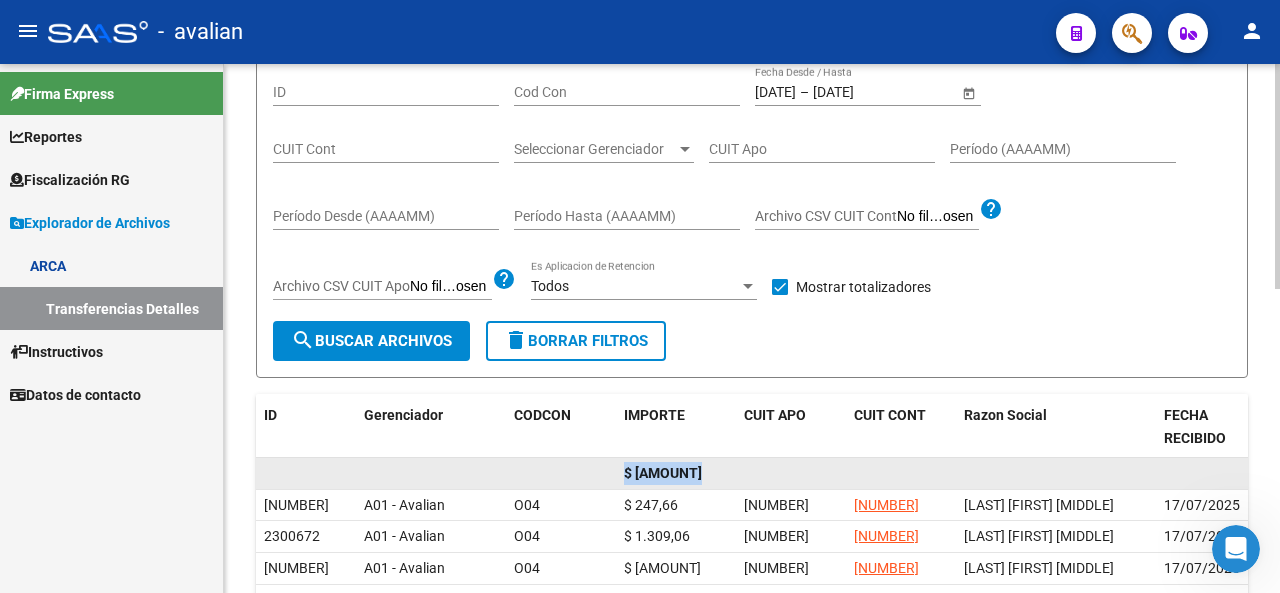 drag, startPoint x: 628, startPoint y: 470, endPoint x: 758, endPoint y: 463, distance: 130.18832 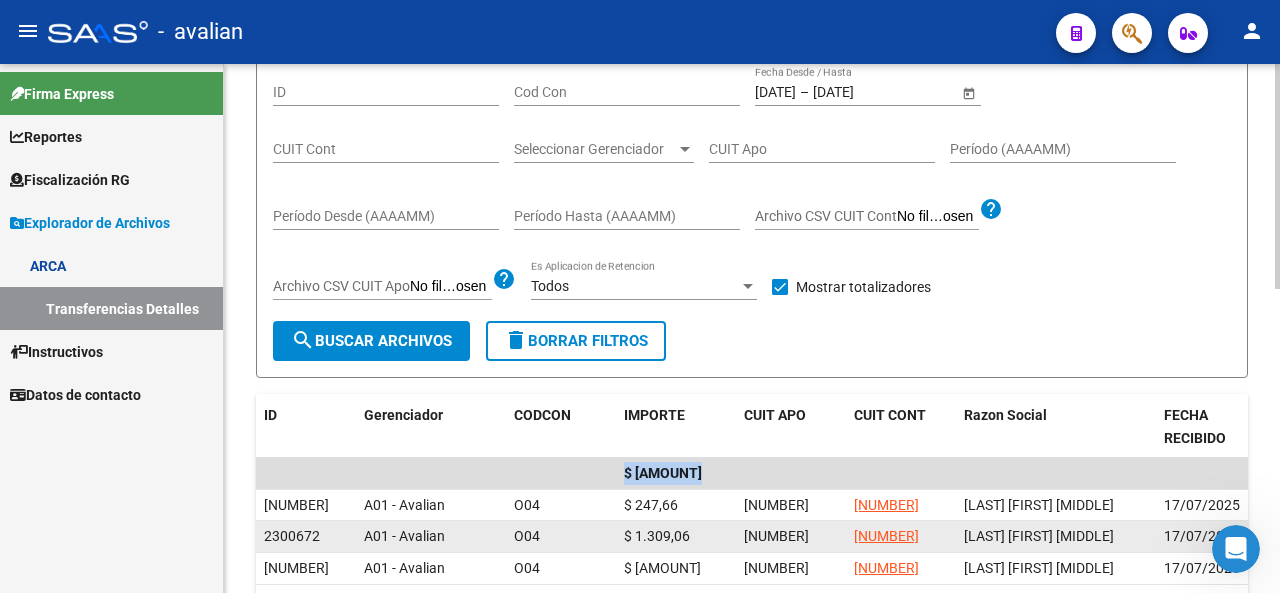 copy on "$ [AMOUNT]" 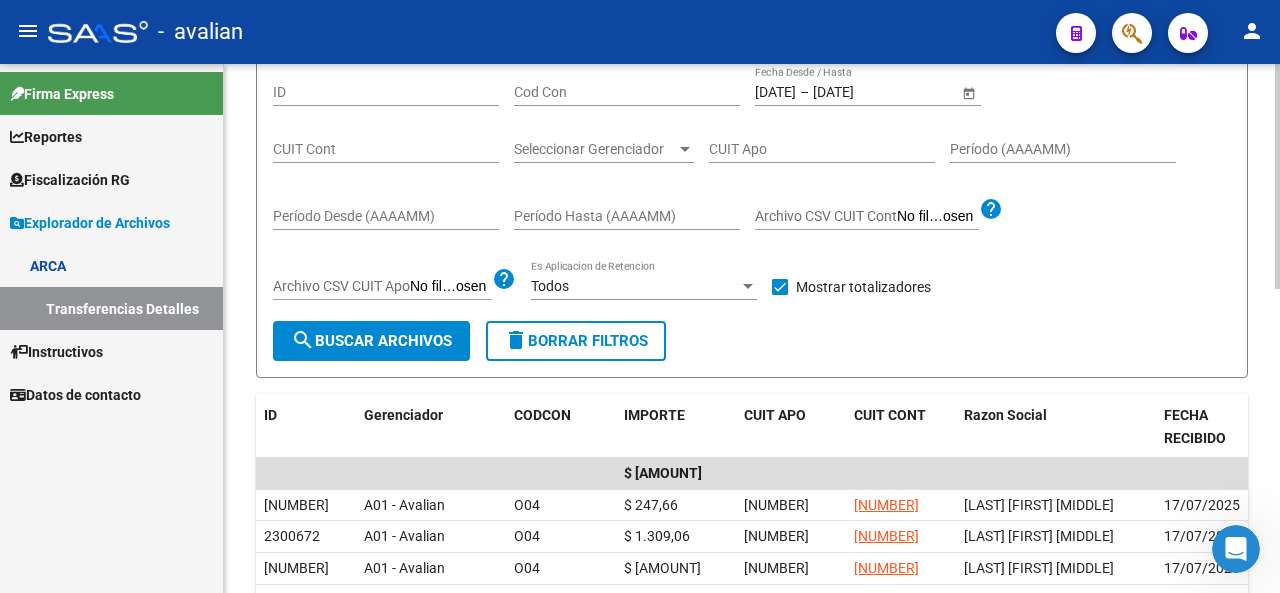 click on "[DATE] [DATE] – [DATE] [DATE] Fecha Desde / Hasta" 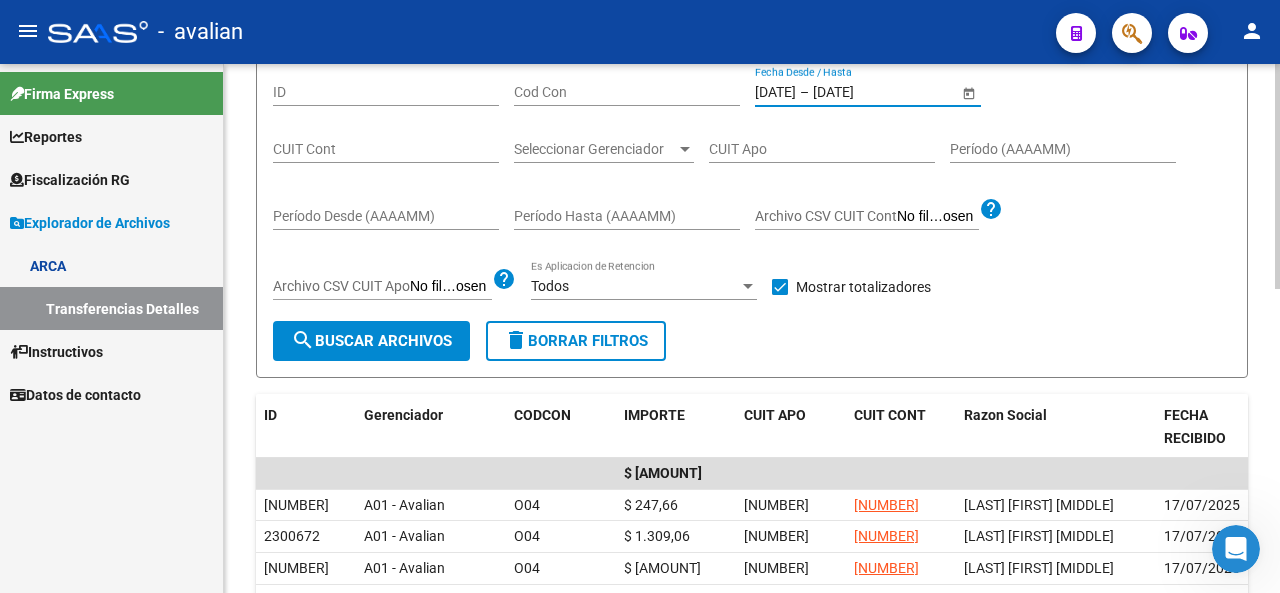 click on "[DATE]" at bounding box center [775, 92] 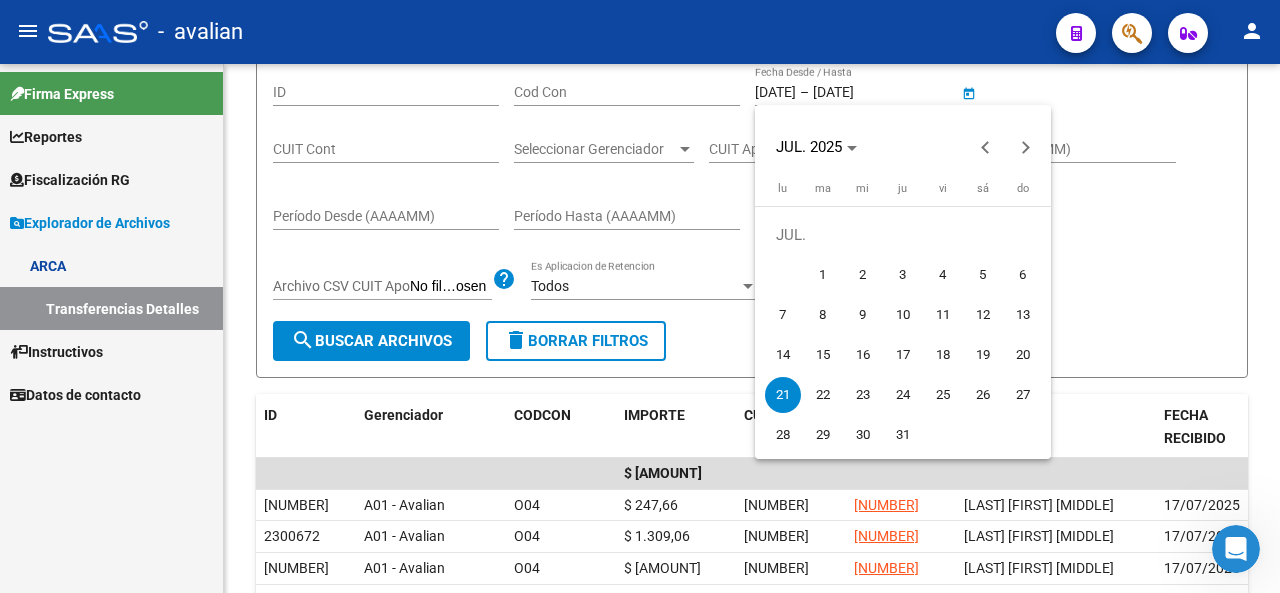click on "22" at bounding box center (823, 395) 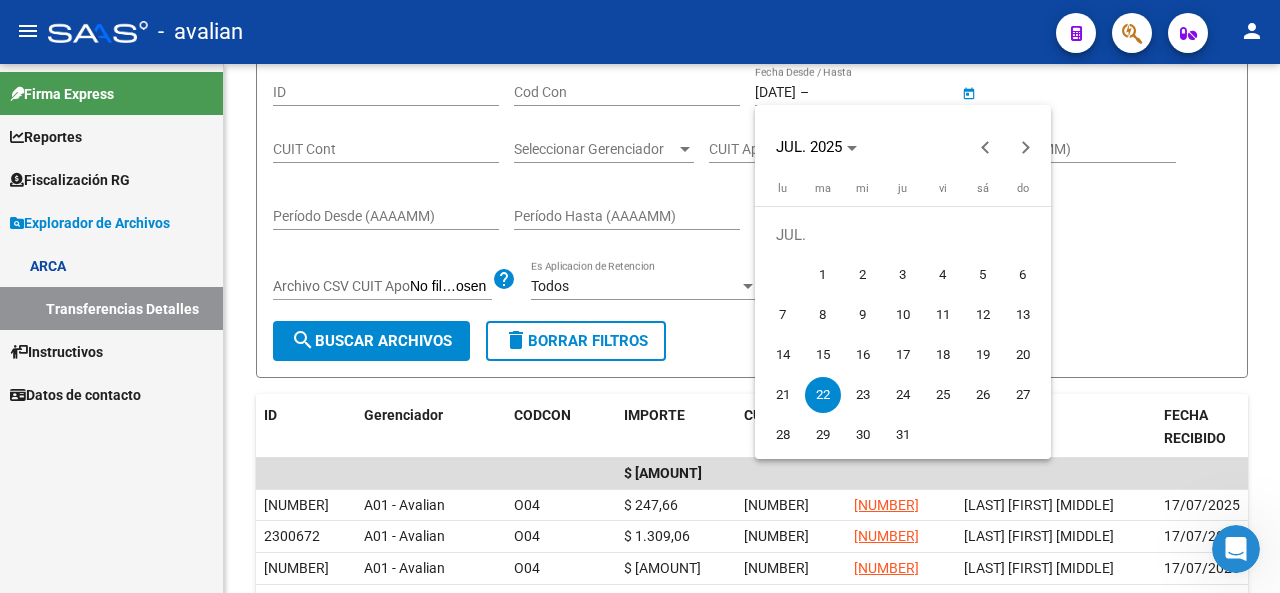 click on "22" at bounding box center [823, 395] 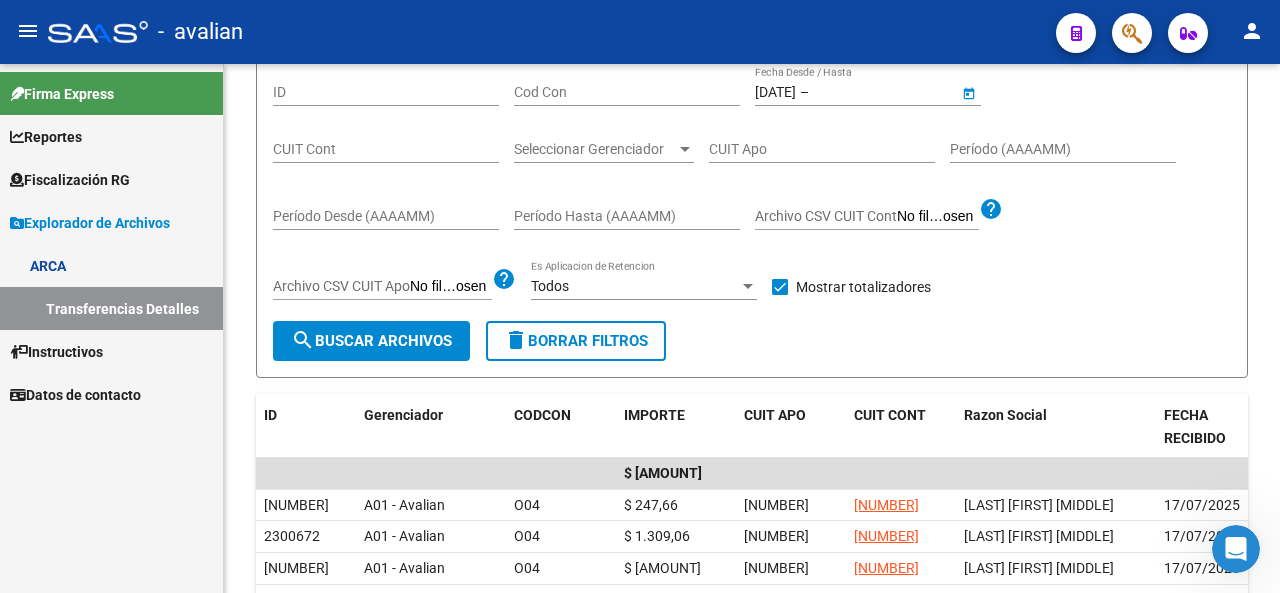 type on "[DATE]" 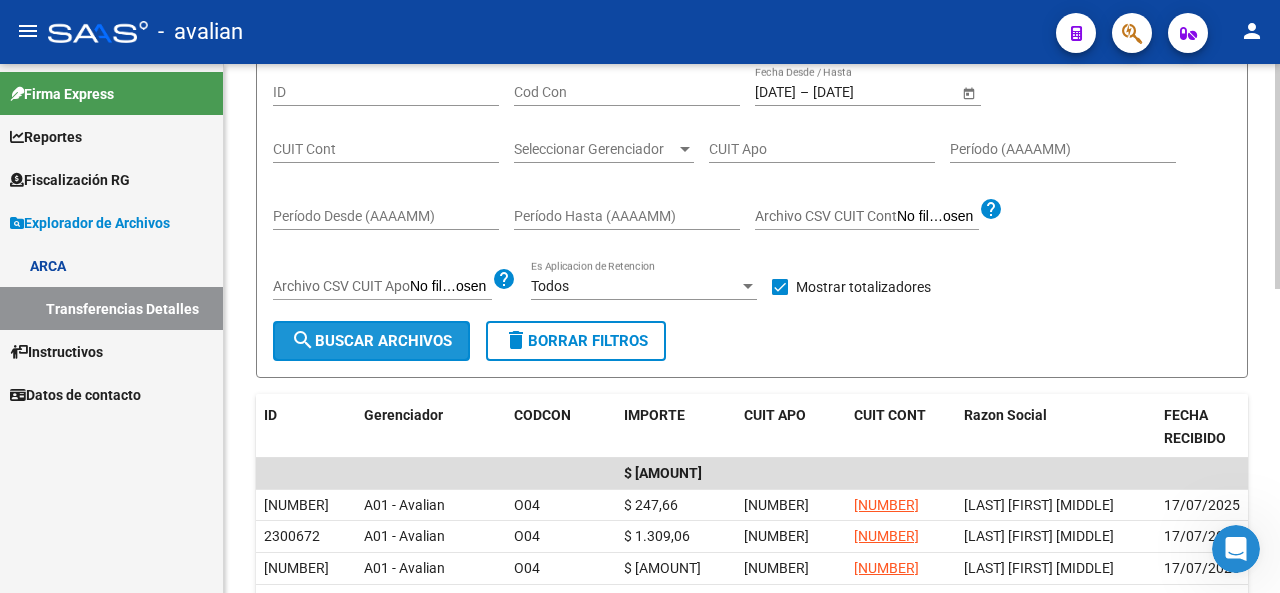 click on "search  Buscar Archivos" 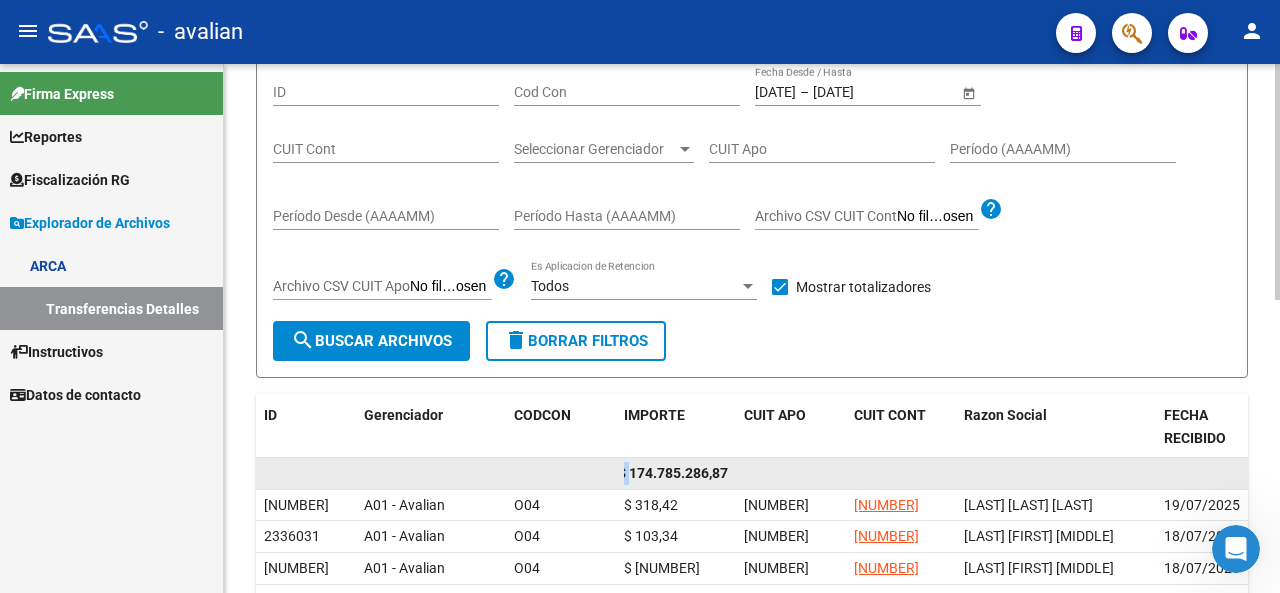 scroll, scrollTop: 0, scrollLeft: 0, axis: both 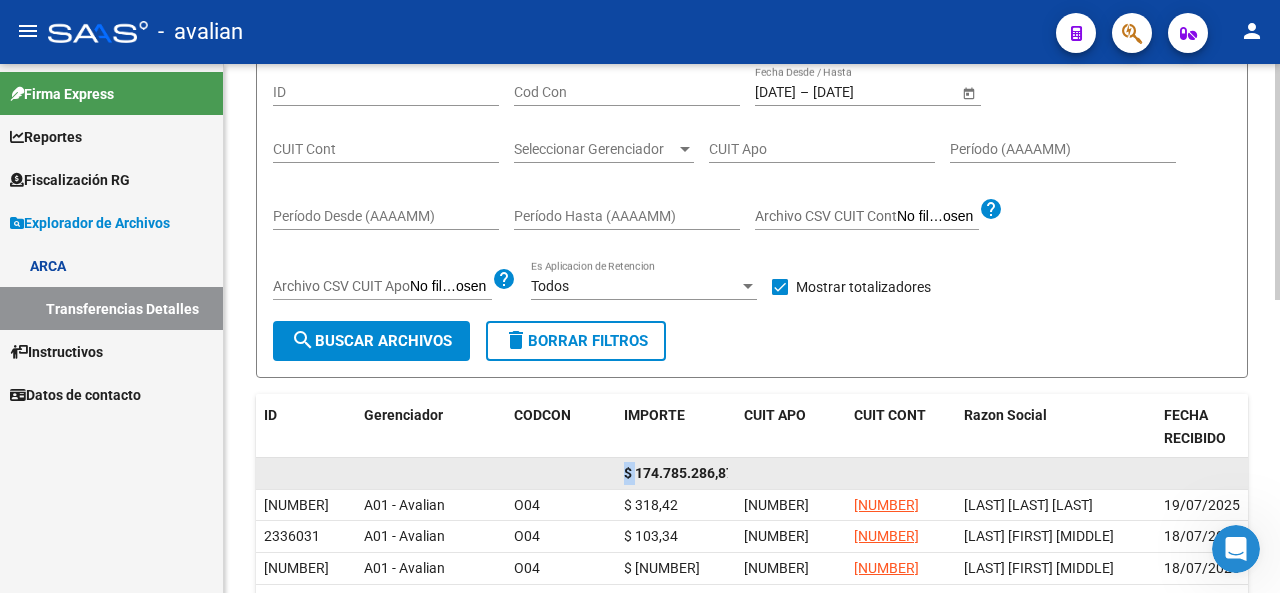 drag, startPoint x: 629, startPoint y: 467, endPoint x: 580, endPoint y: 485, distance: 52.201534 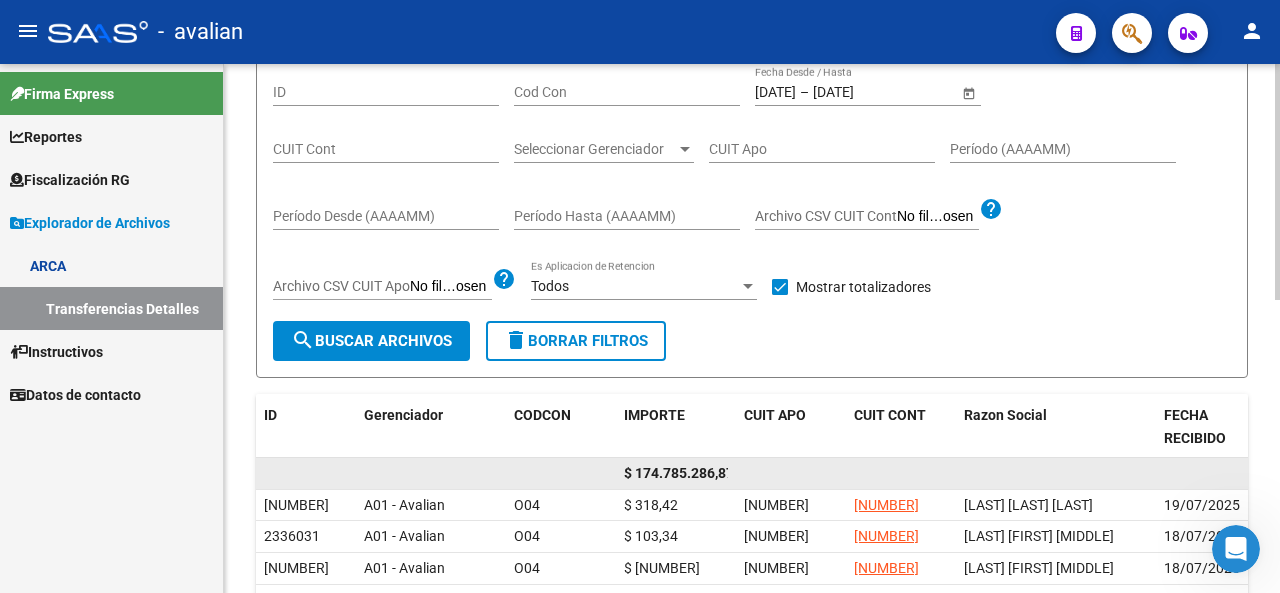 click on "$ 174.785.286,87" 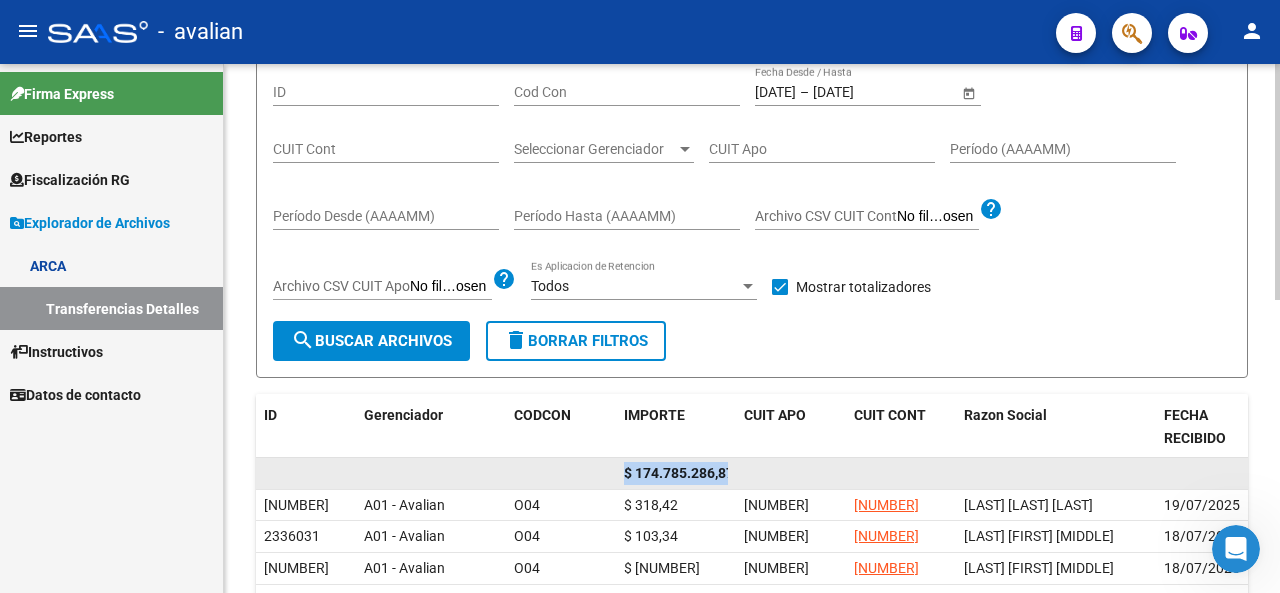 scroll, scrollTop: 0, scrollLeft: 7, axis: horizontal 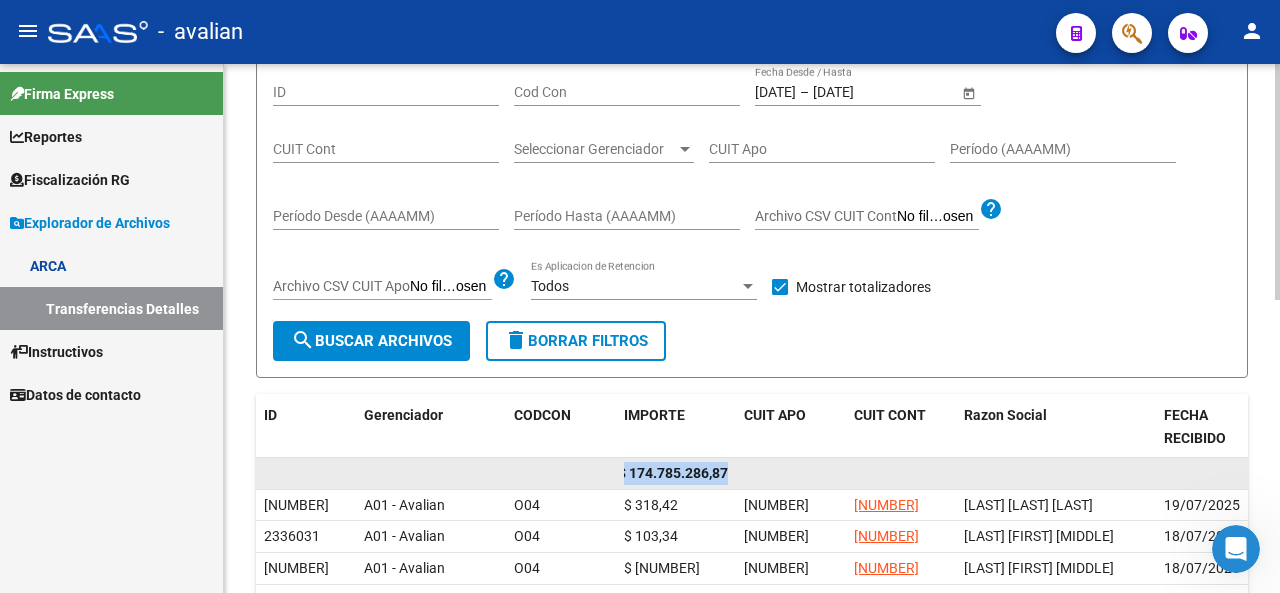 drag, startPoint x: 625, startPoint y: 469, endPoint x: 774, endPoint y: 462, distance: 149.16434 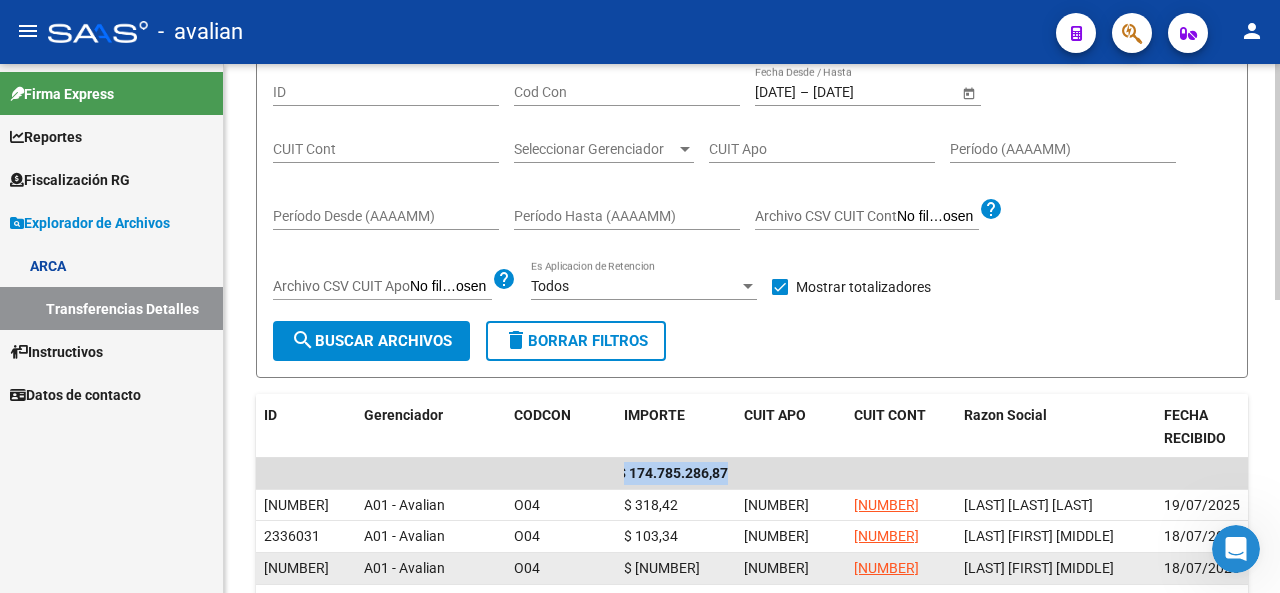 copy on "$ 174.785.286,87" 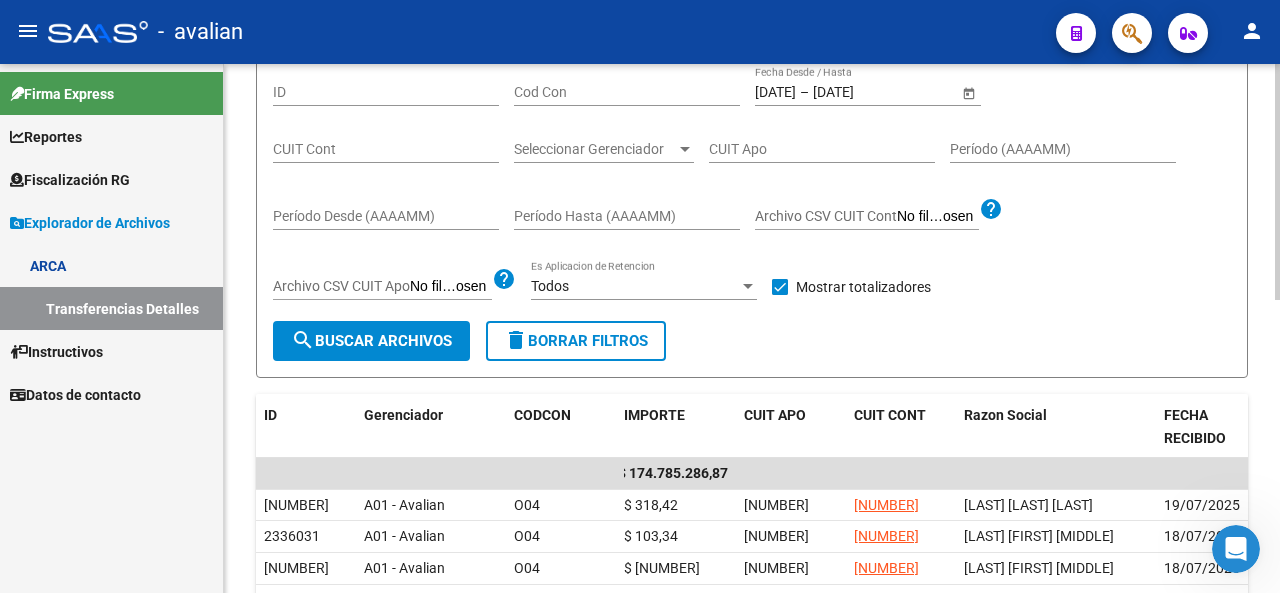 click on "[DATE] [DATE] – [DATE] [DATE] Fecha Desde / Hasta" 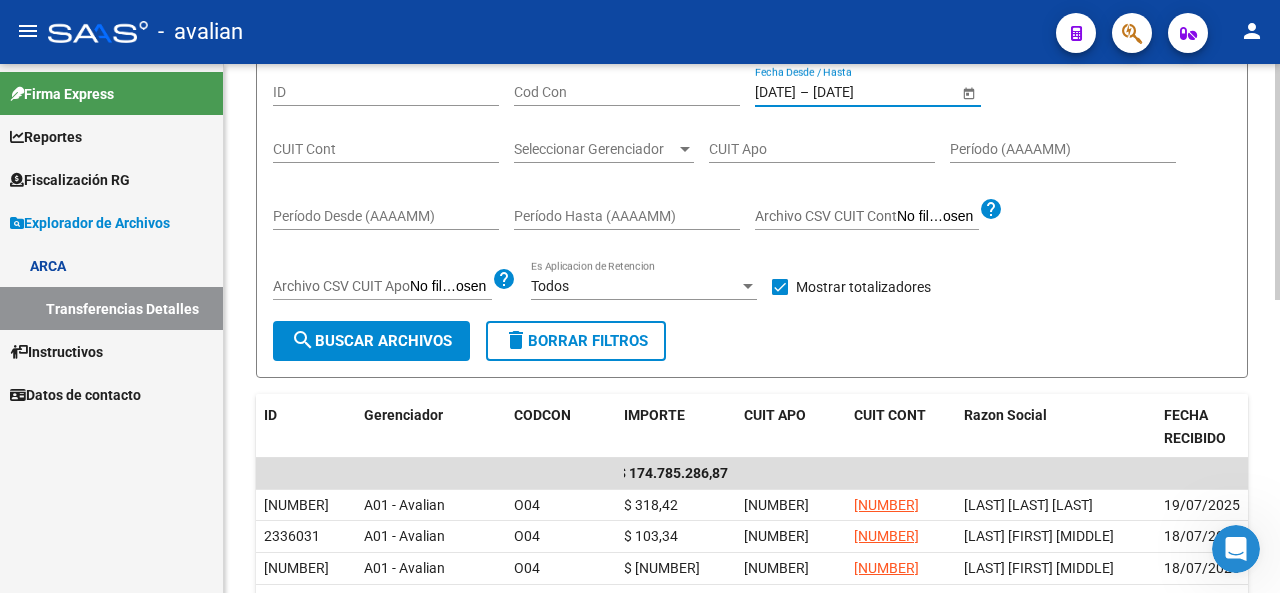 click on "[DATE]" at bounding box center (862, 92) 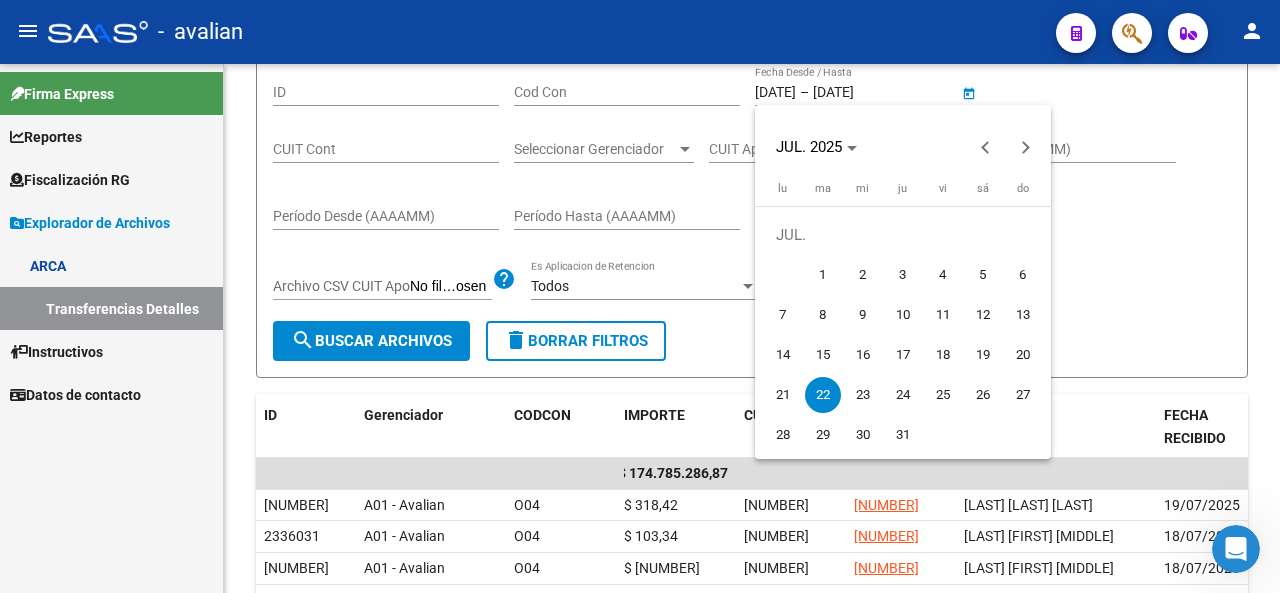 click on "1" at bounding box center [823, 275] 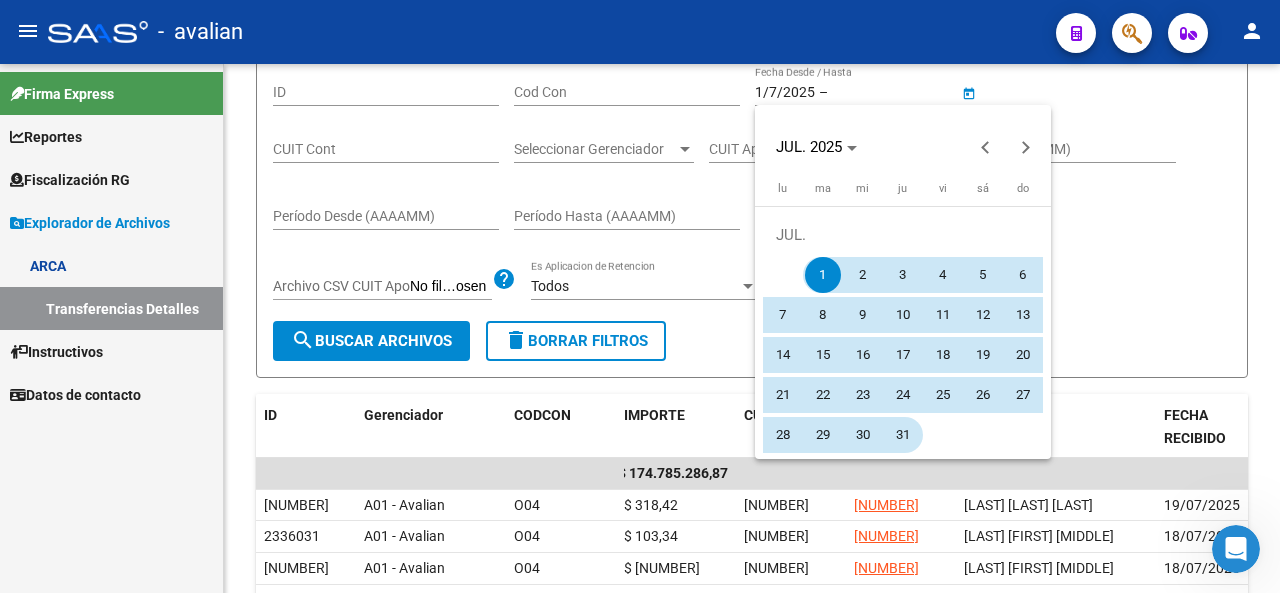 click on "31" at bounding box center [903, 435] 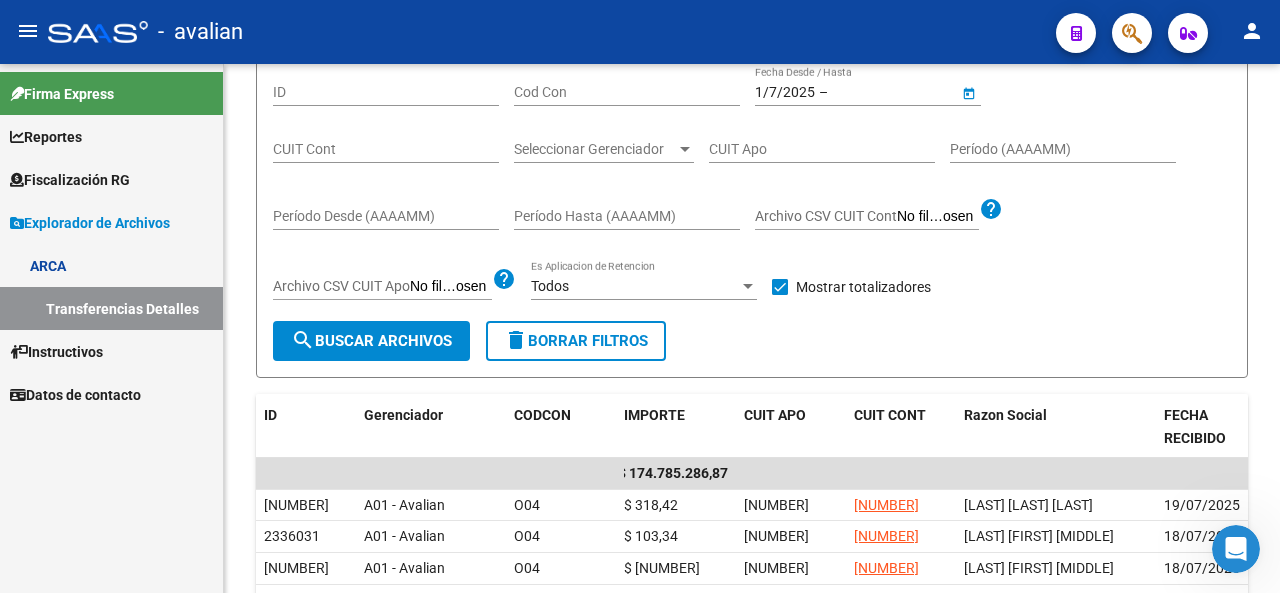 type on "31/7/2025" 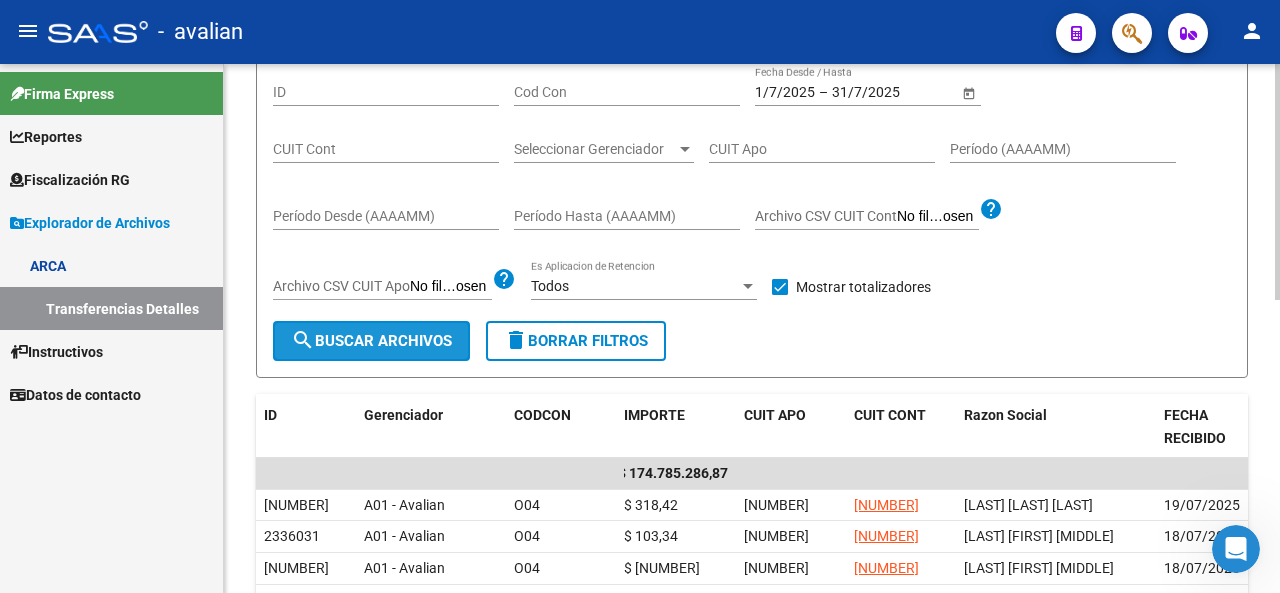 click on "search  Buscar Archivos" 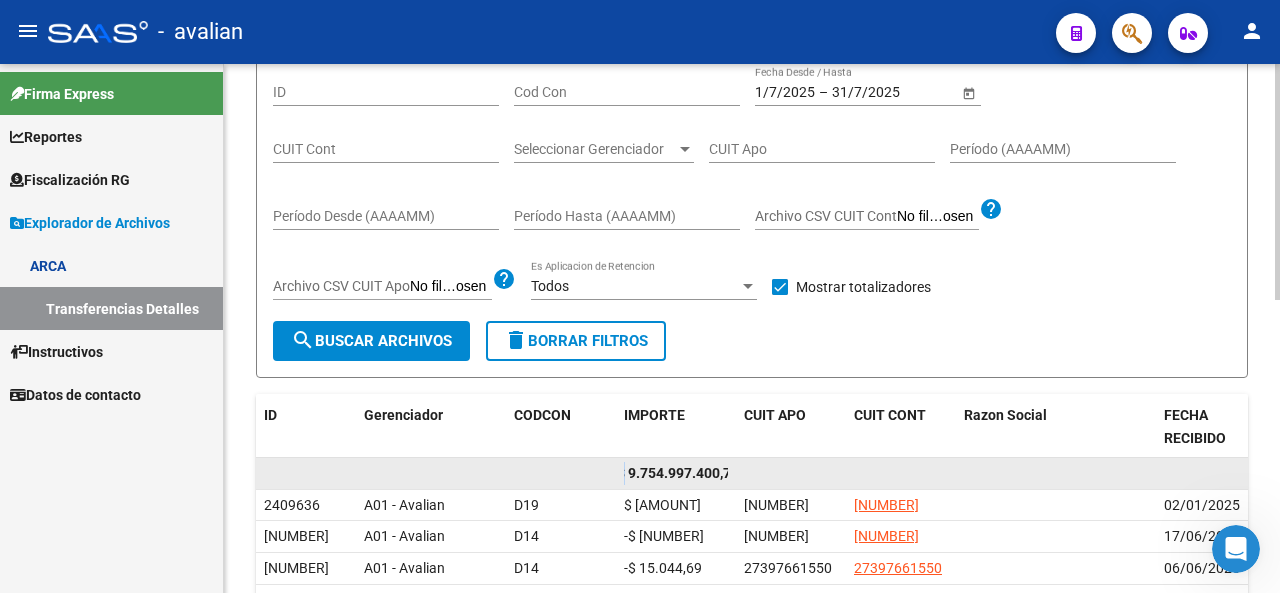 drag, startPoint x: 618, startPoint y: 473, endPoint x: 600, endPoint y: 471, distance: 18.110771 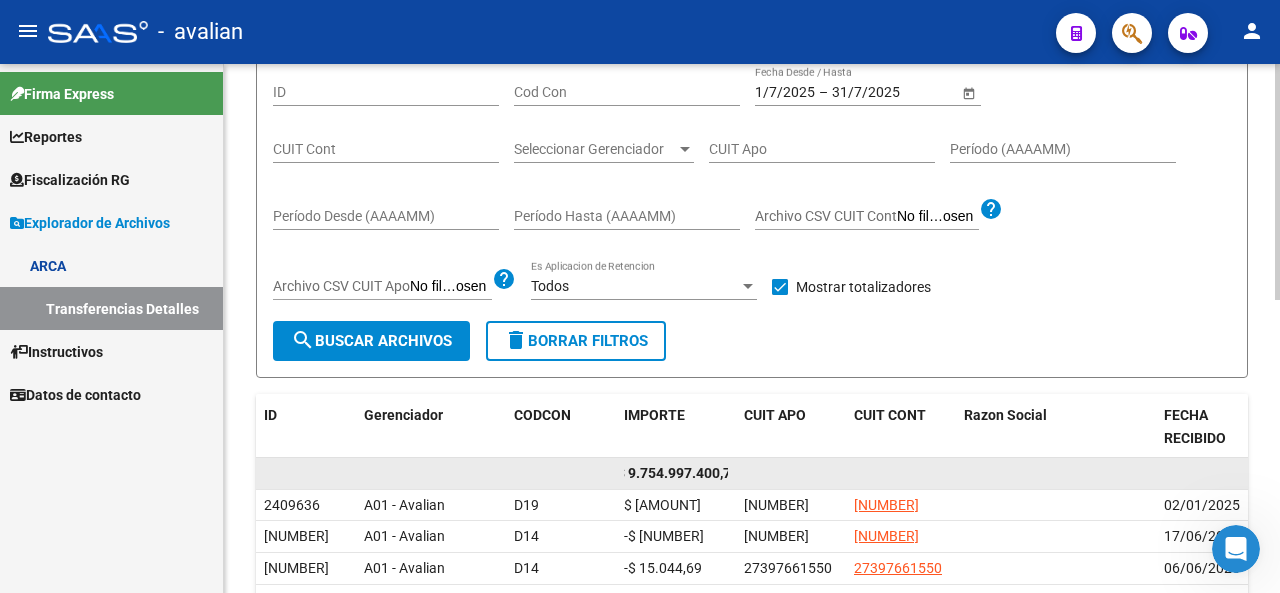 click on "$ 9.754.997.400,74" 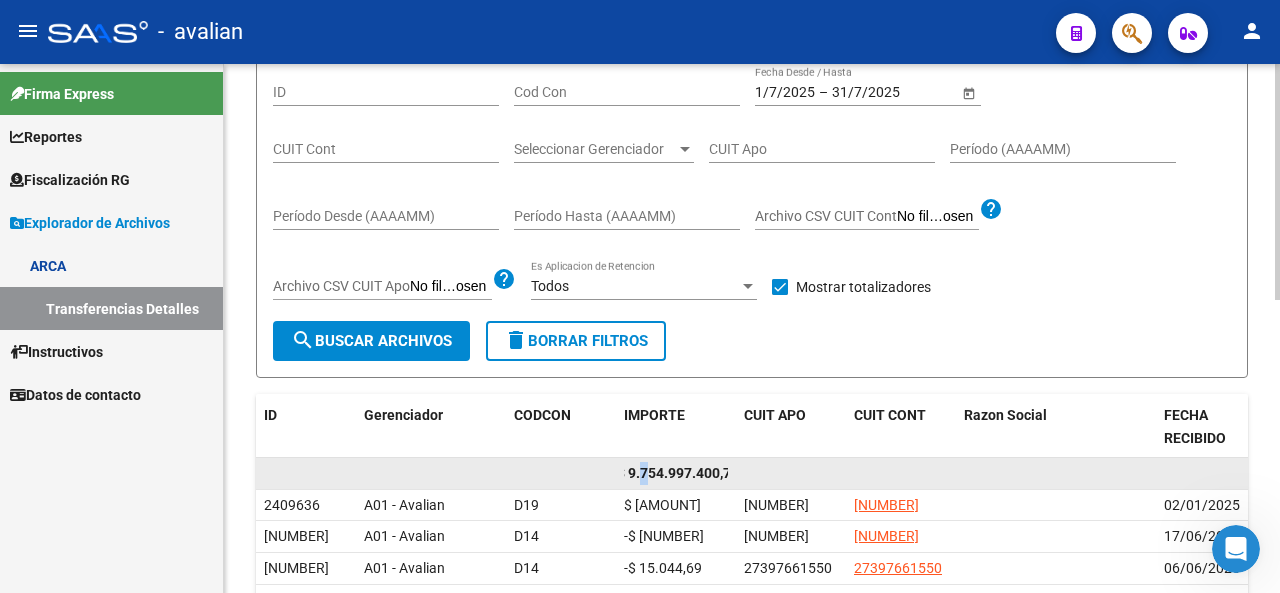 click on "$ 9.754.997.400,74" 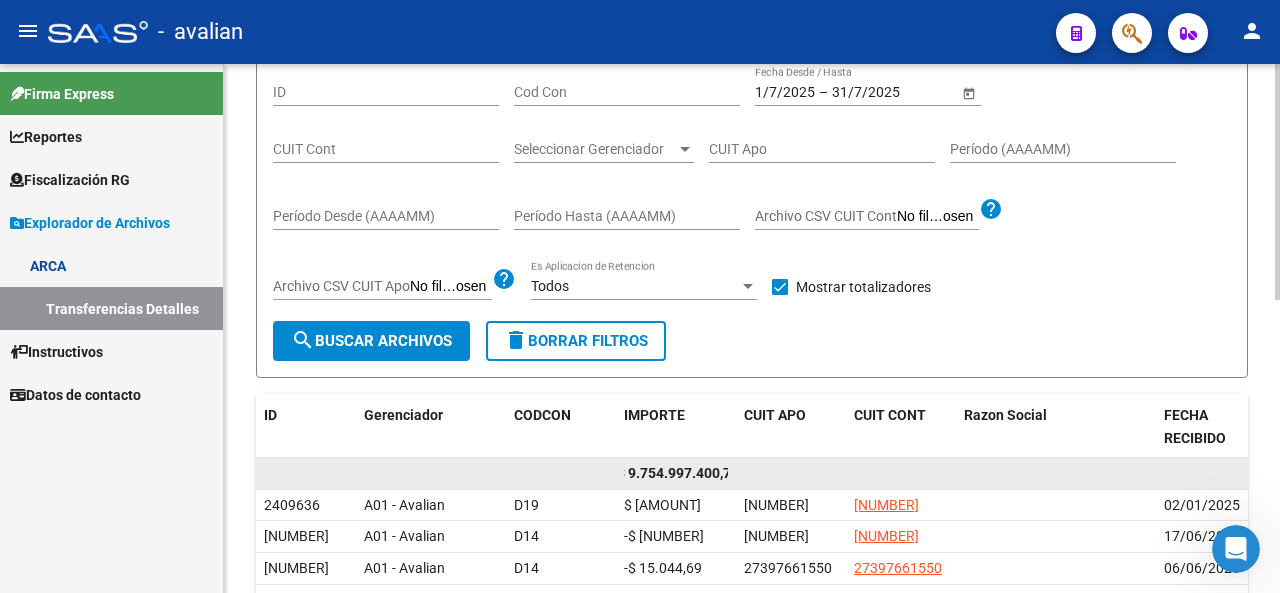 click on "$ 9.754.997.400,74" 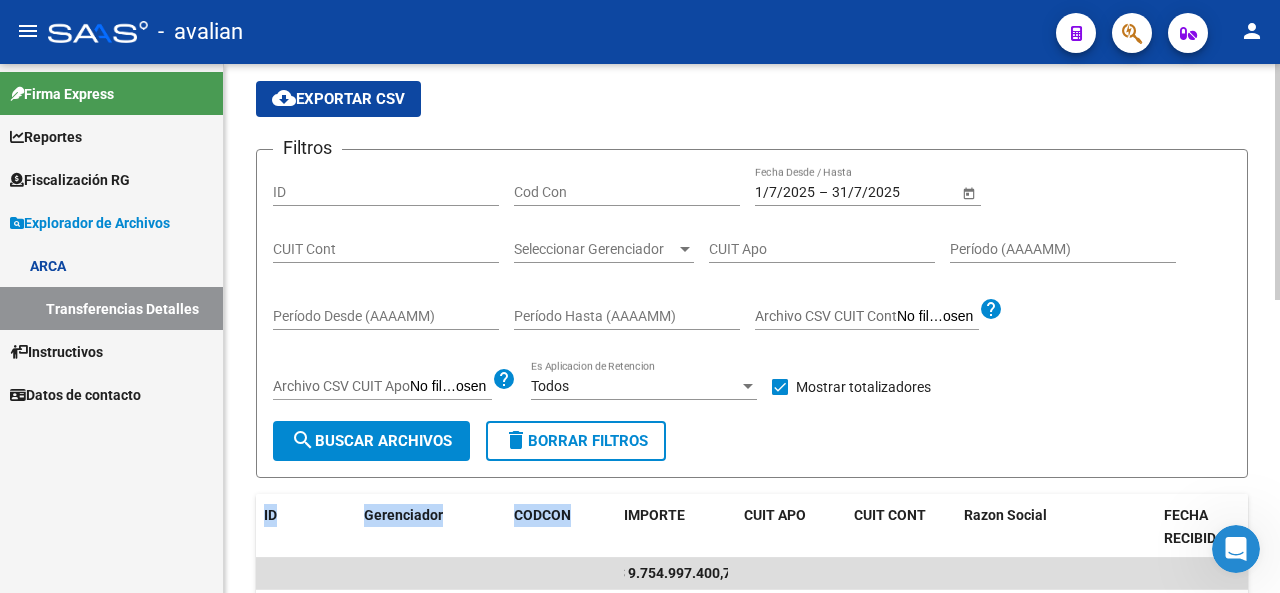 drag, startPoint x: 630, startPoint y: 472, endPoint x: 587, endPoint y: 484, distance: 44.64303 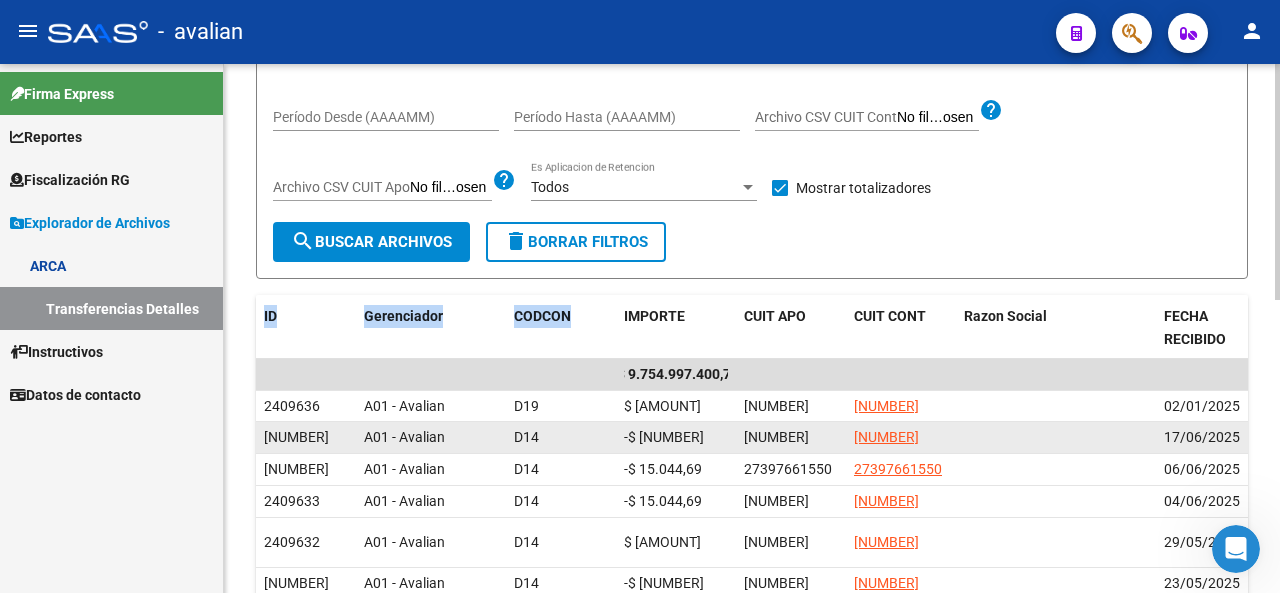 scroll, scrollTop: 300, scrollLeft: 0, axis: vertical 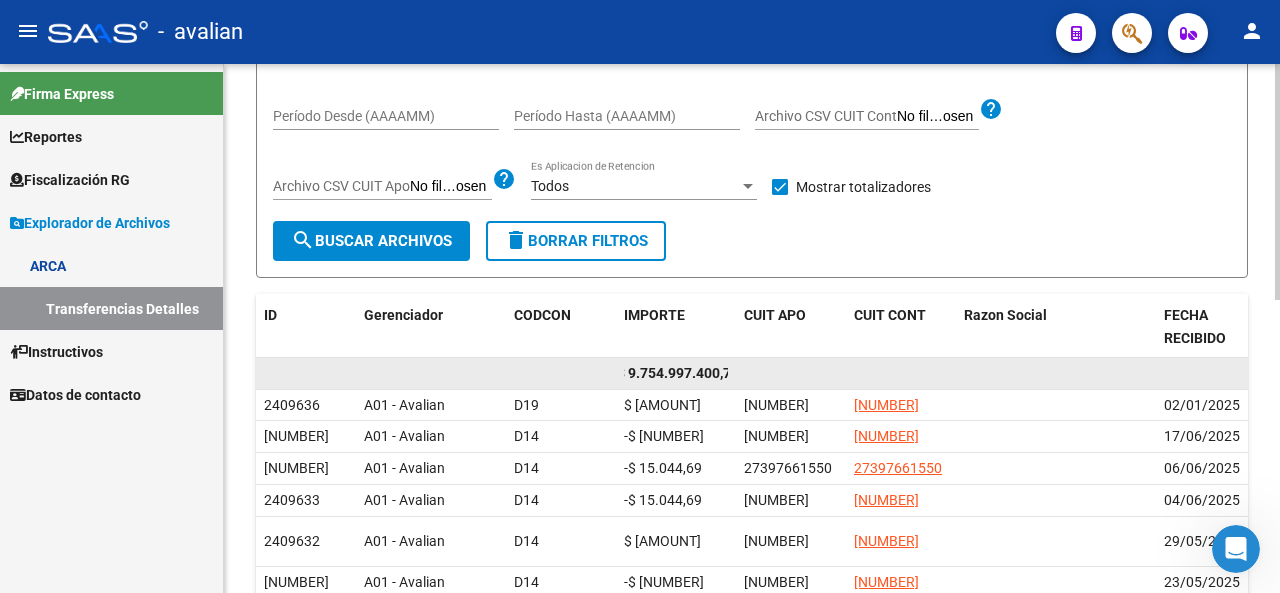 click on "$ 9.754.997.400,74" 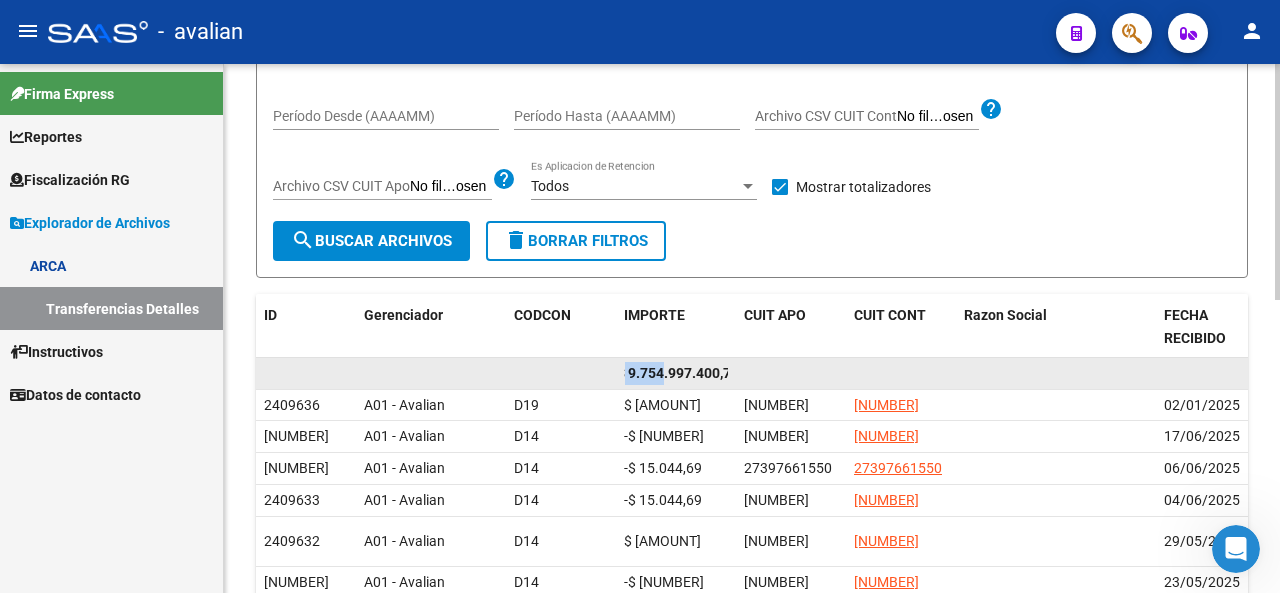 scroll, scrollTop: 0, scrollLeft: 0, axis: both 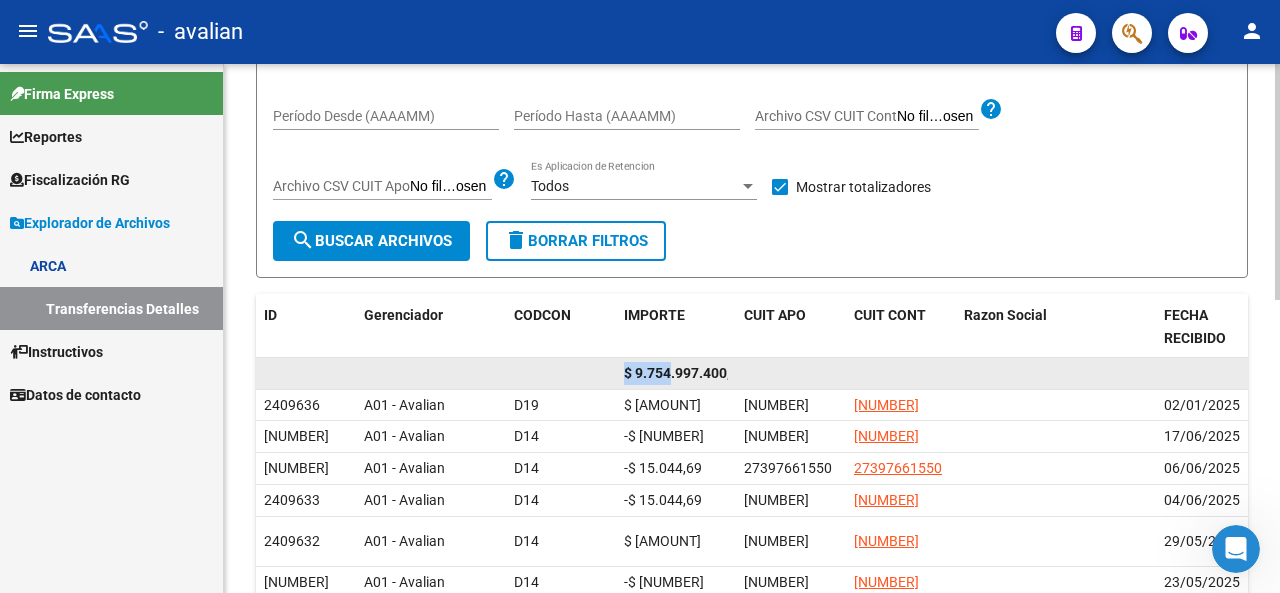 drag, startPoint x: 666, startPoint y: 375, endPoint x: 559, endPoint y: 360, distance: 108.04629 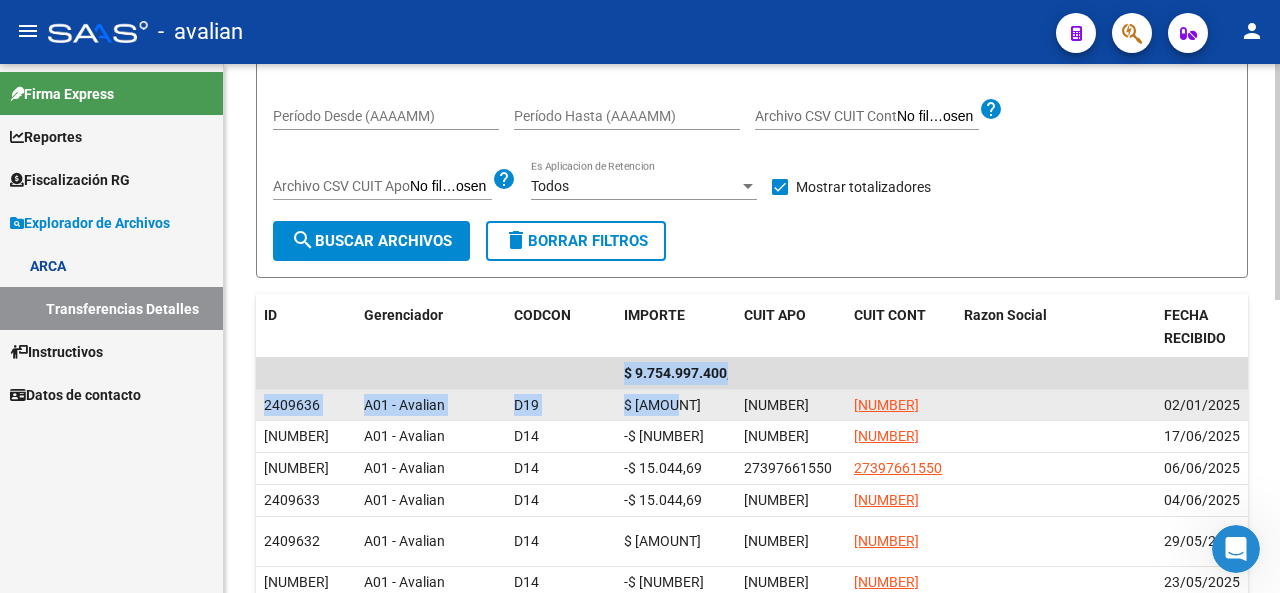 scroll, scrollTop: 0, scrollLeft: 19, axis: horizontal 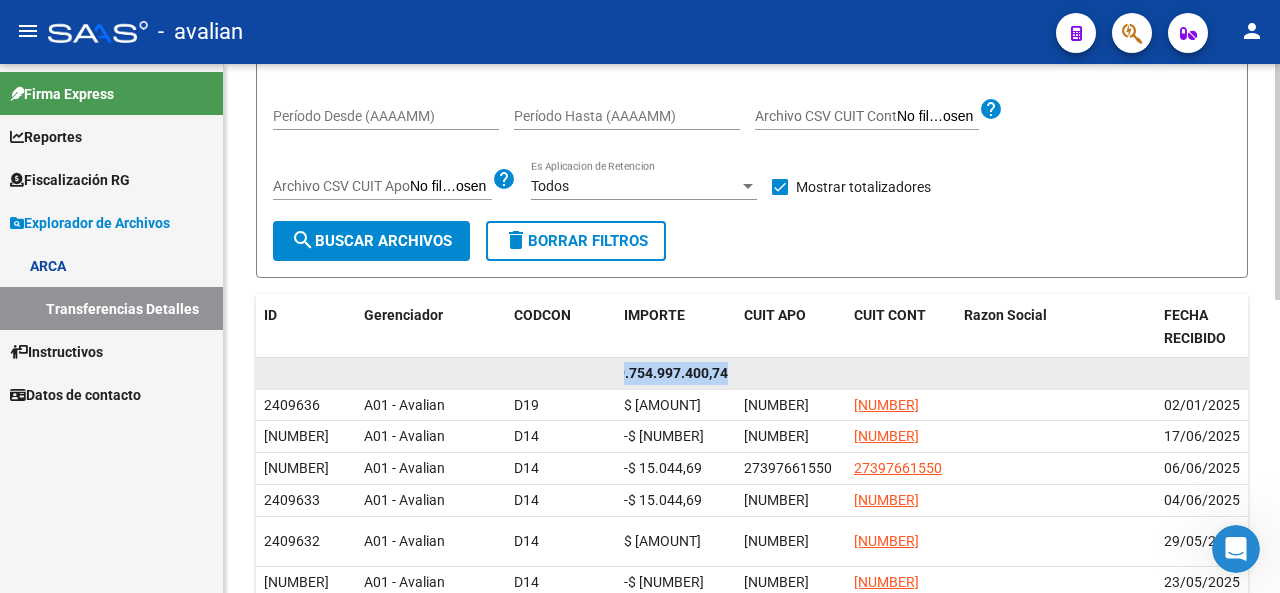 drag, startPoint x: 625, startPoint y: 374, endPoint x: 756, endPoint y: 369, distance: 131.09538 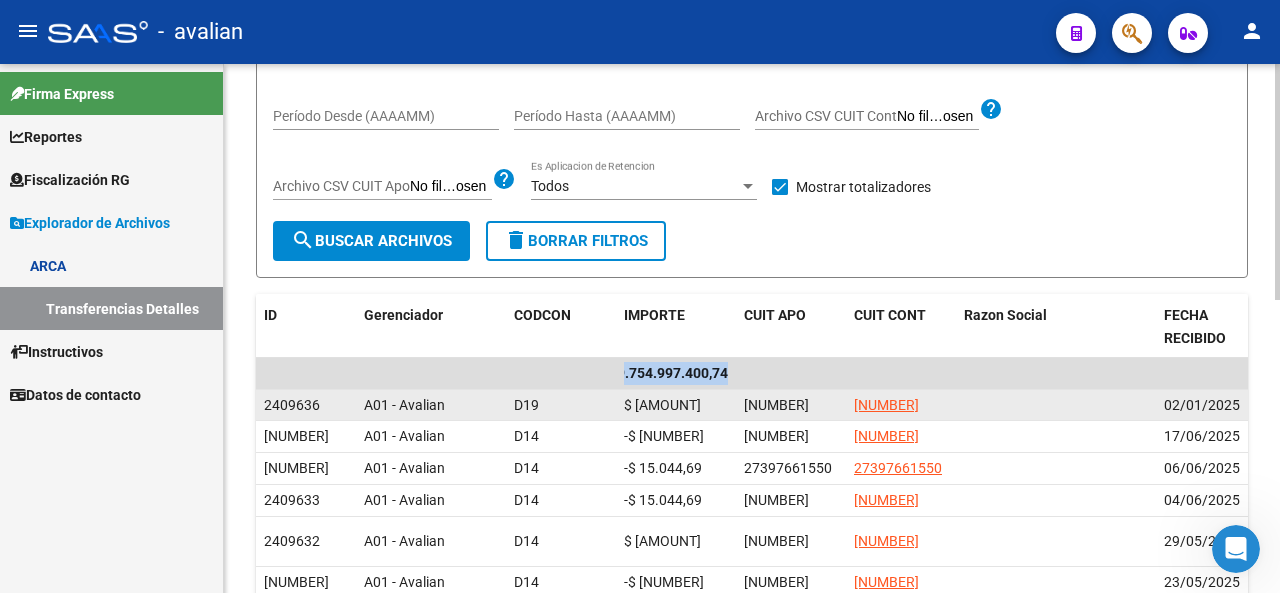 copy on "$ 9.754.997.400,74" 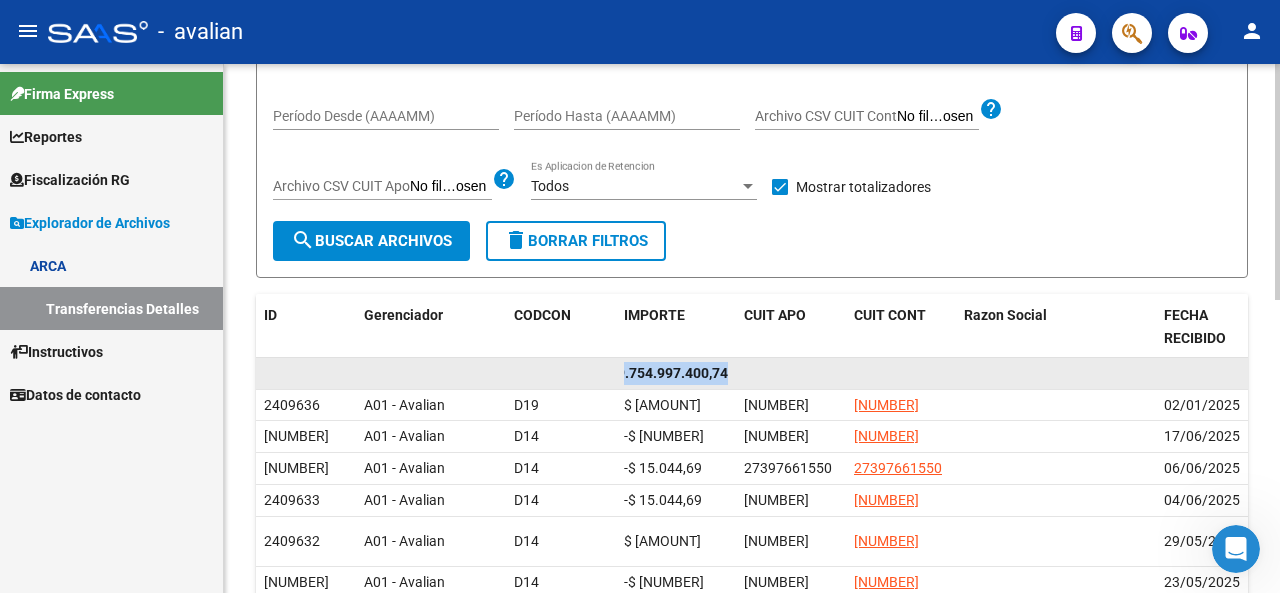 click on "$ 9.754.997.400,74" 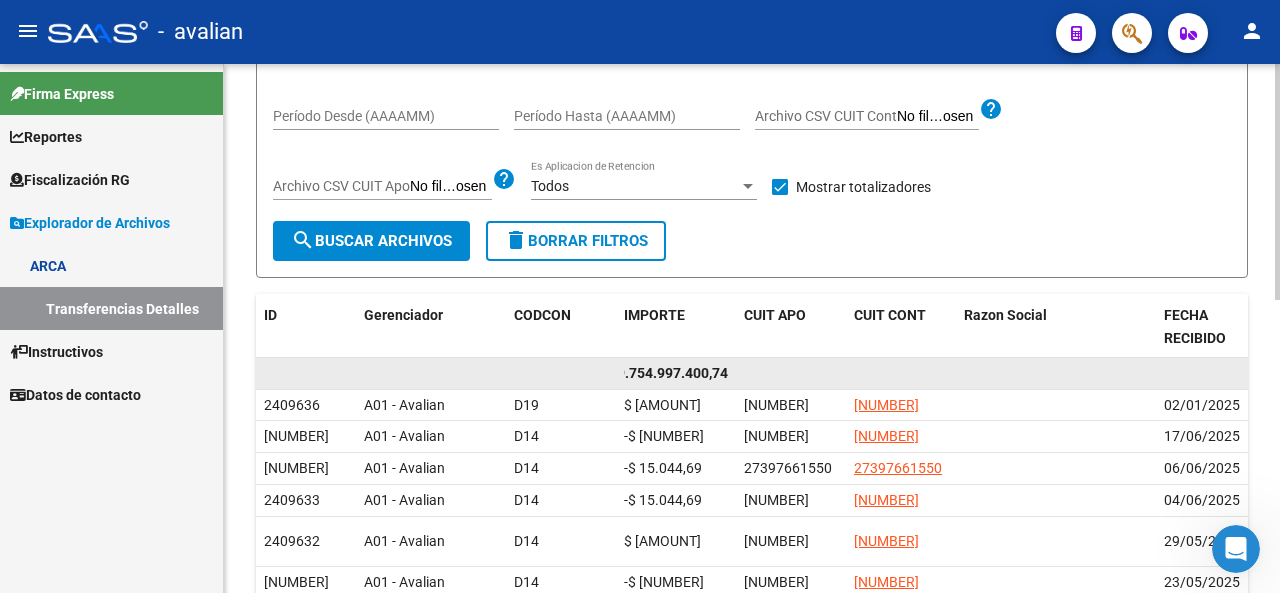 click on "$ 9.754.997.400,74" 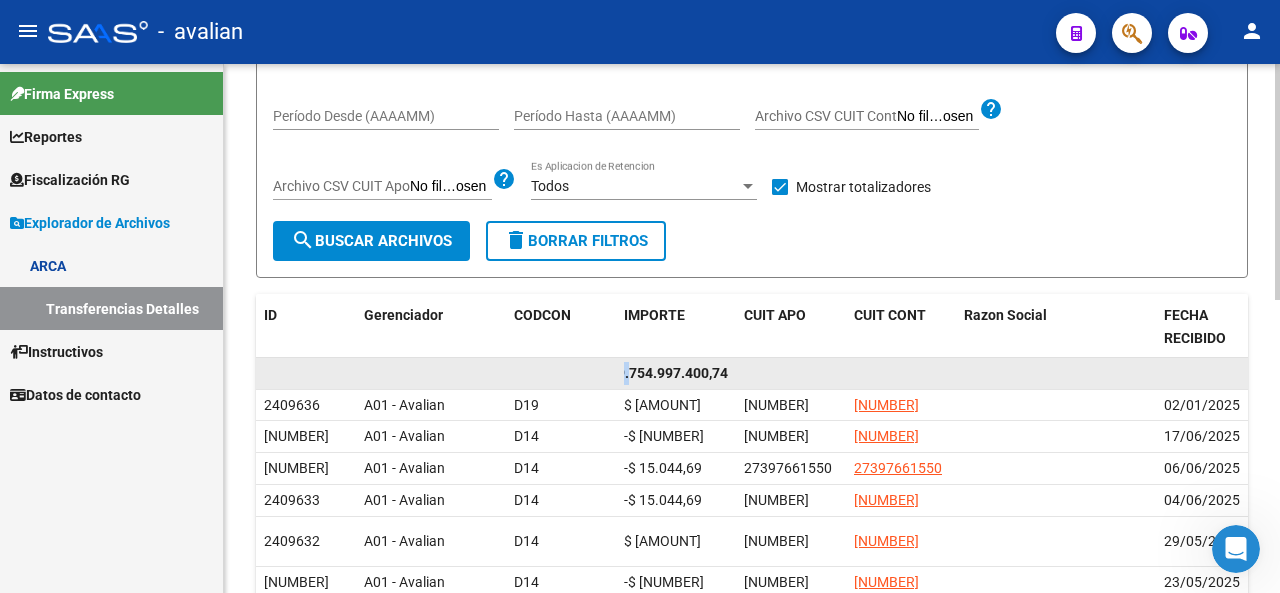 scroll, scrollTop: 0, scrollLeft: 0, axis: both 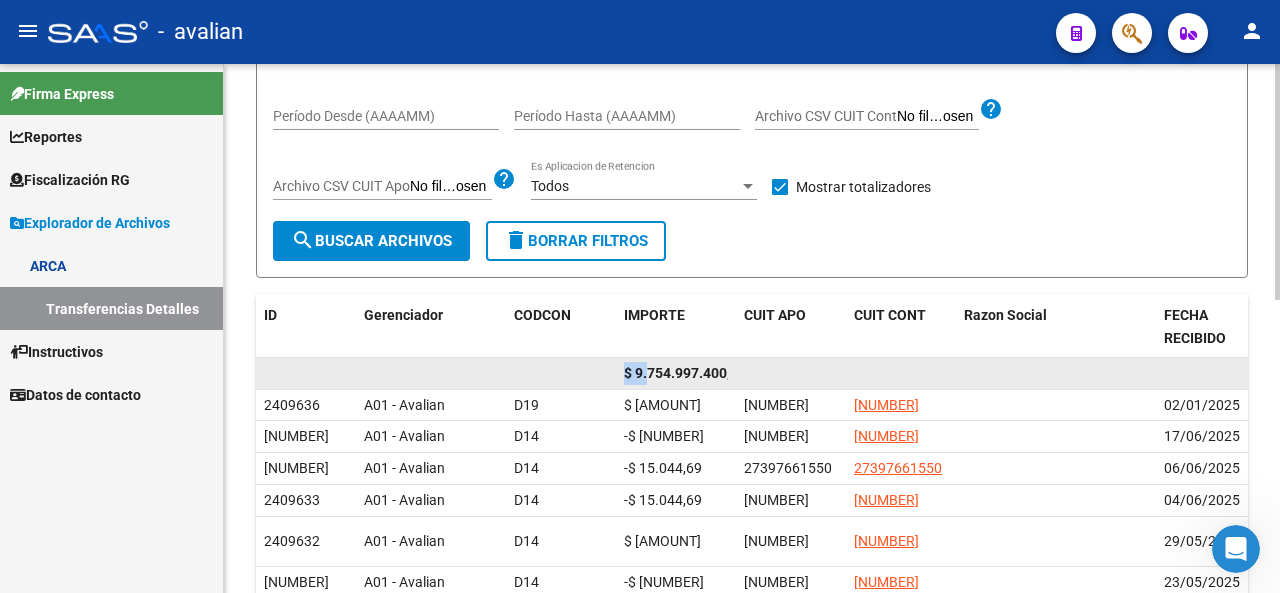 drag, startPoint x: 627, startPoint y: 371, endPoint x: 580, endPoint y: 369, distance: 47.042534 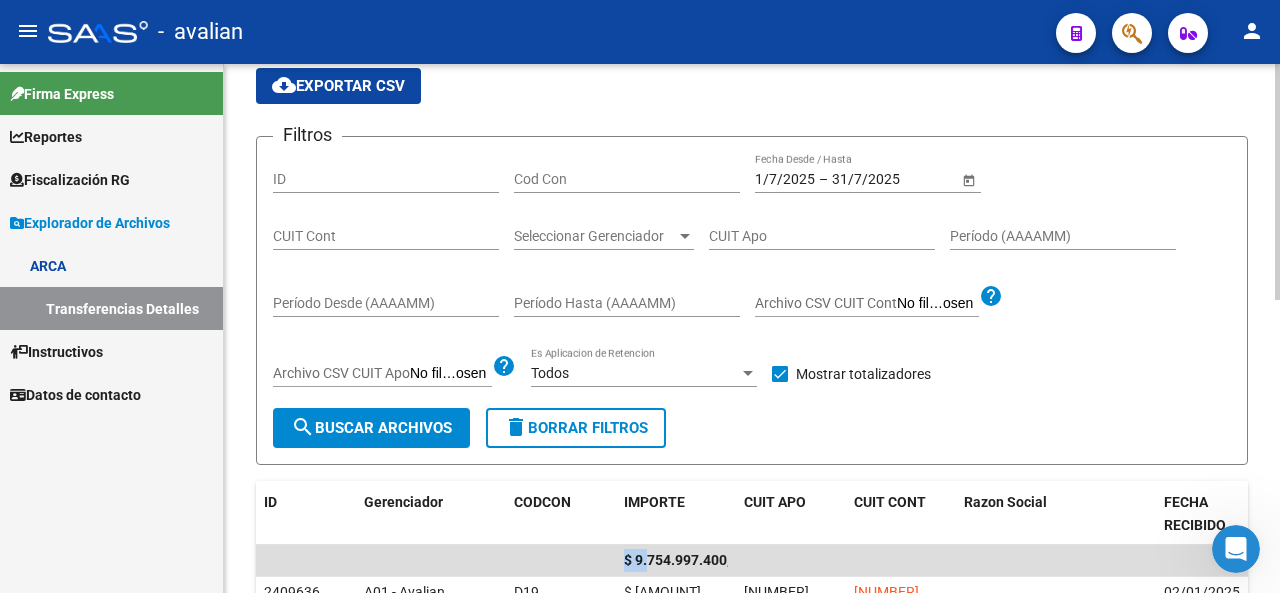 scroll, scrollTop: 100, scrollLeft: 0, axis: vertical 